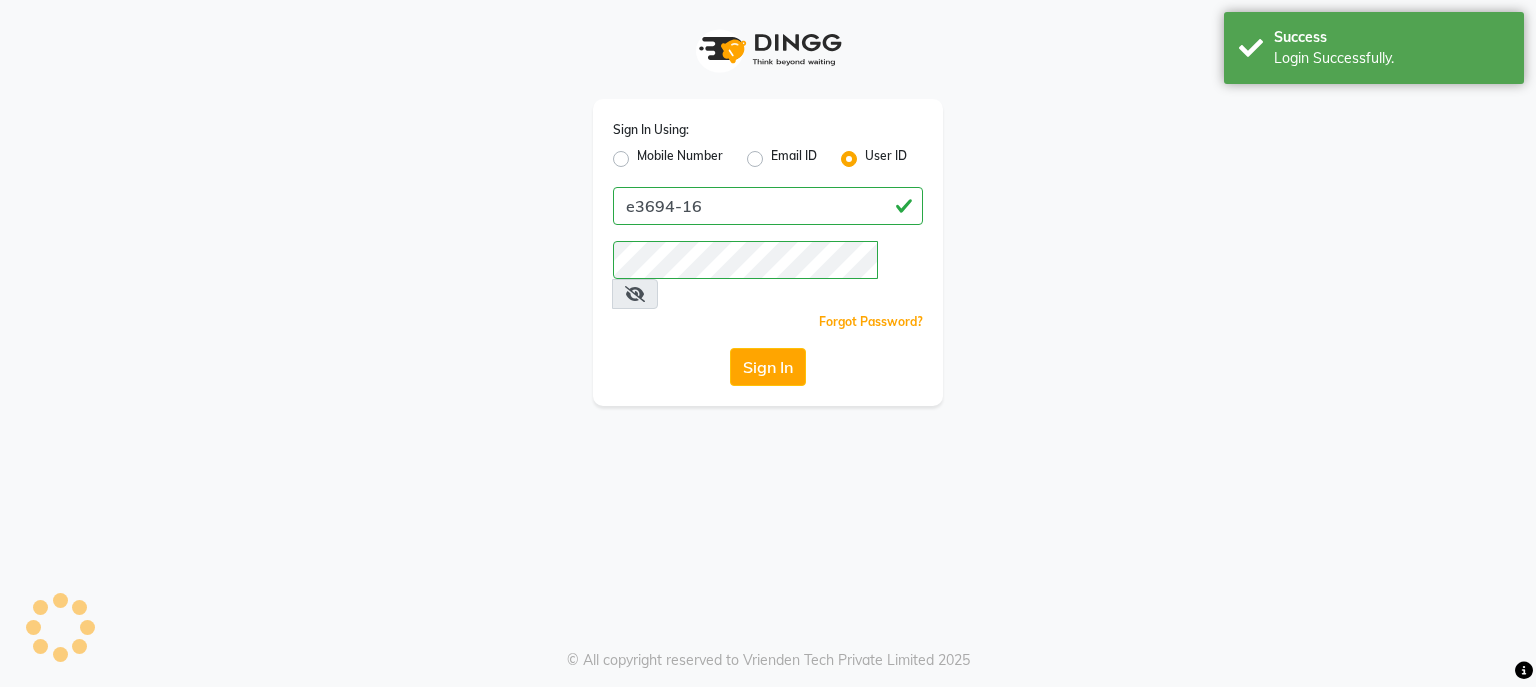 scroll, scrollTop: 0, scrollLeft: 0, axis: both 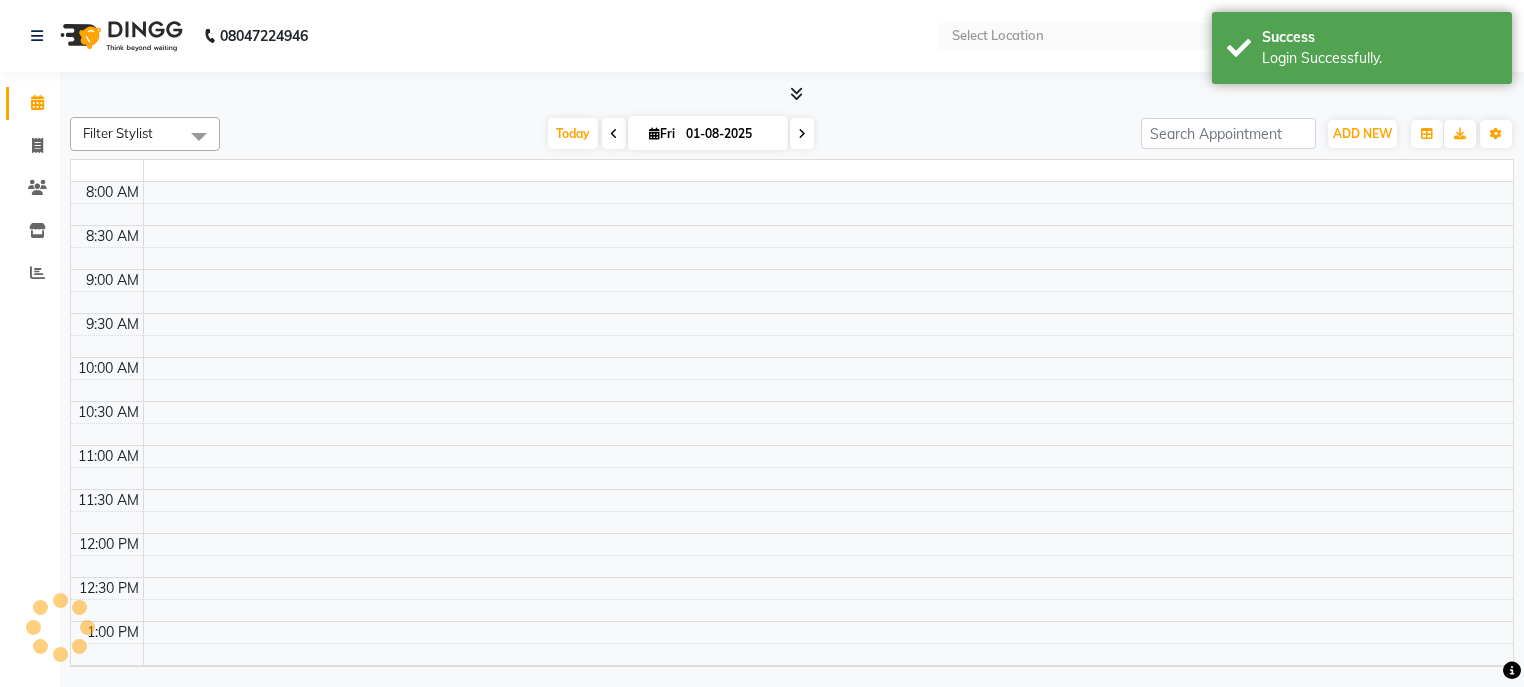 select on "en" 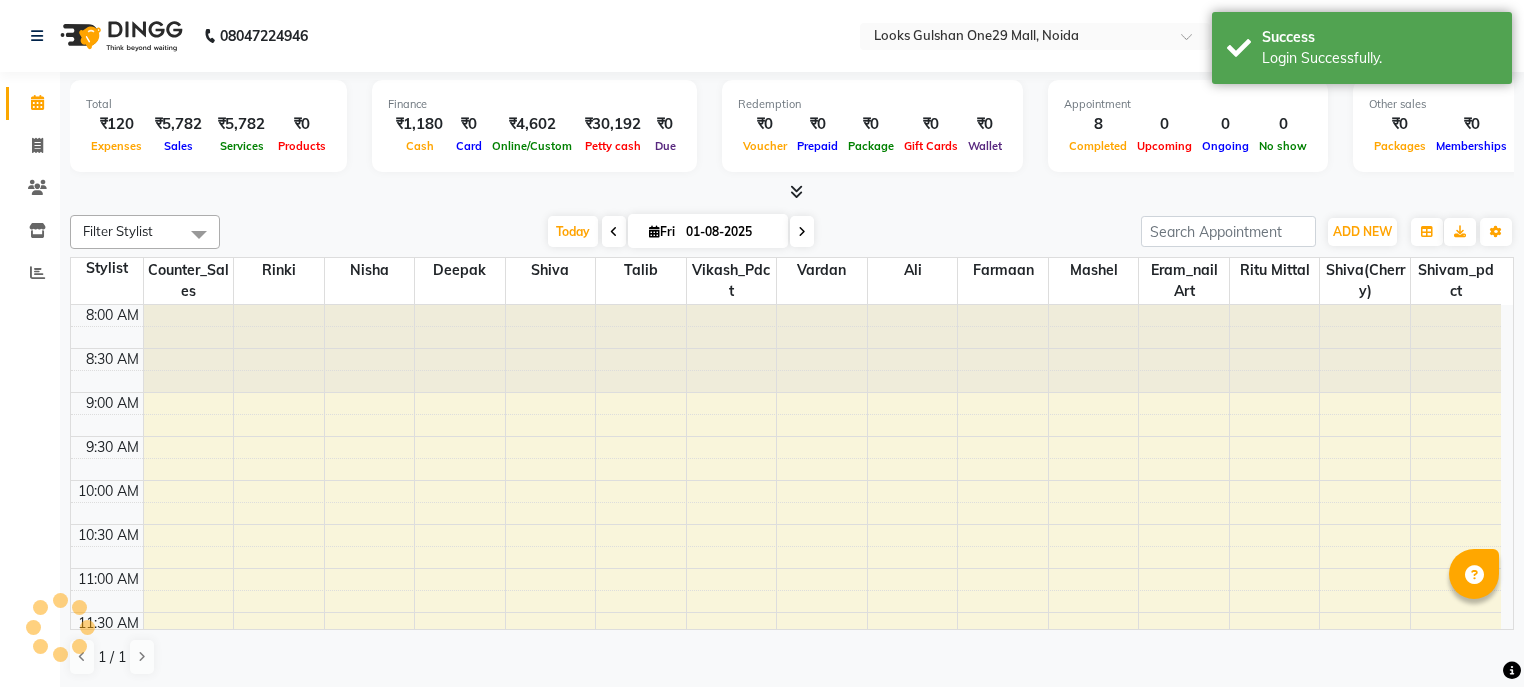 scroll, scrollTop: 0, scrollLeft: 0, axis: both 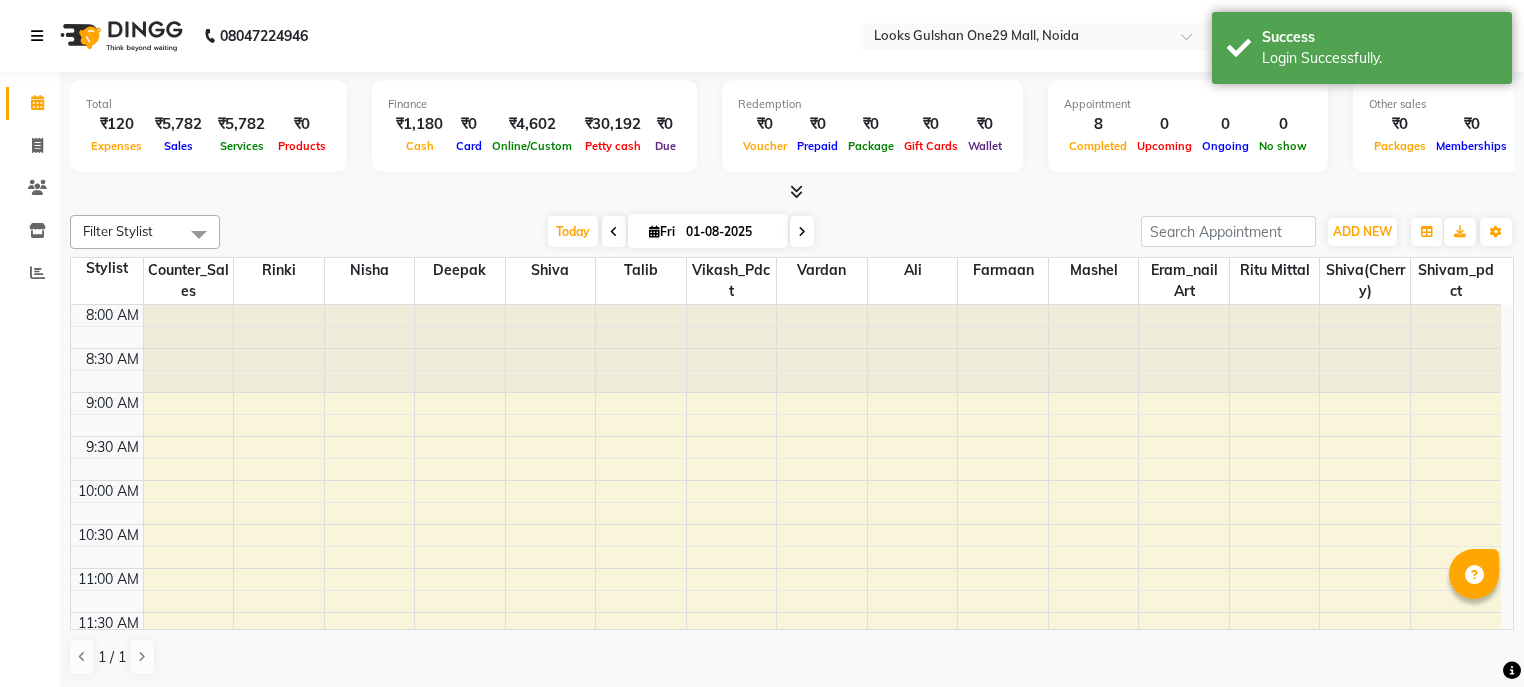 click at bounding box center [37, 36] 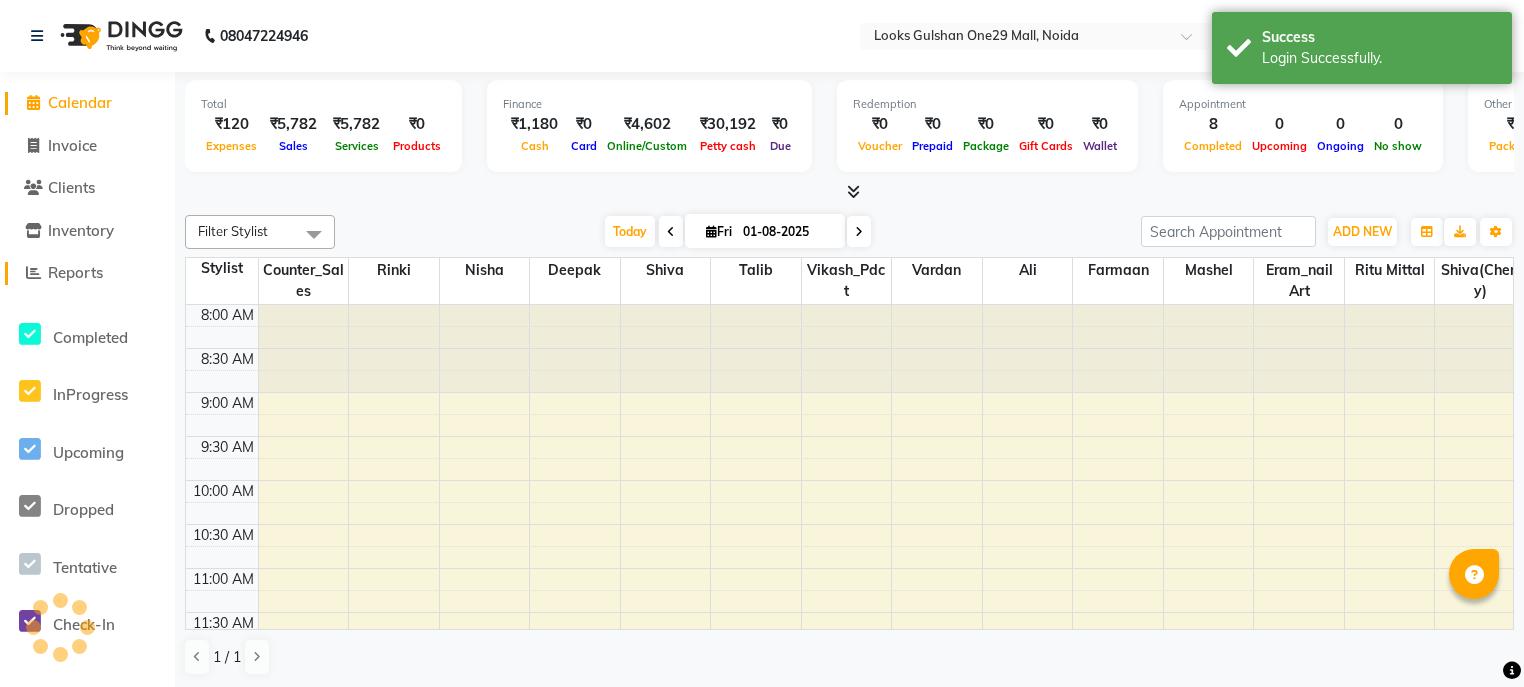 click on "Reports" 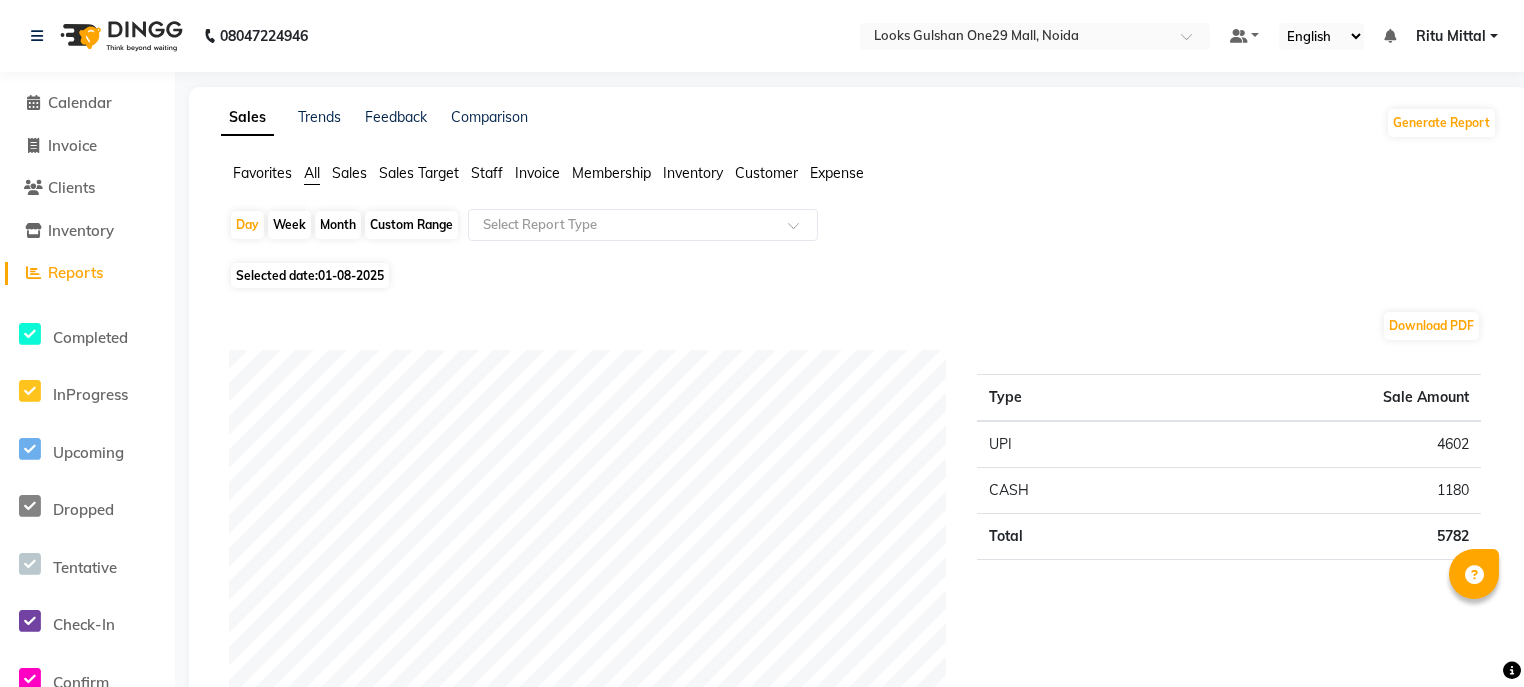 click on "Staff" 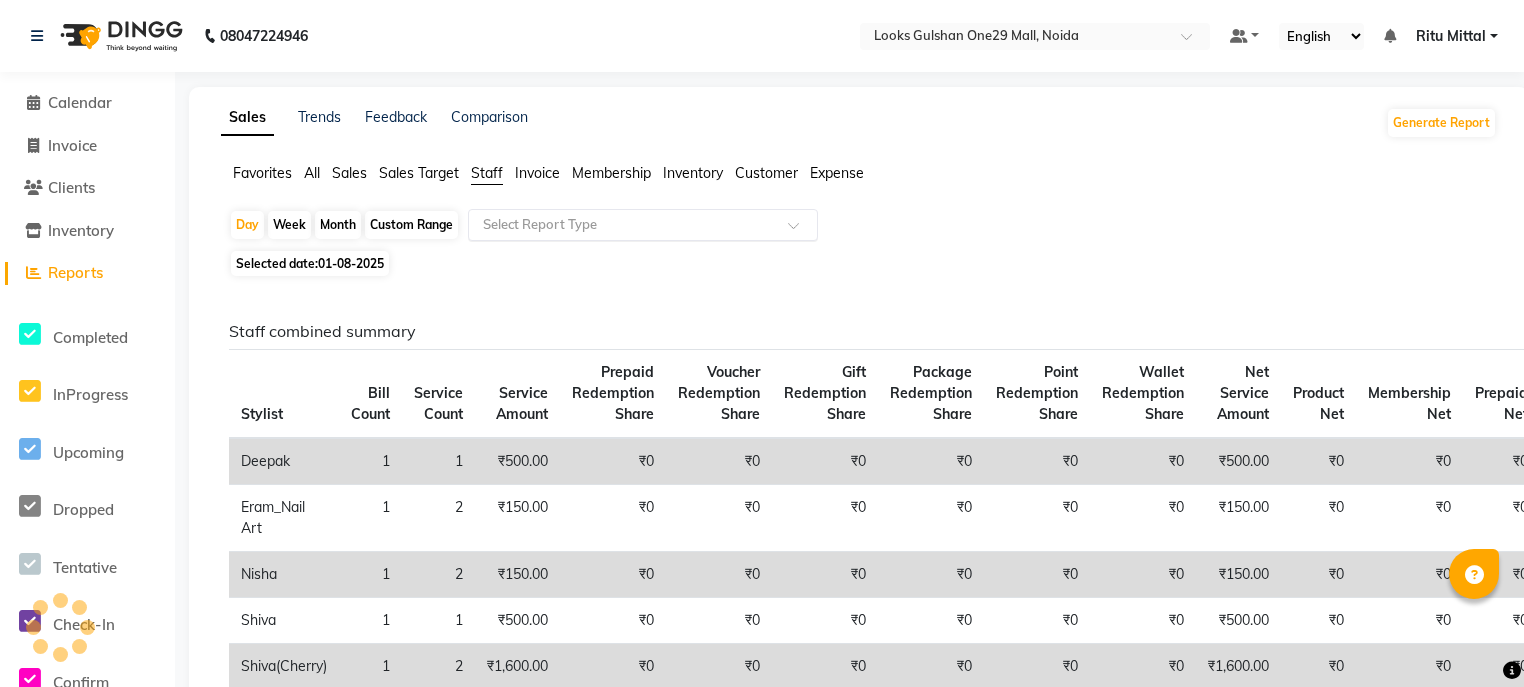 click 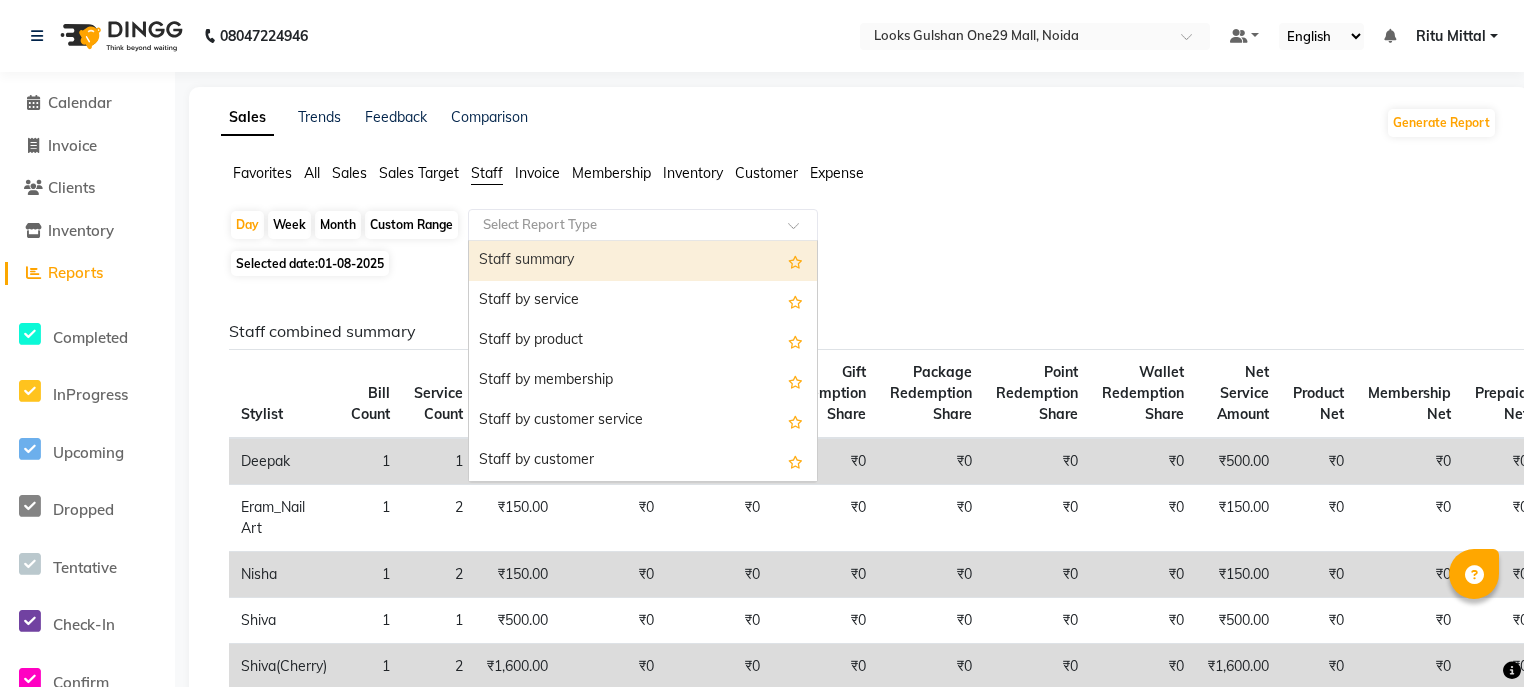 click on "Staff summary" at bounding box center (643, 261) 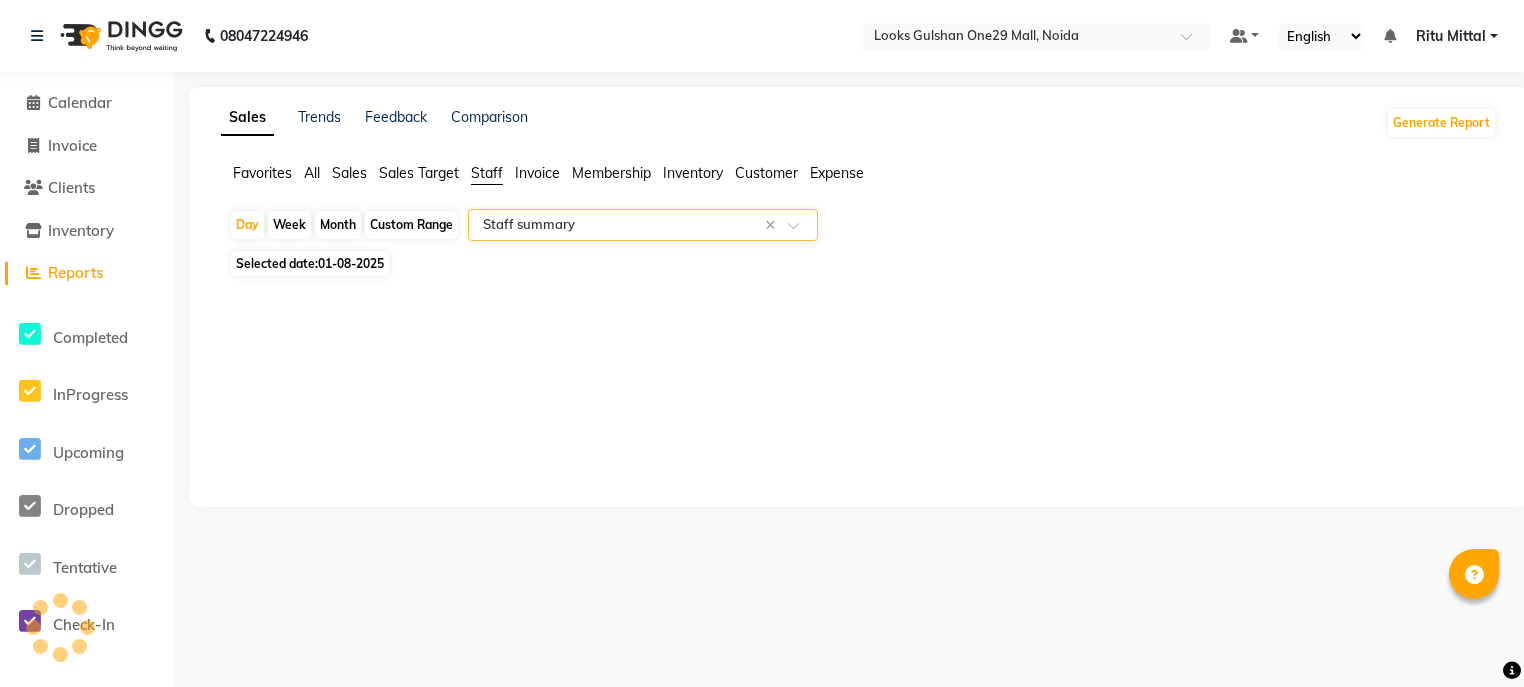 select on "full_report" 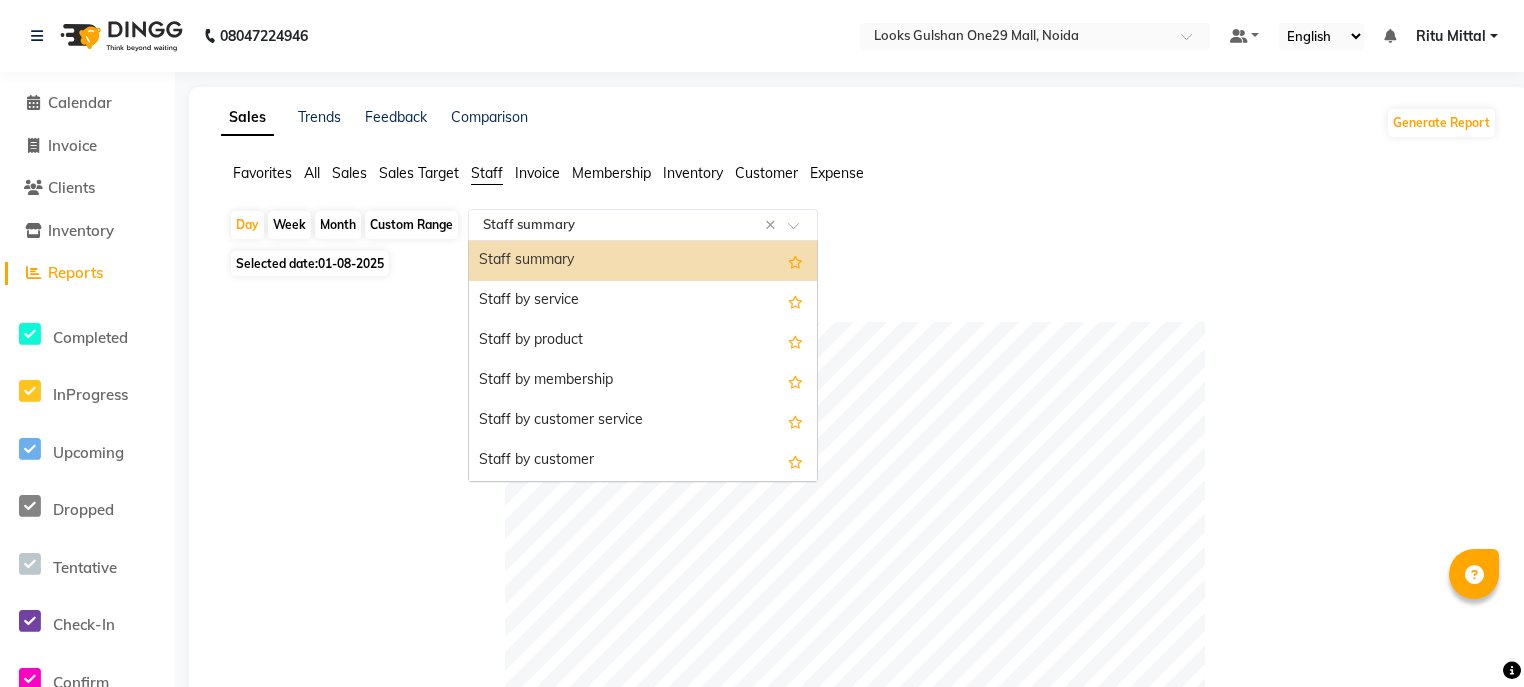 click 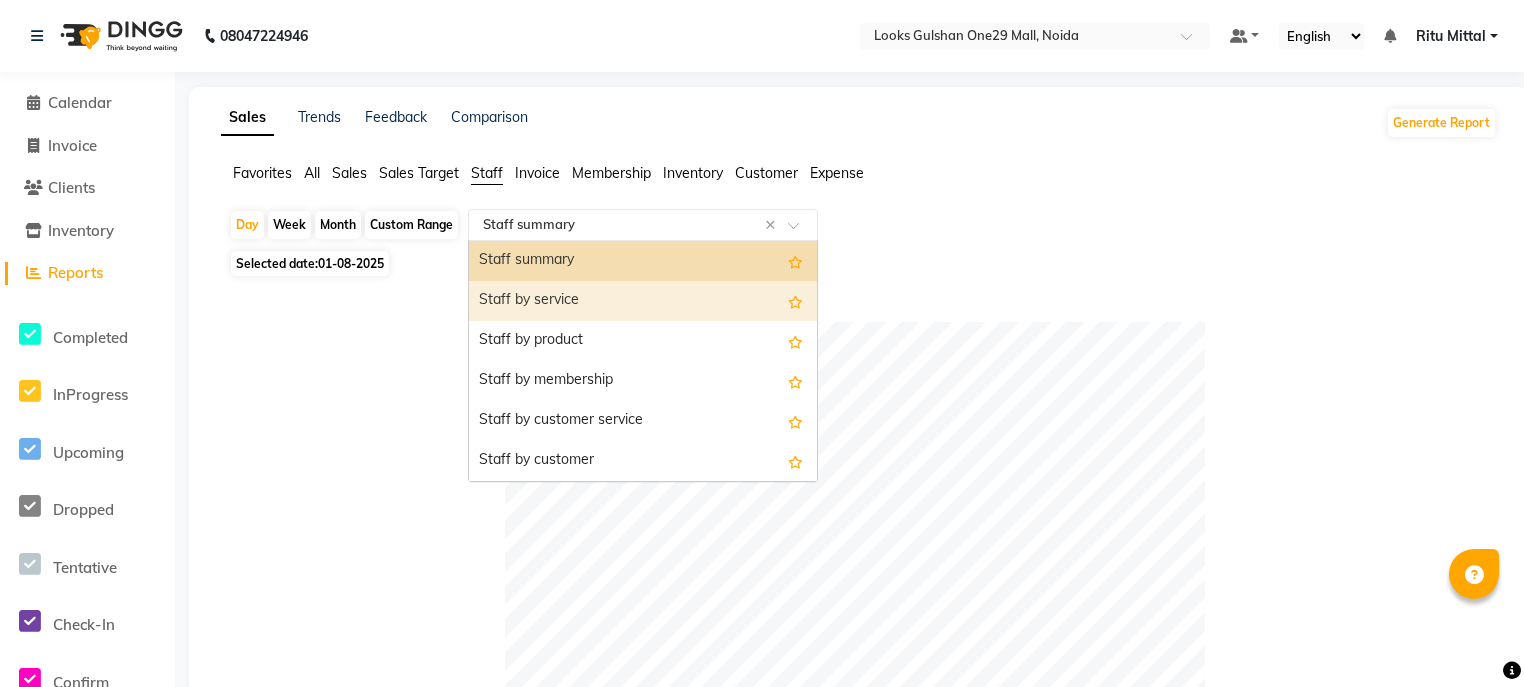 click on "Staff by service" at bounding box center (643, 301) 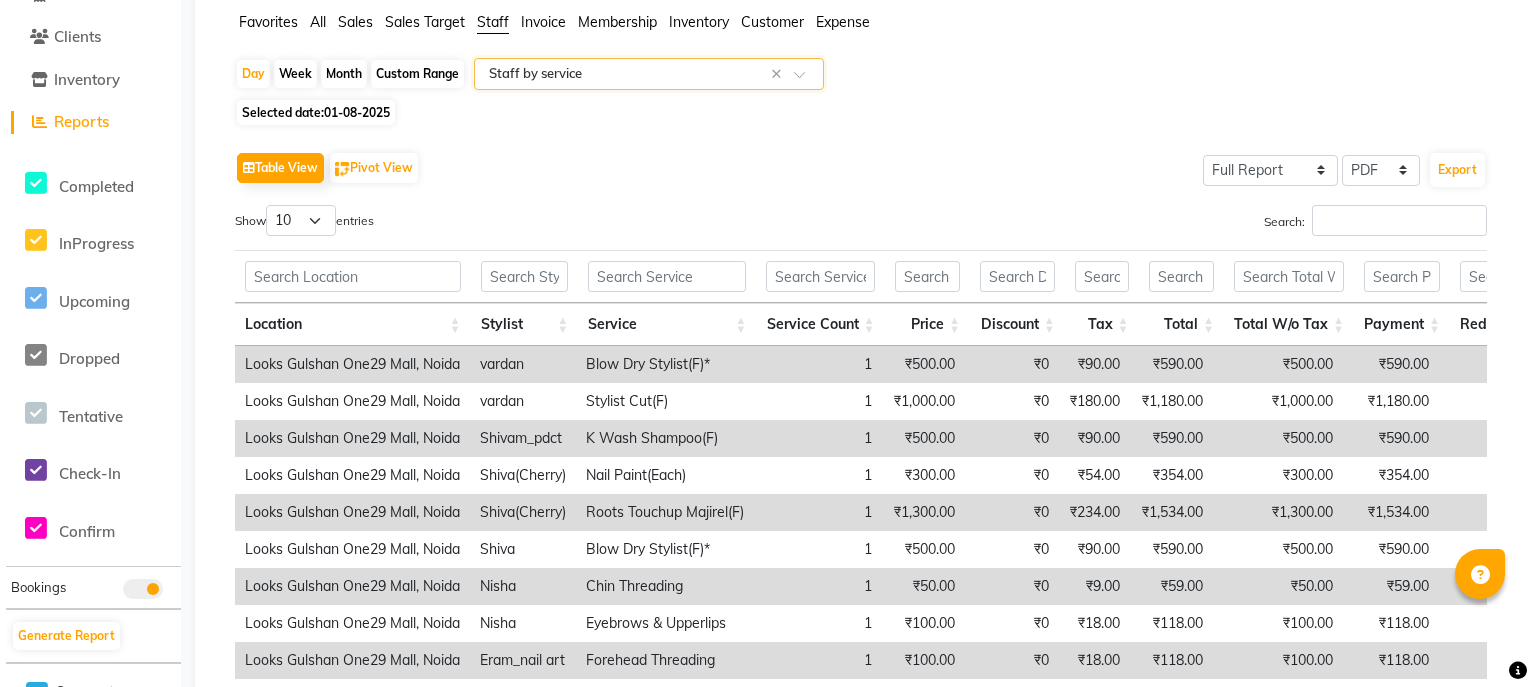 scroll, scrollTop: 0, scrollLeft: 0, axis: both 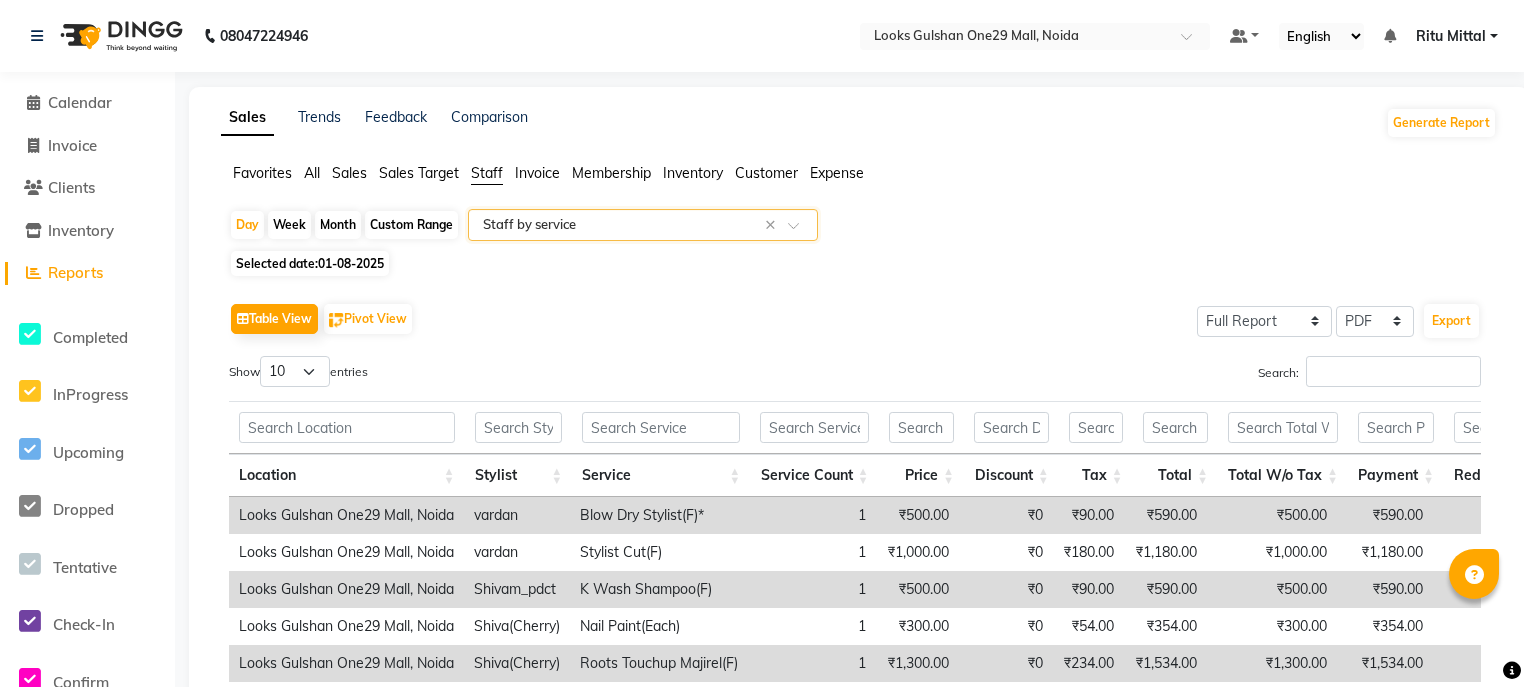 click on "Custom Range" 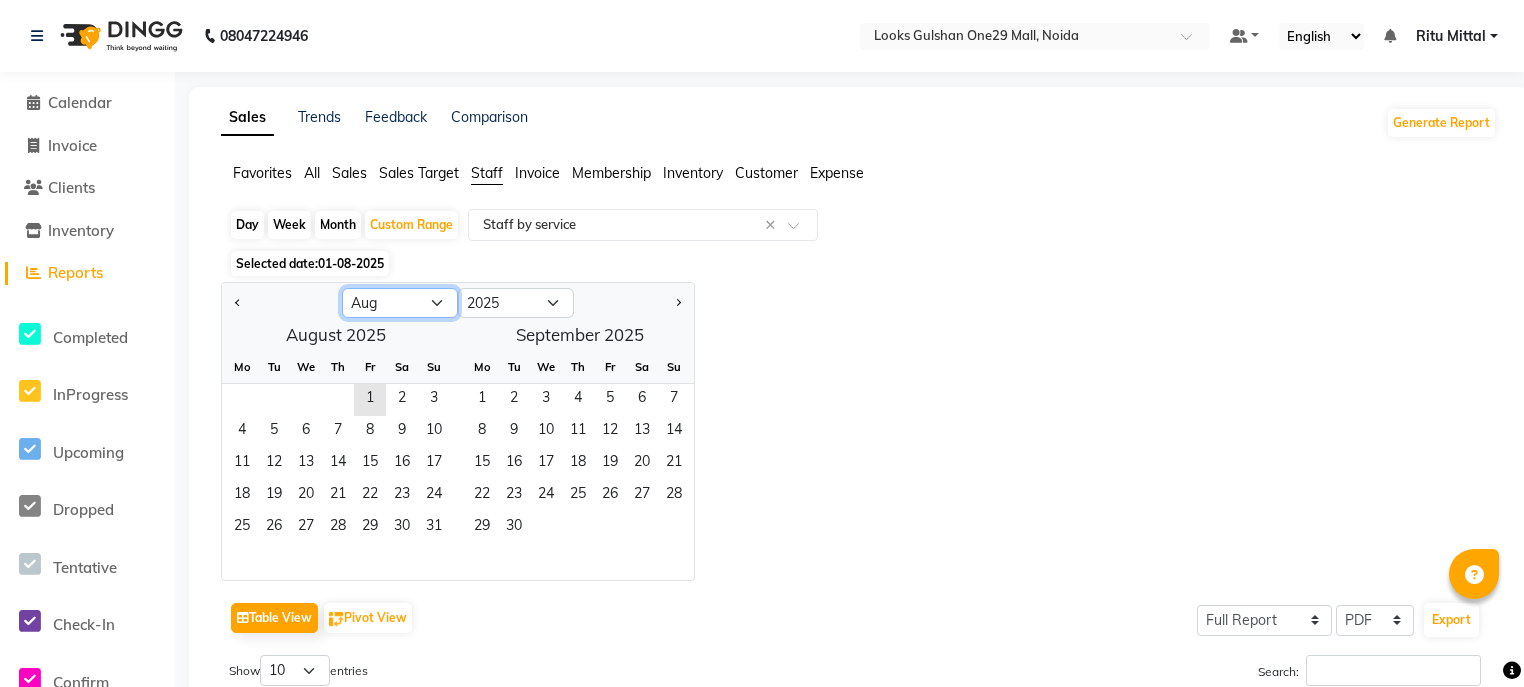 click on "Jan Feb Mar Apr May Jun Jul Aug Sep Oct Nov Dec" 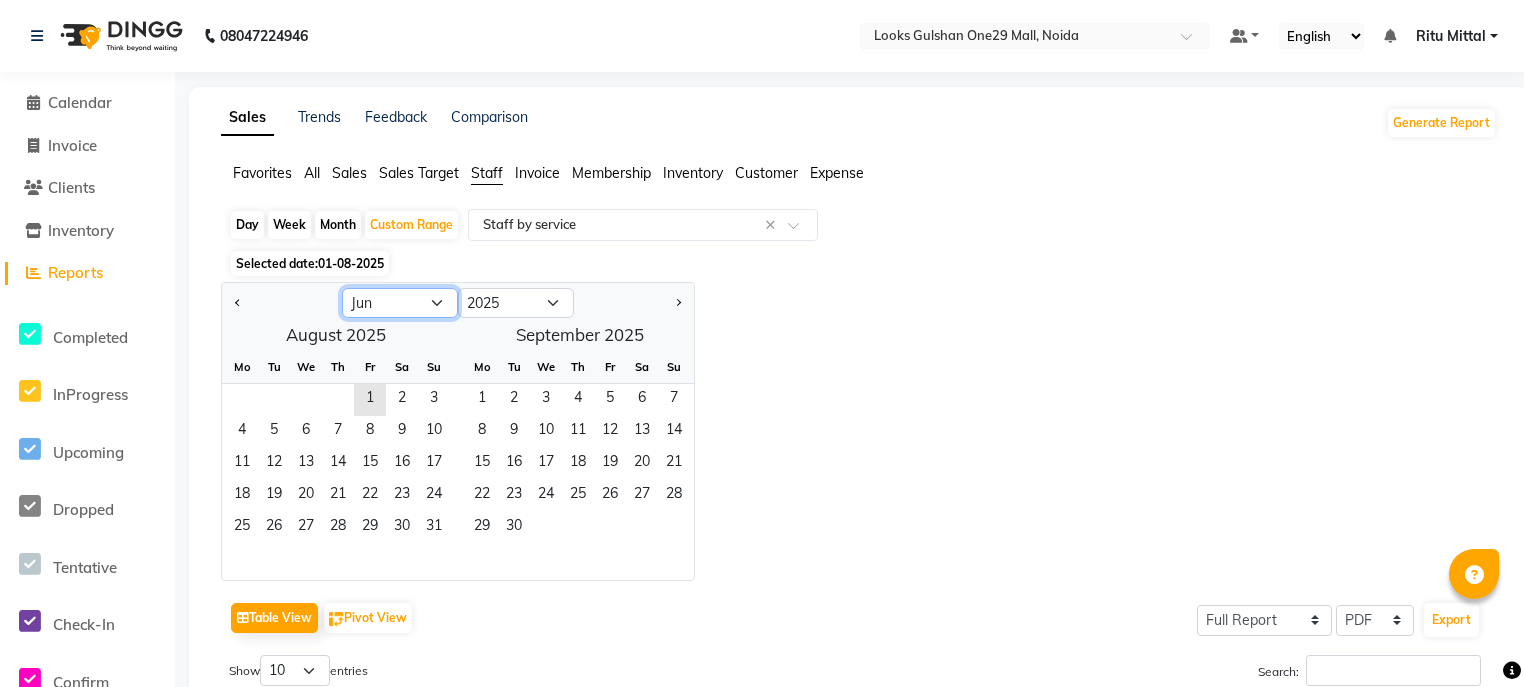 click on "Jan Feb Mar Apr May Jun Jul Aug Sep Oct Nov Dec" 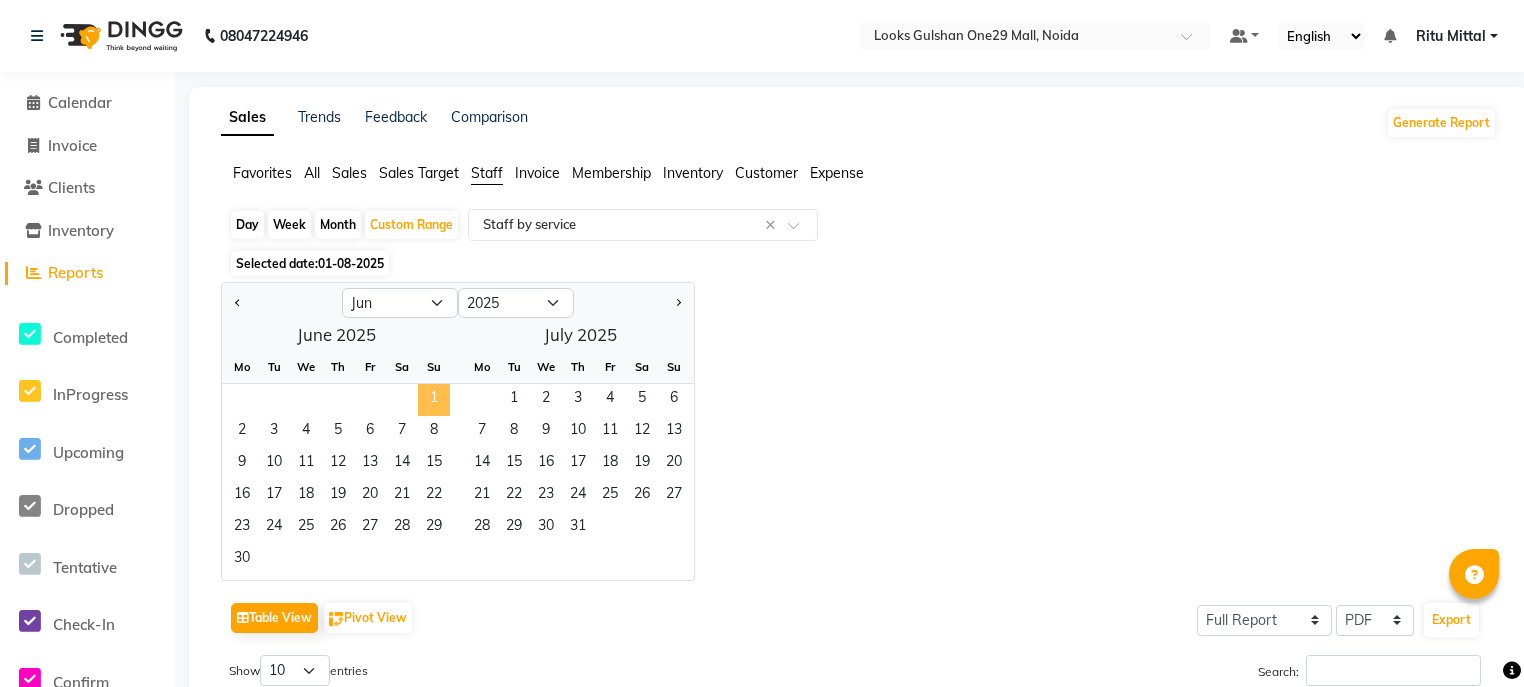 click on "1" 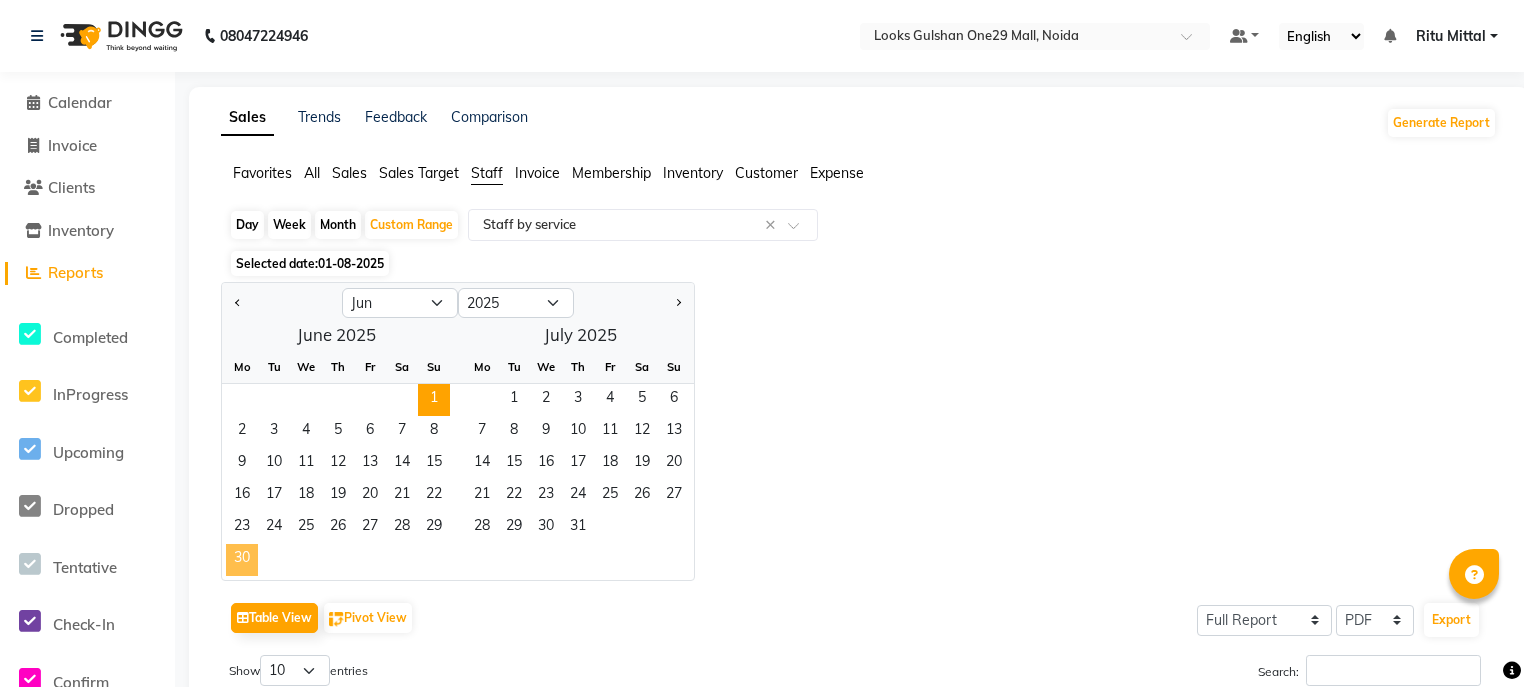 click on "30" 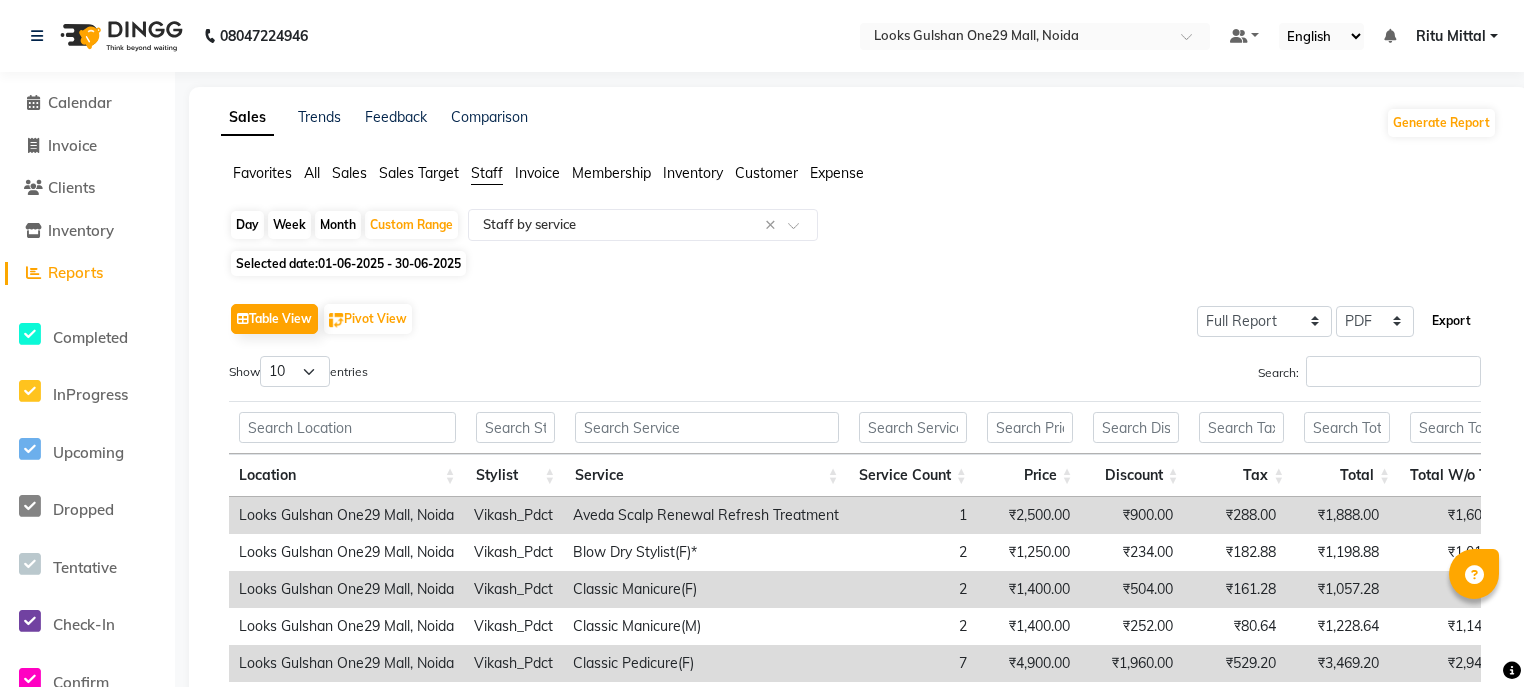 click on "Export" 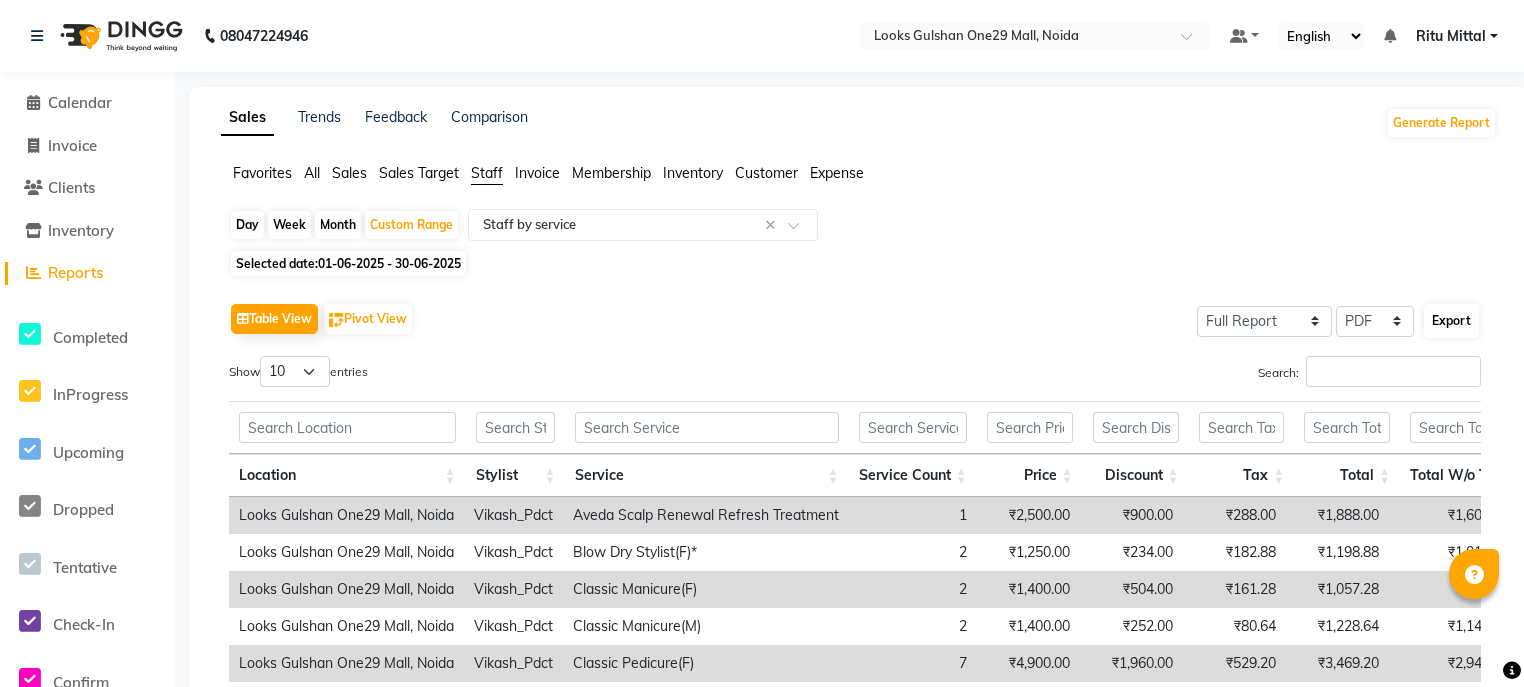 select on "monospace" 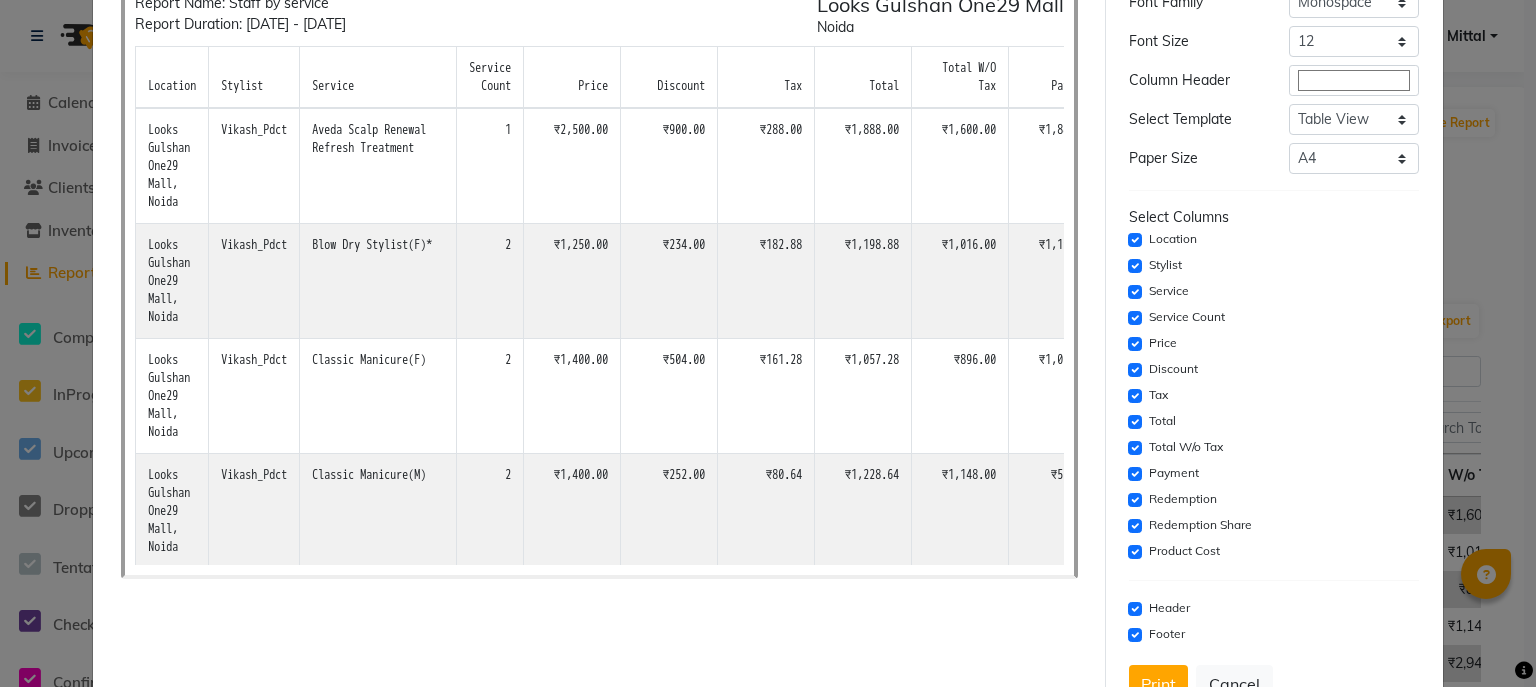 scroll, scrollTop: 0, scrollLeft: 0, axis: both 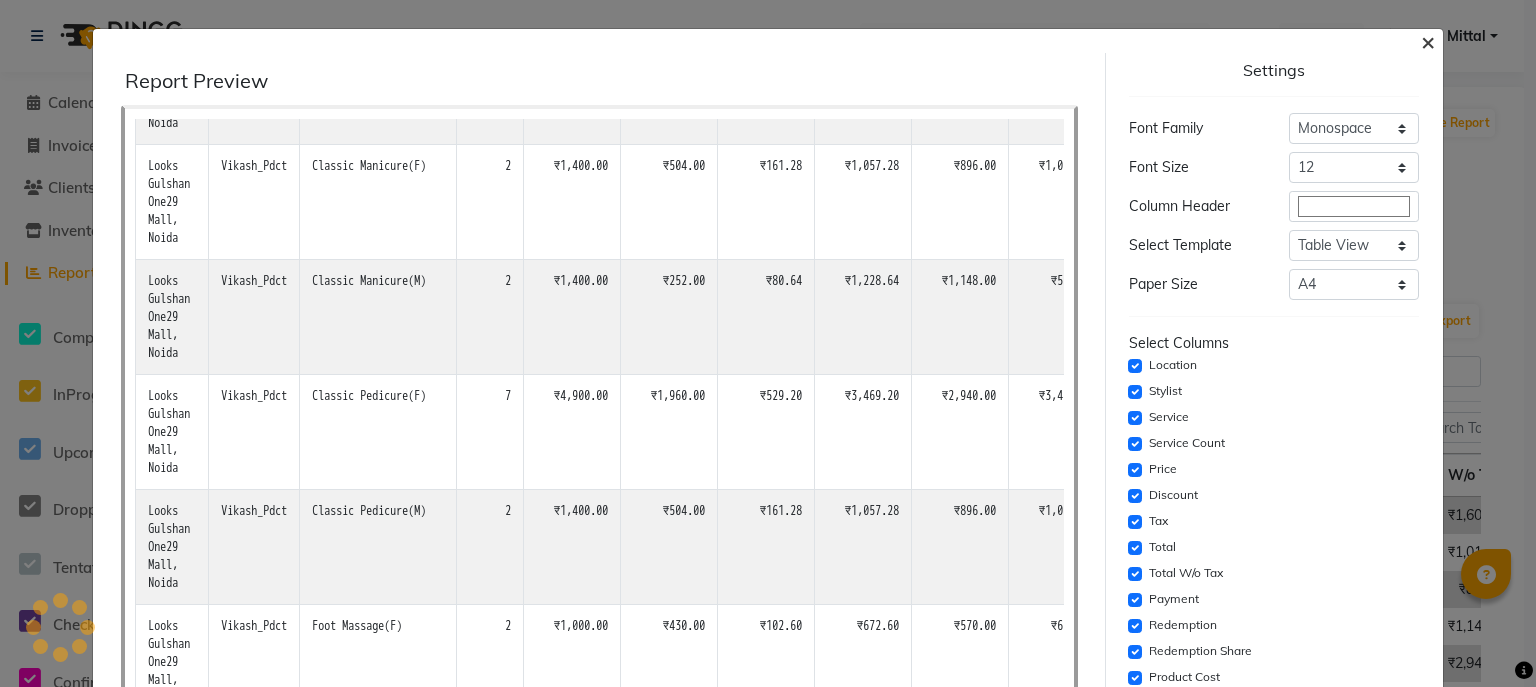 click on "×" 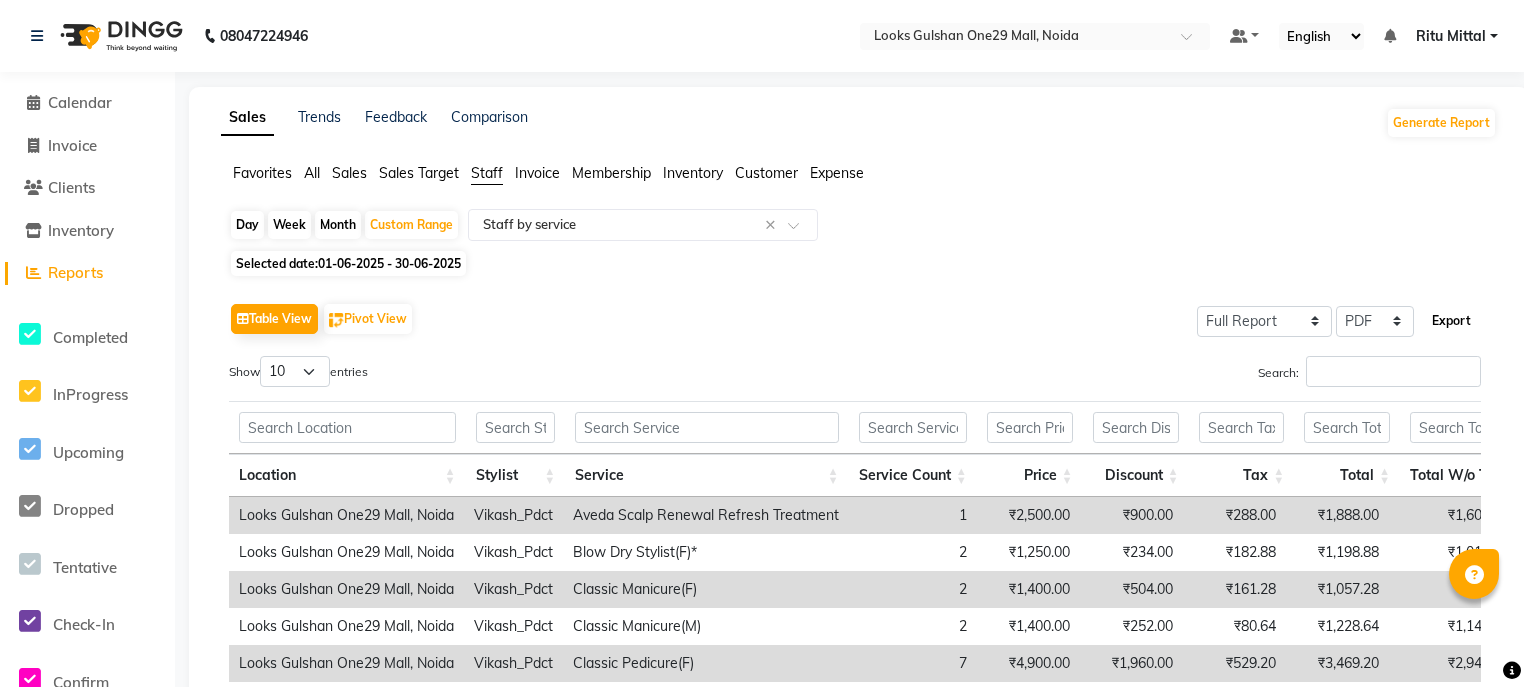 click on "Export" 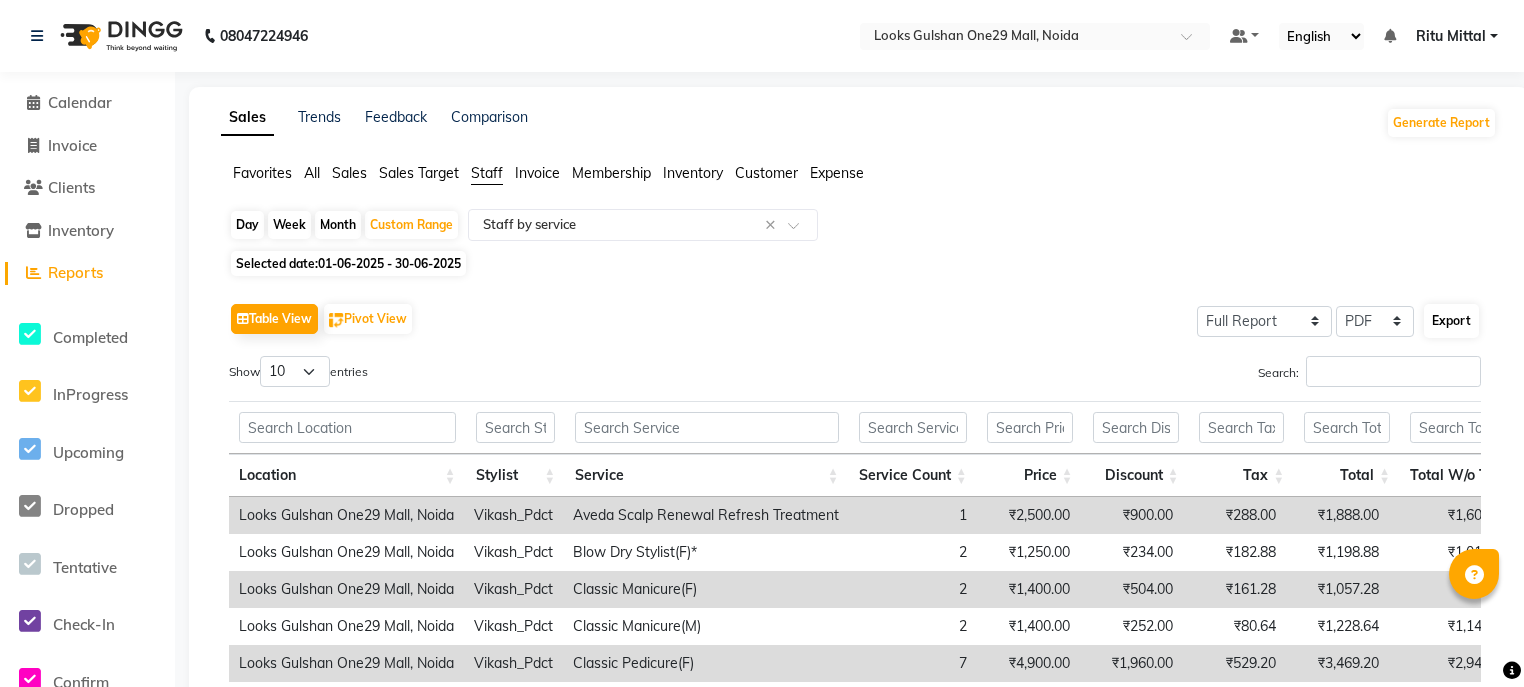select on "monospace" 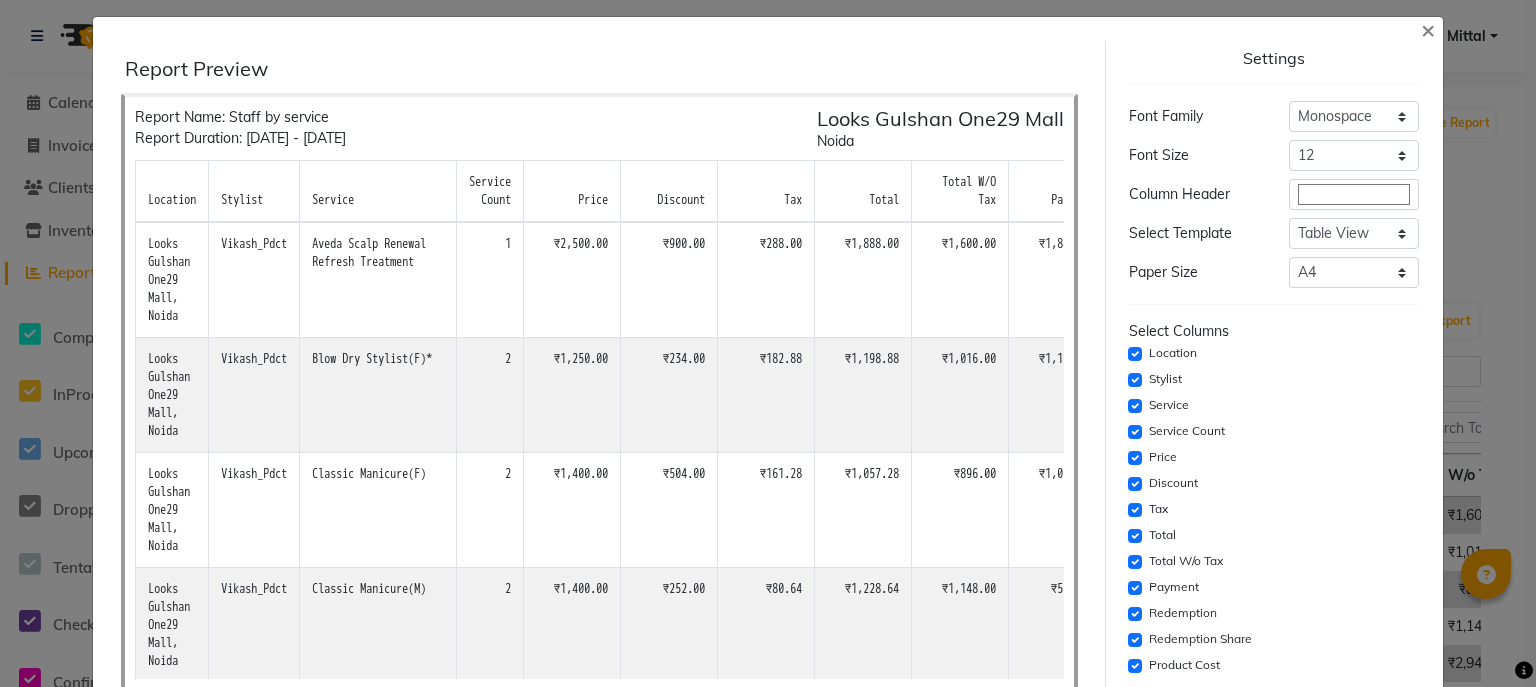 scroll, scrollTop: 0, scrollLeft: 0, axis: both 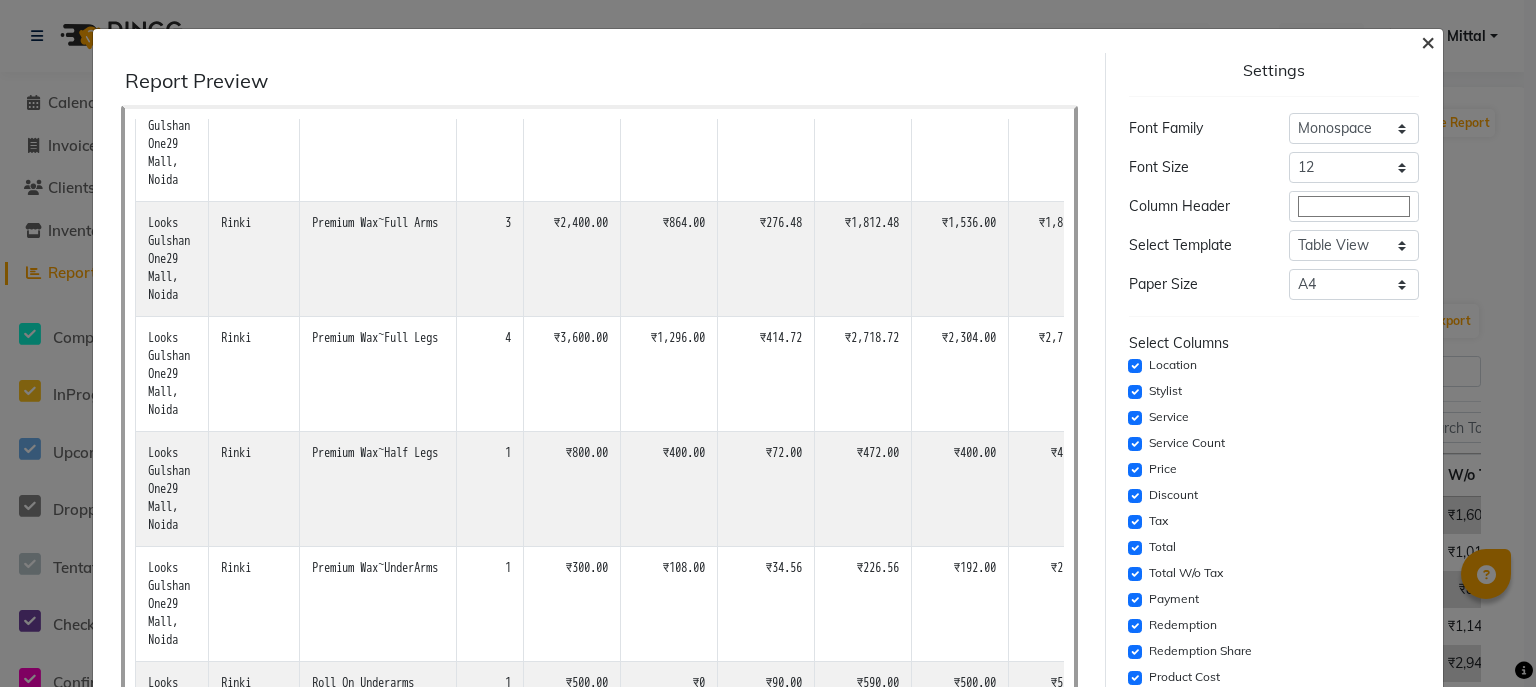 click on "×" 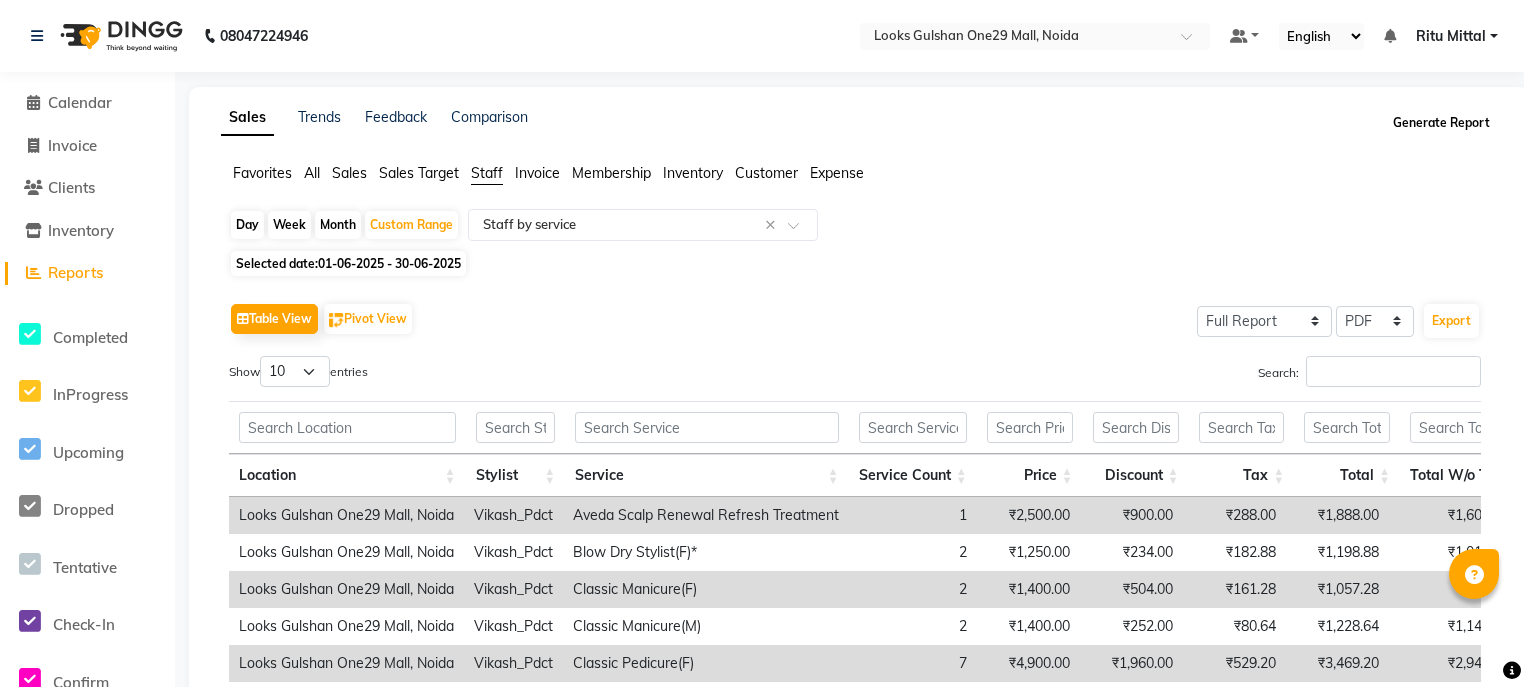 click on "Generate Report" 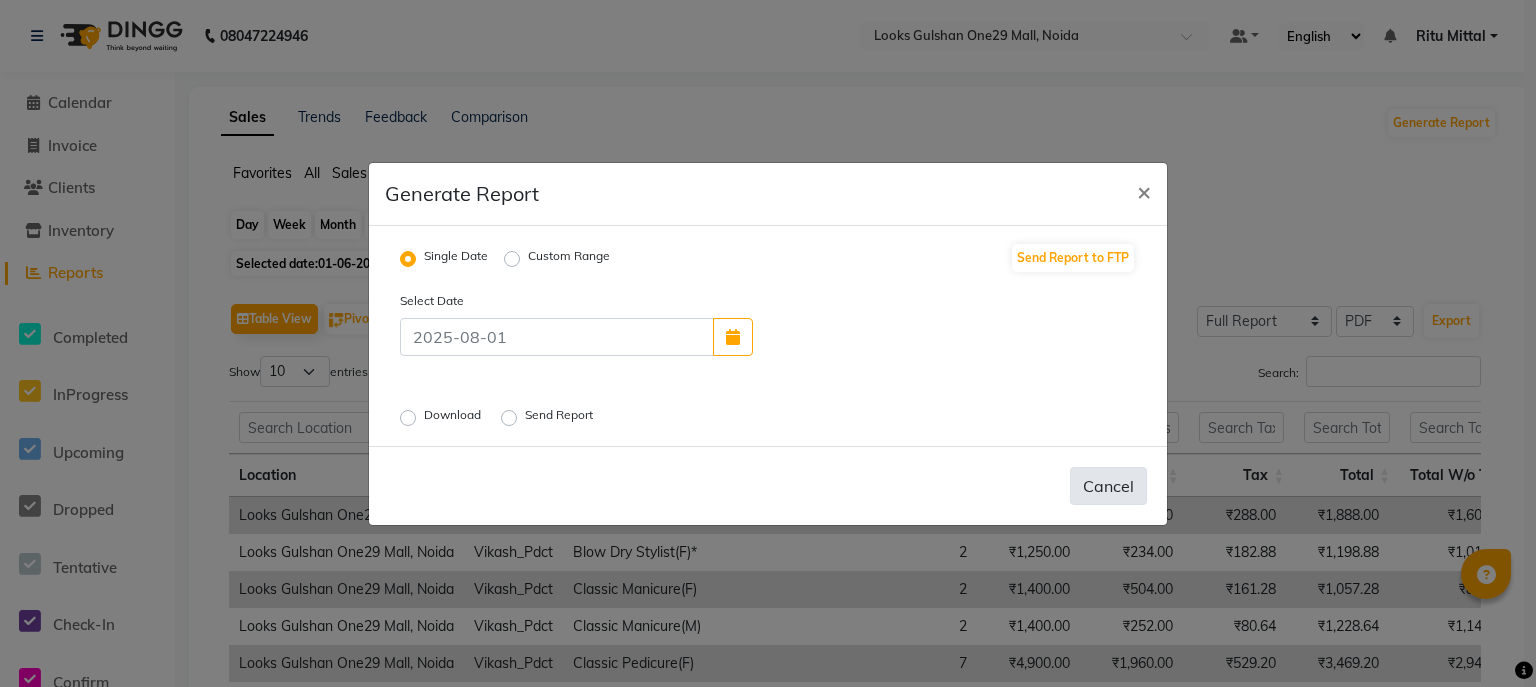 click on "Cancel" 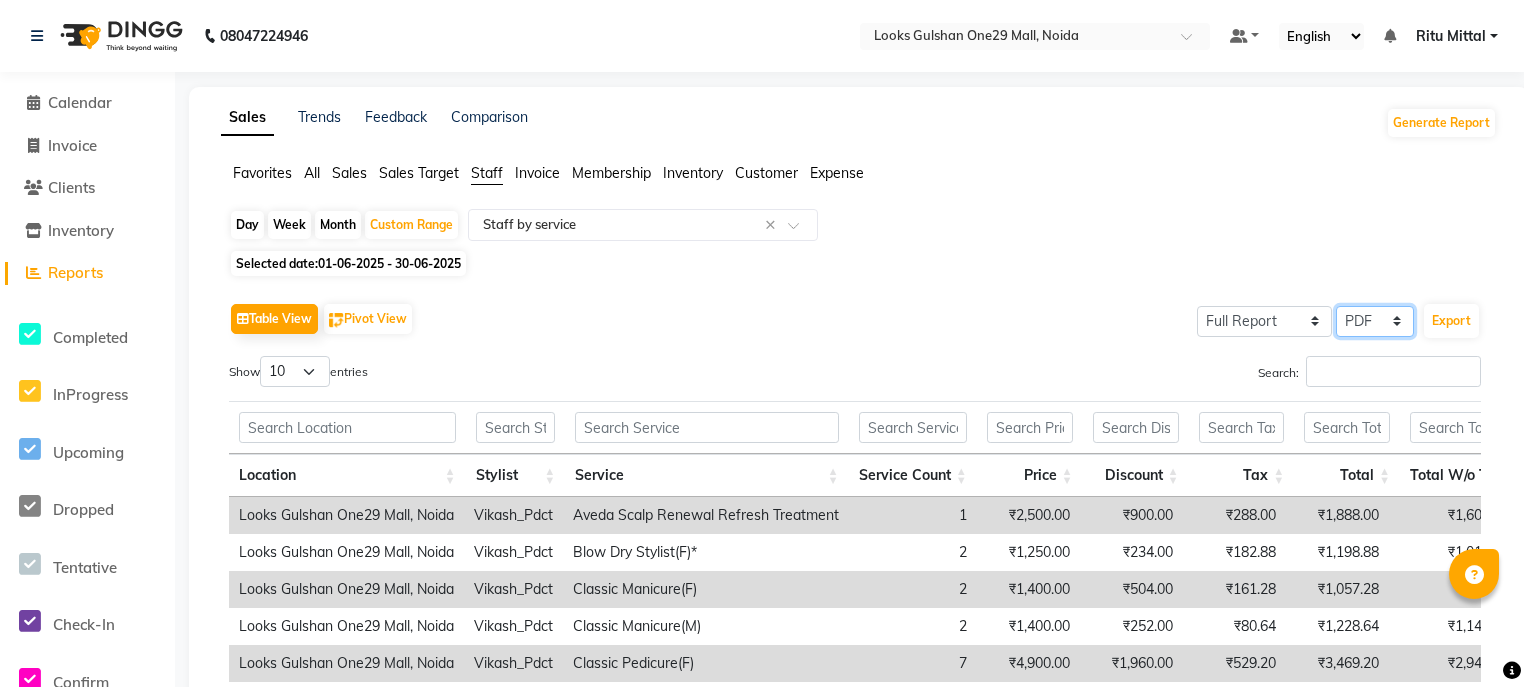 click on "Select CSV PDF" 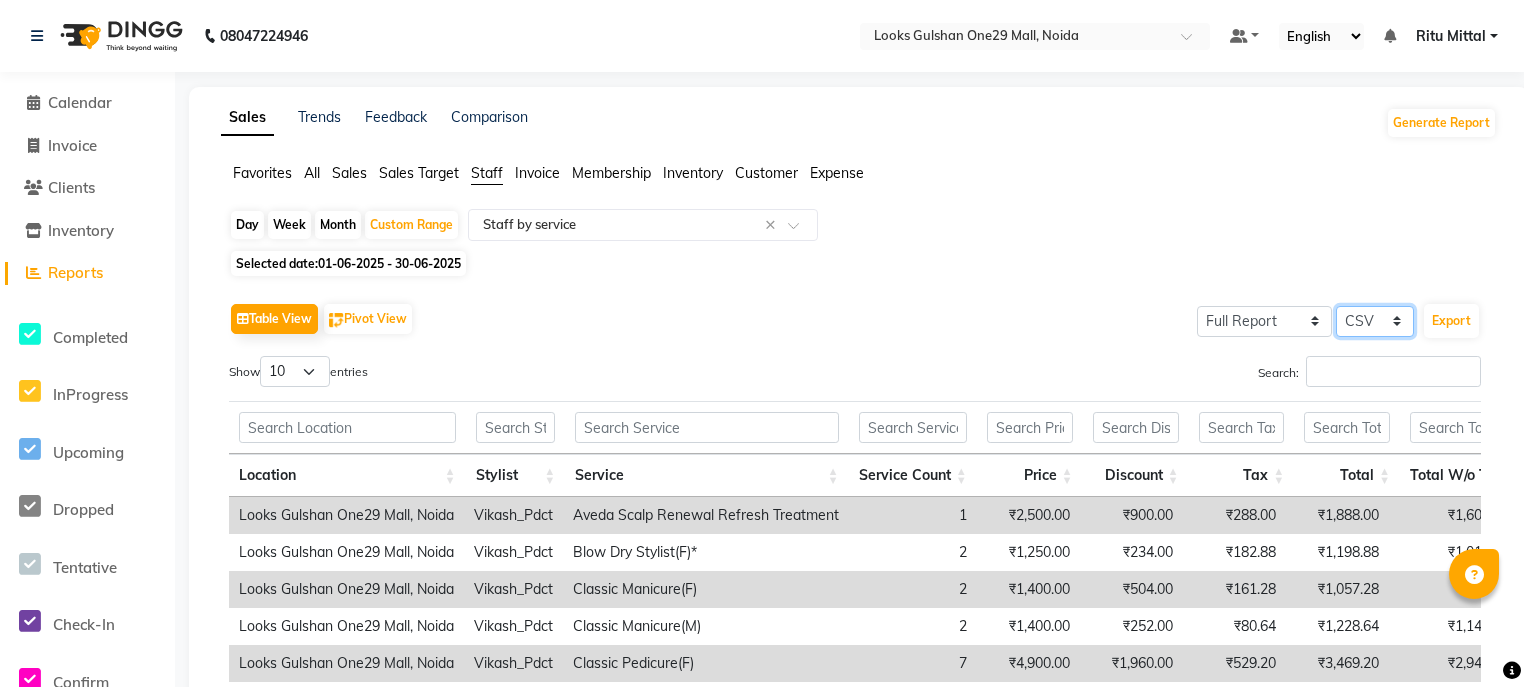 click on "Select CSV PDF" 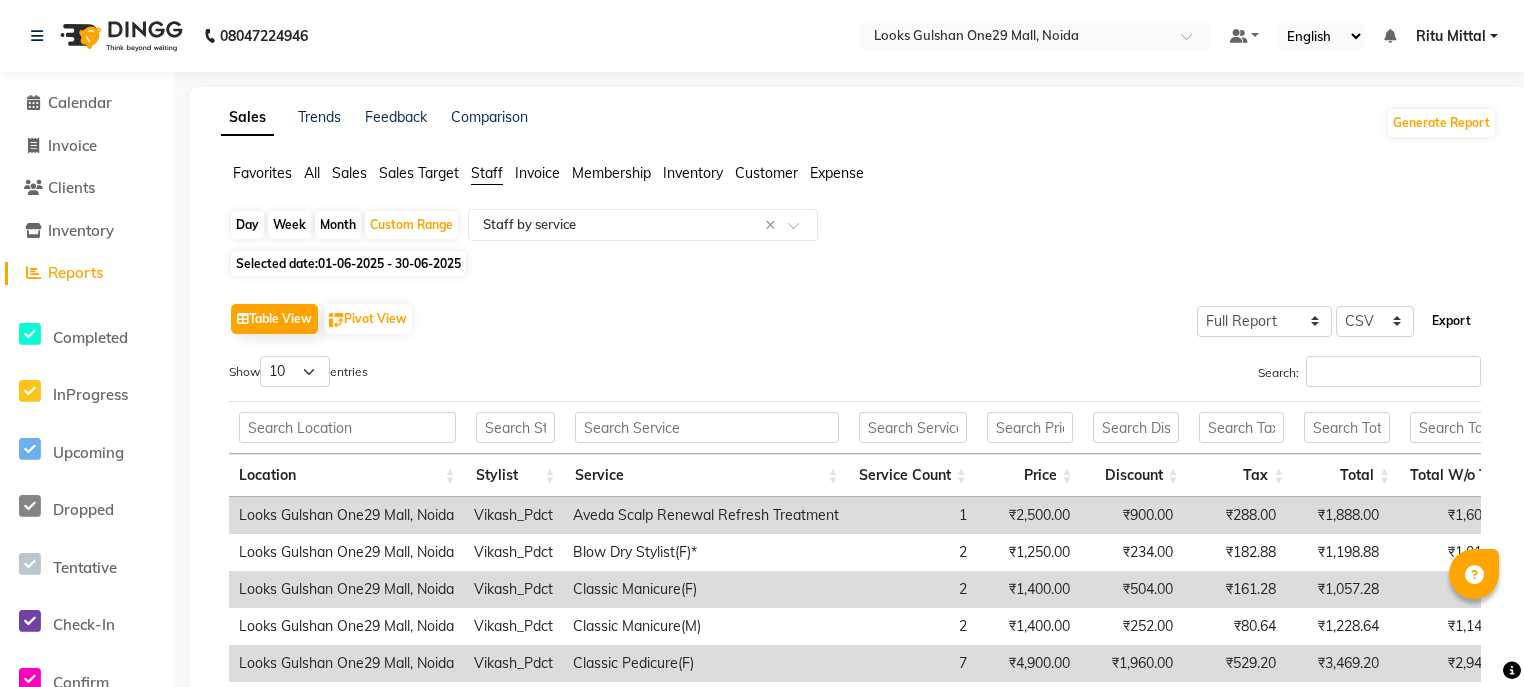 click on "Export" 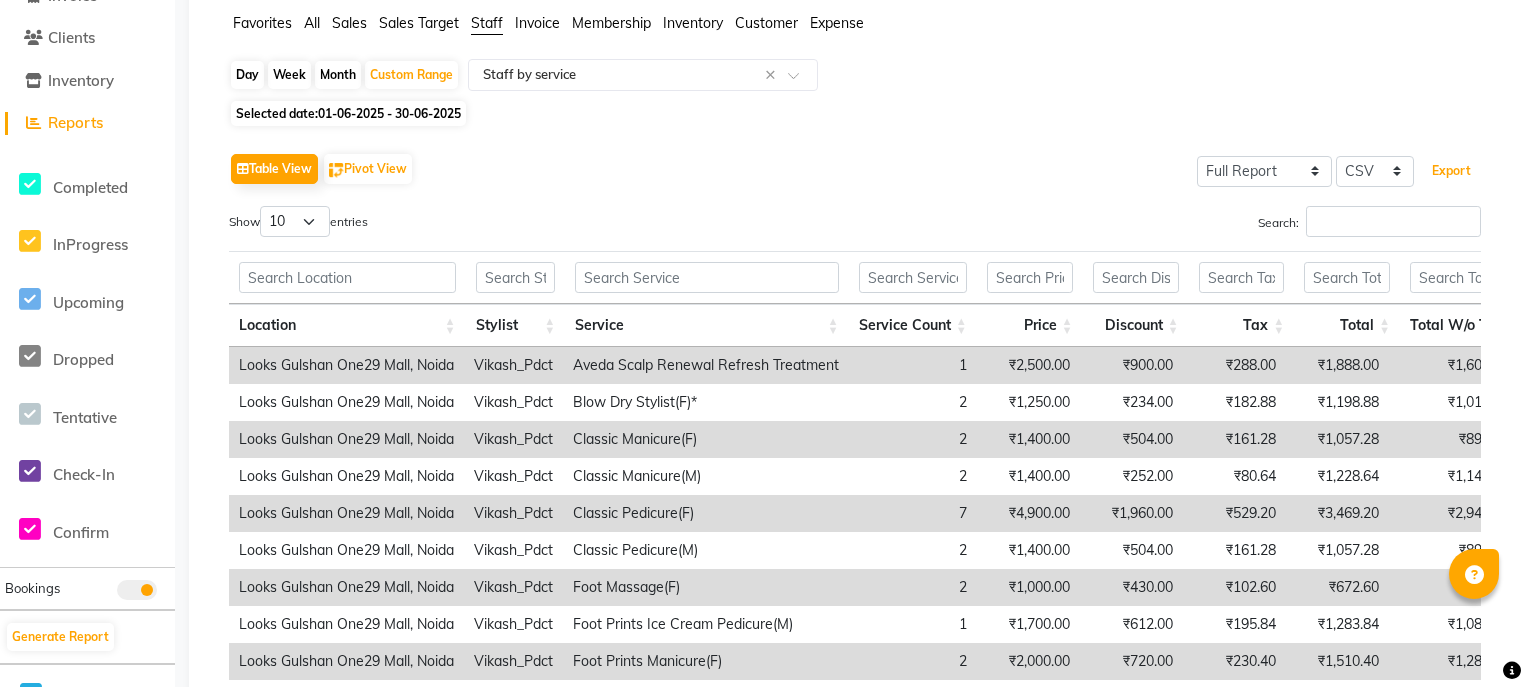 scroll, scrollTop: 113, scrollLeft: 0, axis: vertical 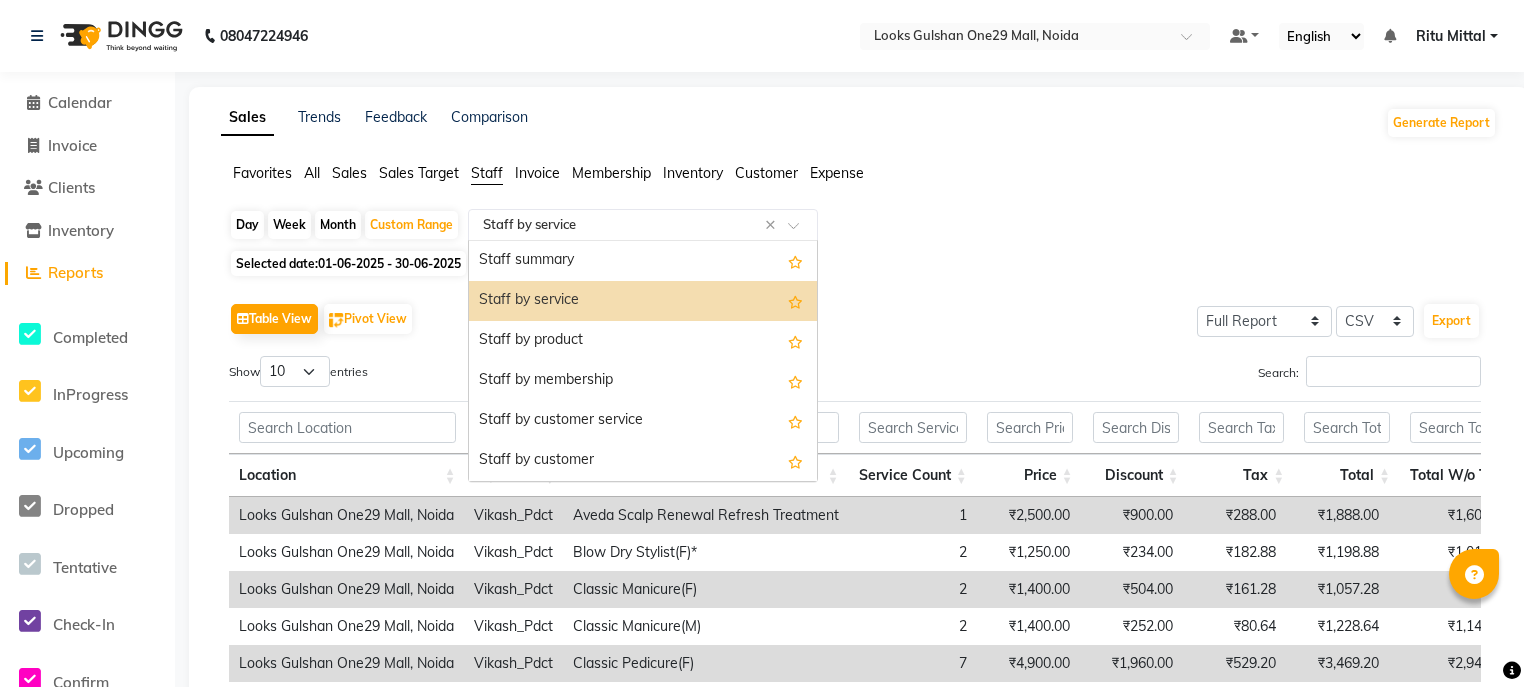 click 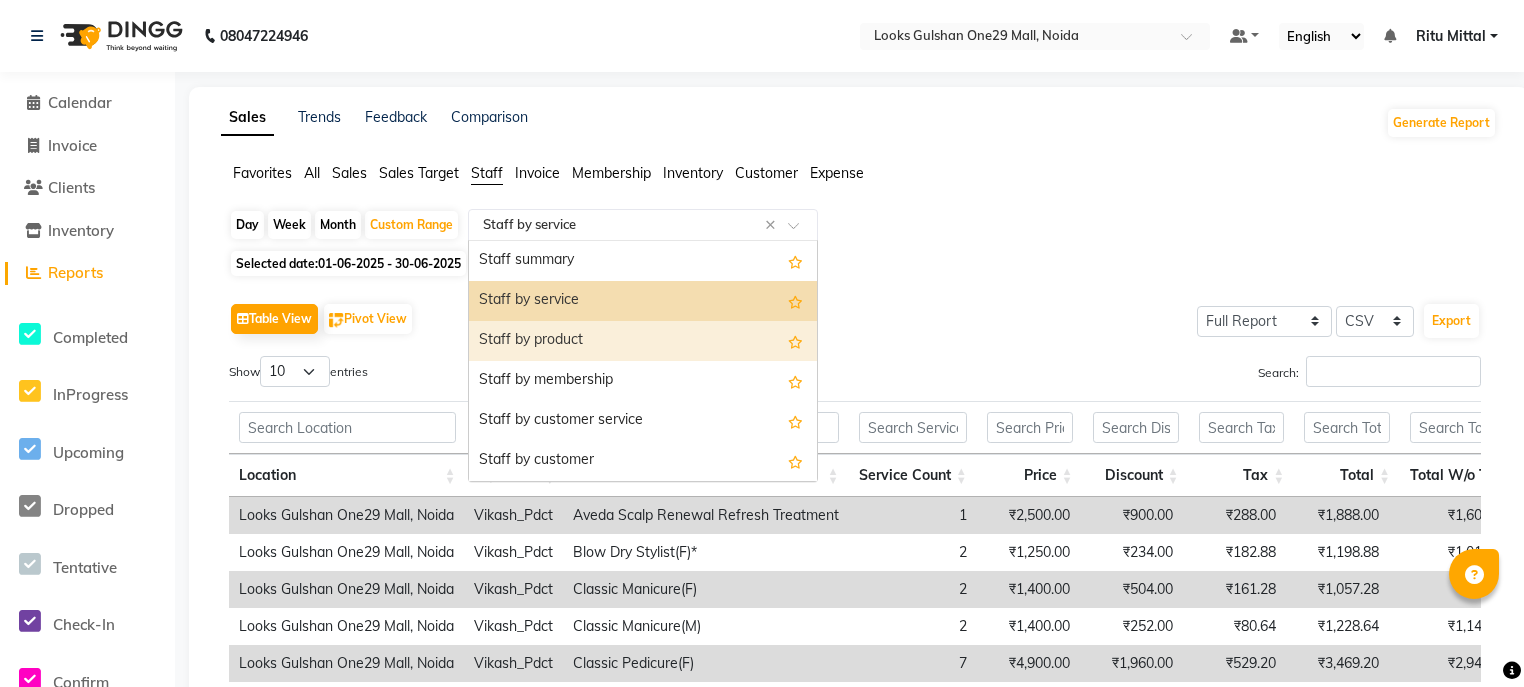 click on "Staff by product" at bounding box center (643, 341) 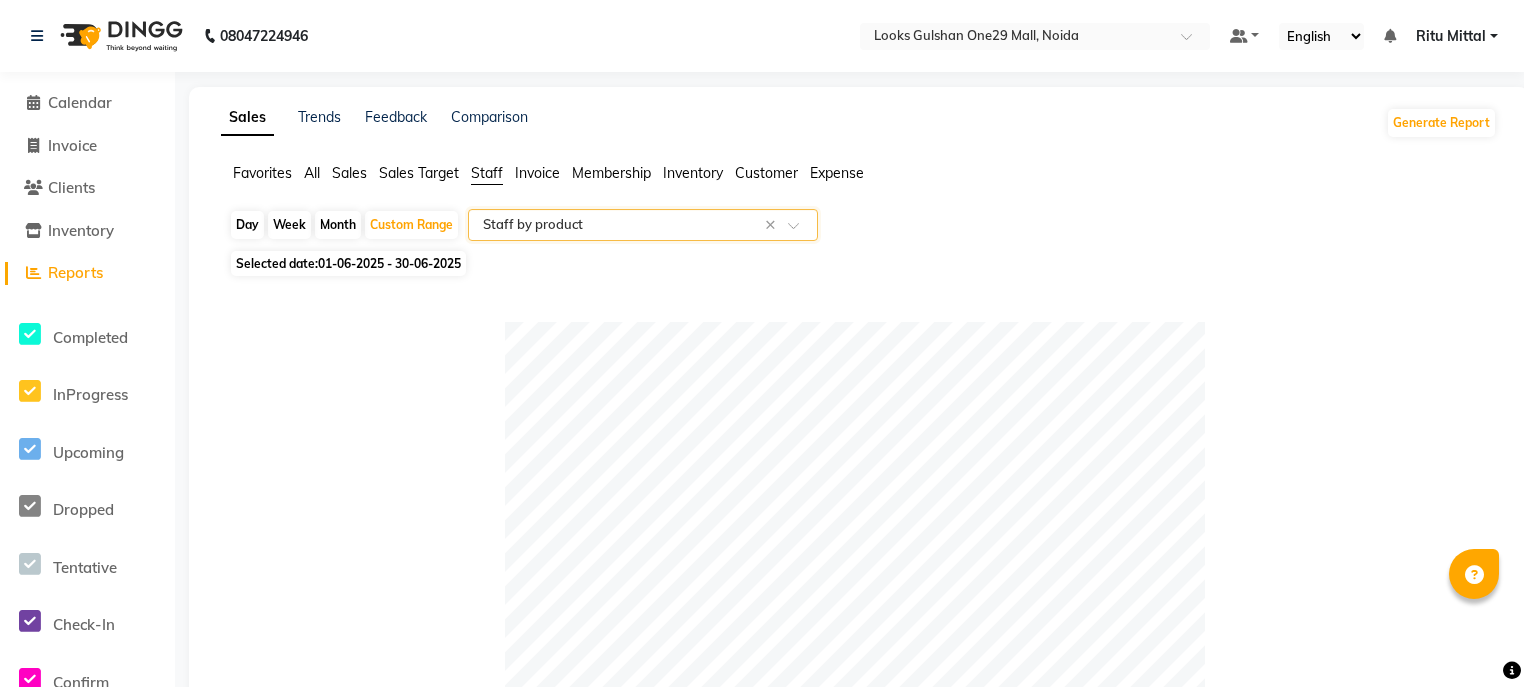 click on "Table View   Pivot View  Pie Chart Bar Chart Select Full Report Filtered Report Select CSV PDF  Export  Show  10 25 50 100  entries Search: Location Stylist Category Subcategory Brand Product Sales Count Price Qty Discount Tax Total Location Stylist Category Subcategory Brand Product Sales Count Price Qty Discount Tax Total Total 37 ₹1,01,149.00 39 ₹4,282.50 ₹15,813.52 ₹1,03,666.50 Looks Gulshan One29 Mall, [CITY] Nisha Hair Care Mask Kerastase Dp Maskeratine 200ml 1 ₹3,850.00 2.00 ₹0 ₹1,174.58 ₹7,700.00 Looks Gulshan One29 Mall, [CITY] Shiva Hair Care Shampoo Kerastase Pre.Bain Decalcifiant Reparateur 250ml 2 ₹6,800.00 2.00 ₹0 ₹1,037.28 ₹6,800.00 Looks Gulshan One29 Mall, [CITY] Nisha Hair Care Shampoo Kerastase Dp Bain Fluidealiste 250ml 1 ₹2,950.00 2.00 ₹0 ₹900.00 ₹5,900.00 Looks Gulshan One29 Mall, [CITY] Nisha Hair Care Serum Kerastase Elixir Original Versatile 75ml-Refillable 1 ₹5,900.00 1.00 ₹0 ₹900.00 ₹5,900.00 Looks Gulshan One29 Mall, [CITY] Vikash_Pdct Serum 1" 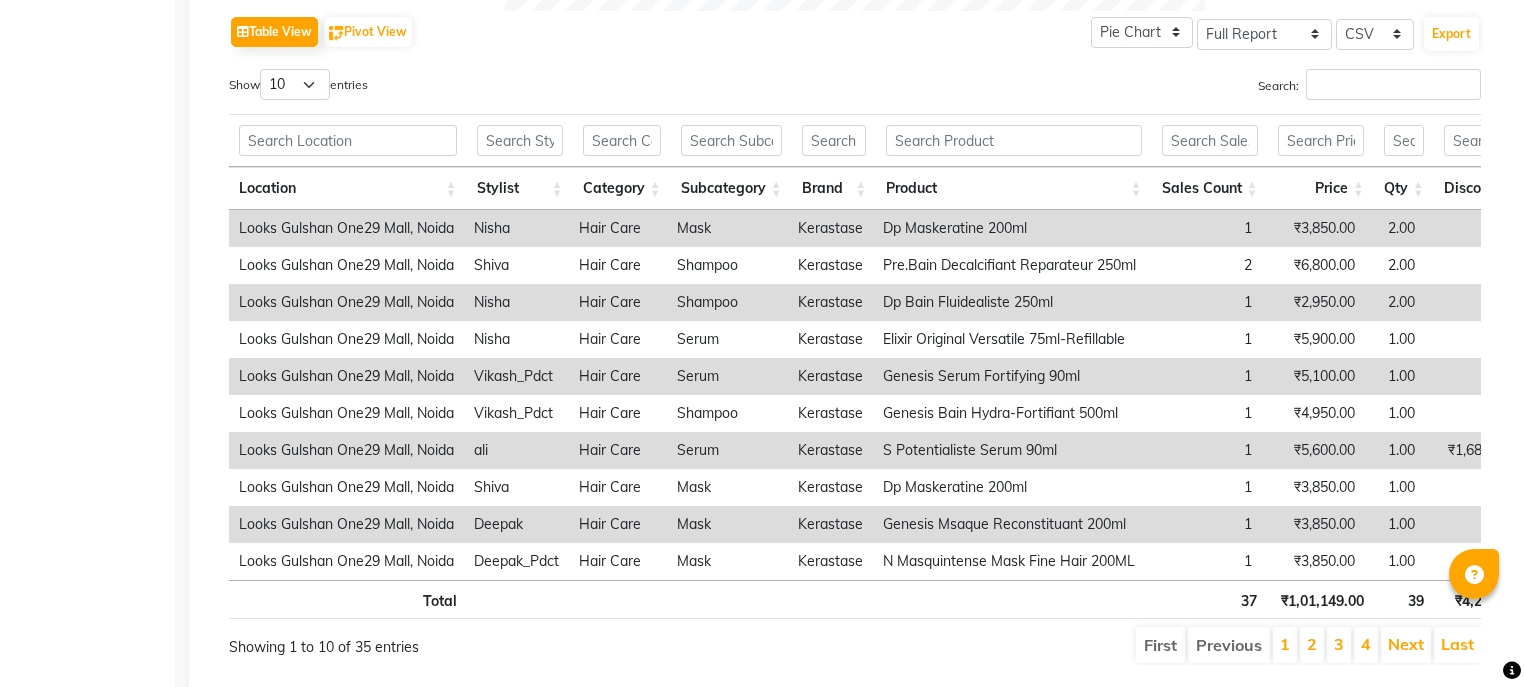 scroll, scrollTop: 1077, scrollLeft: 0, axis: vertical 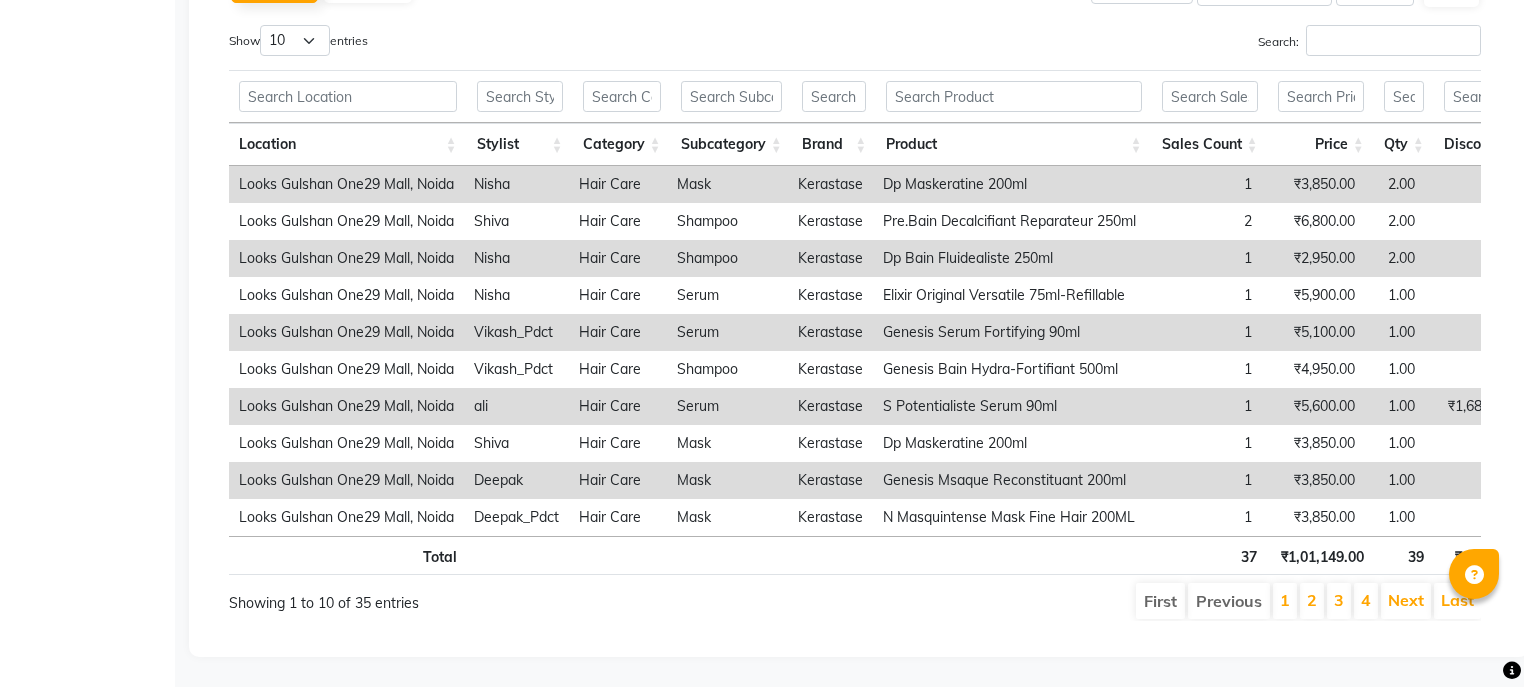 click on "2" at bounding box center (1312, 601) 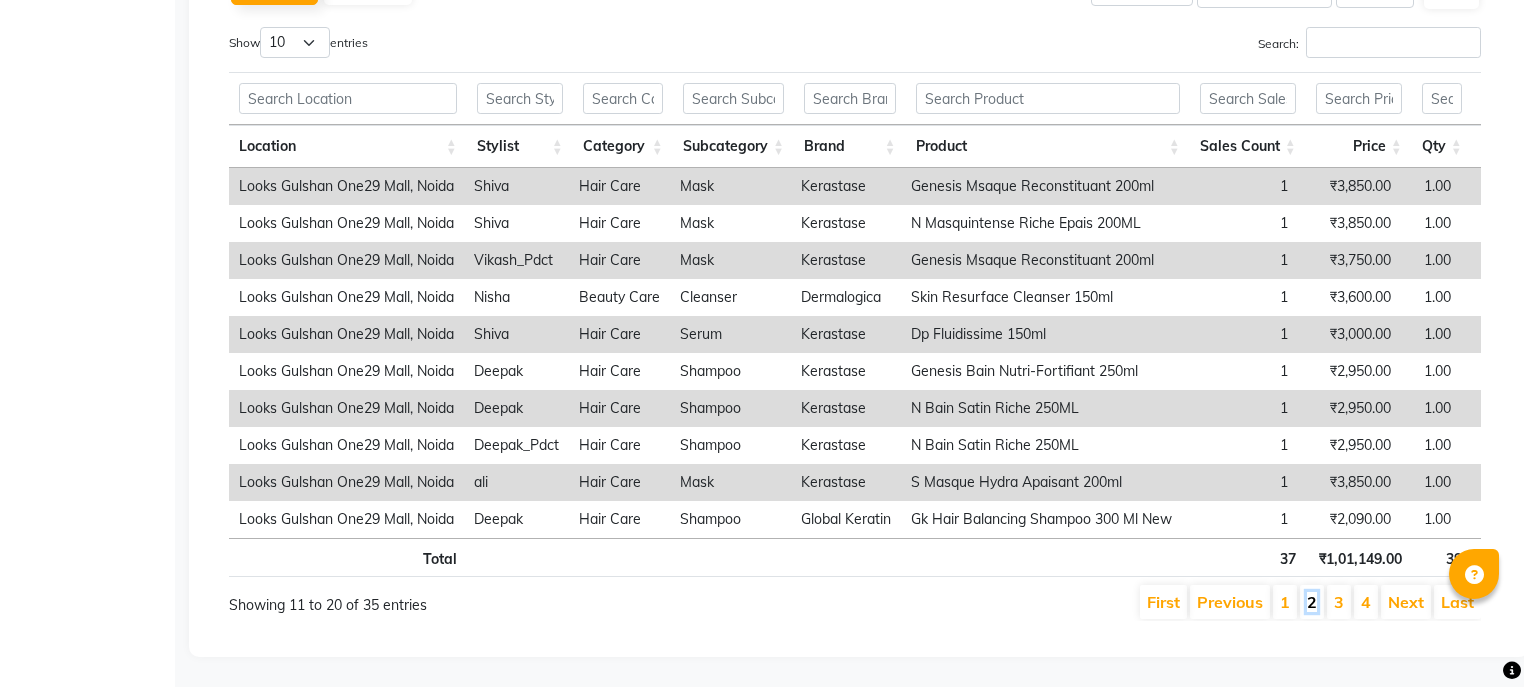 click on "2" at bounding box center (1312, 602) 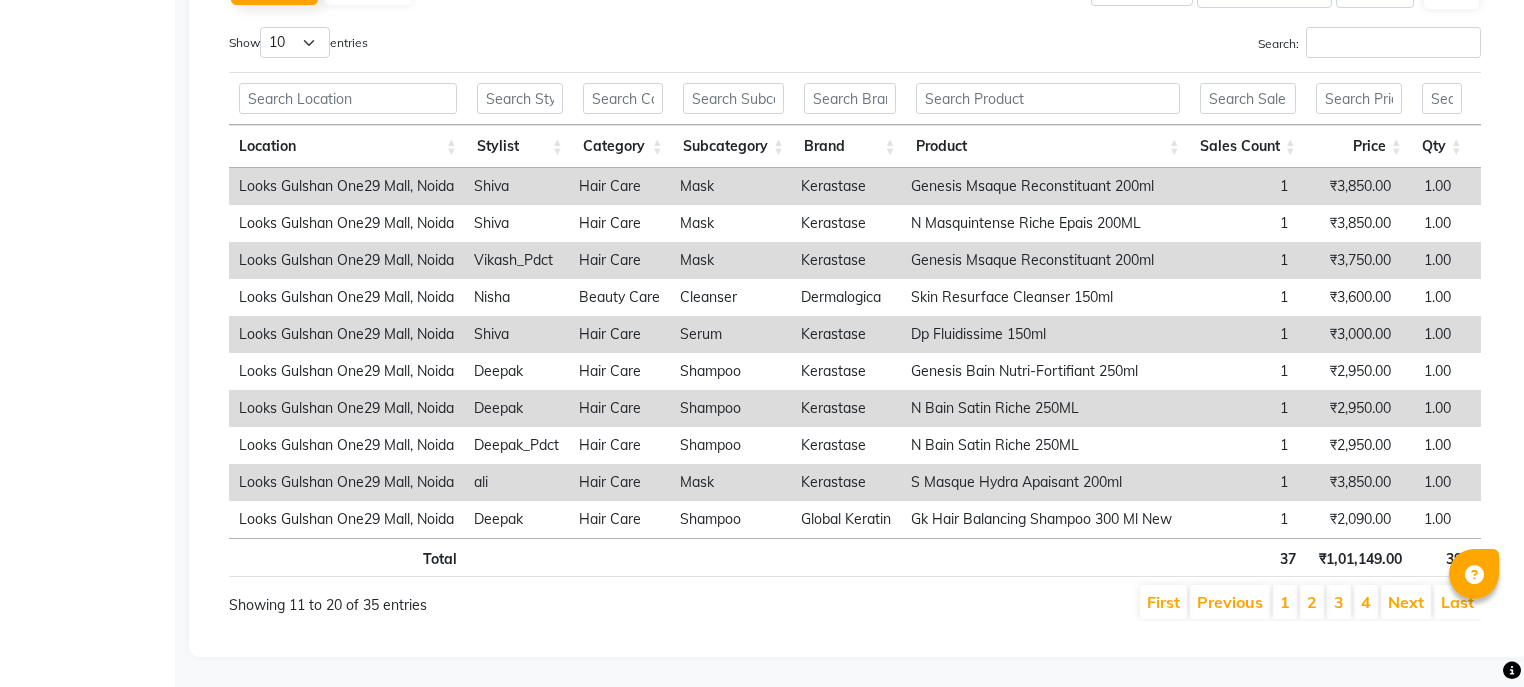click on "3" at bounding box center (1339, 602) 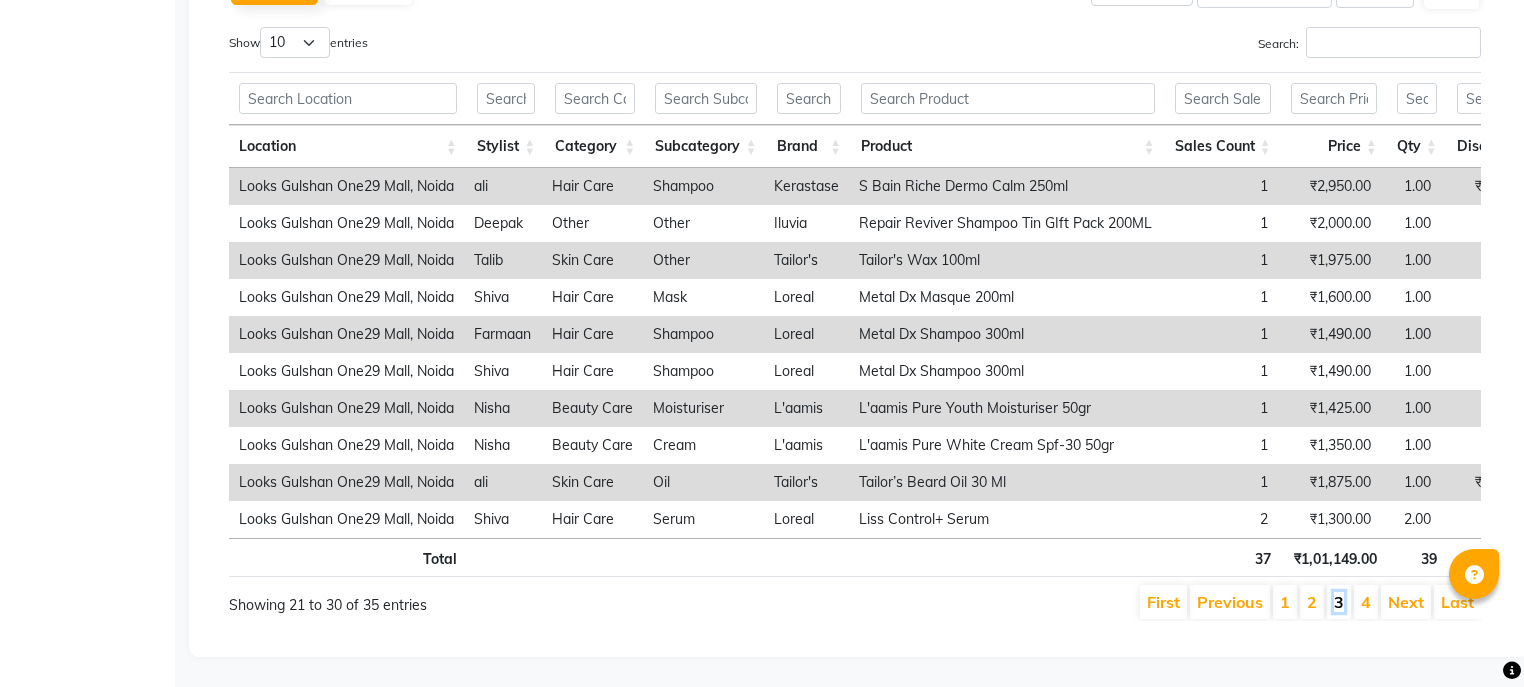click on "3" at bounding box center [1339, 602] 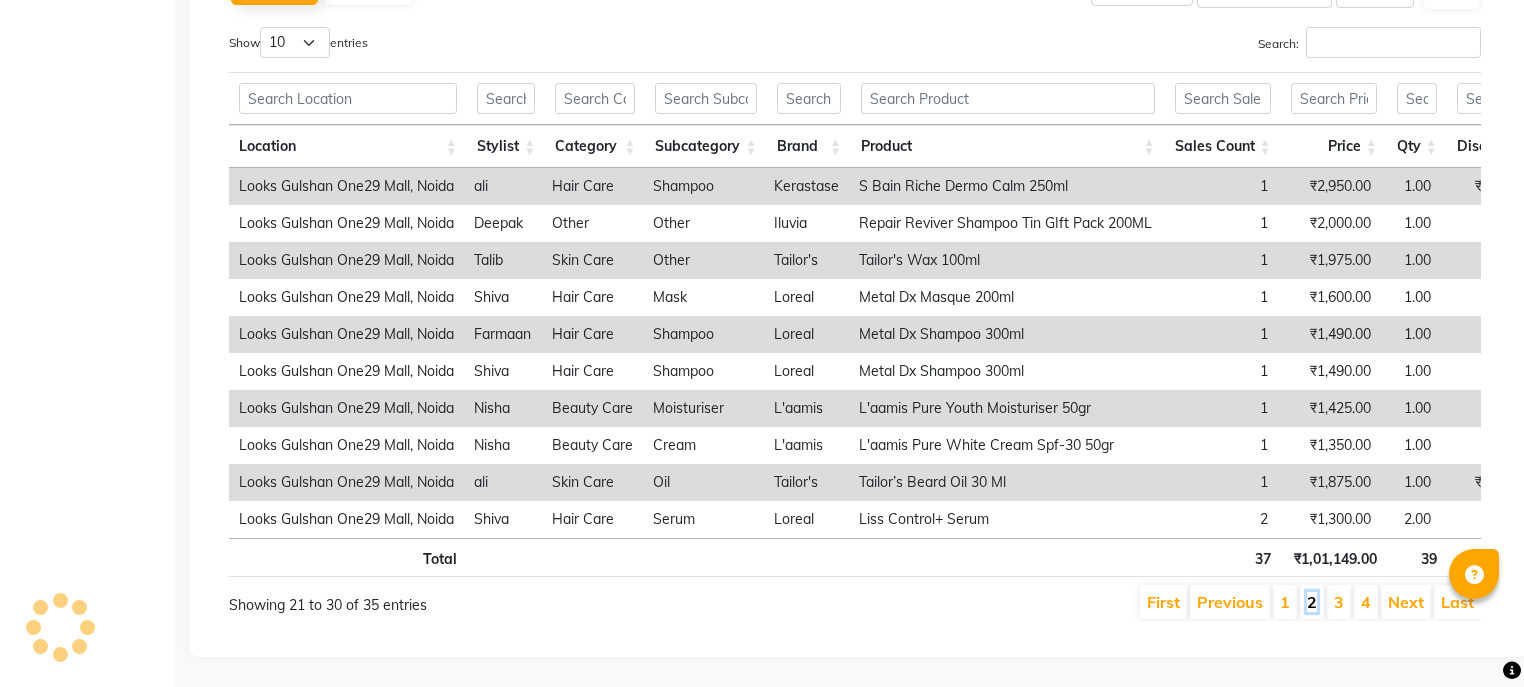 click on "2" at bounding box center [1312, 602] 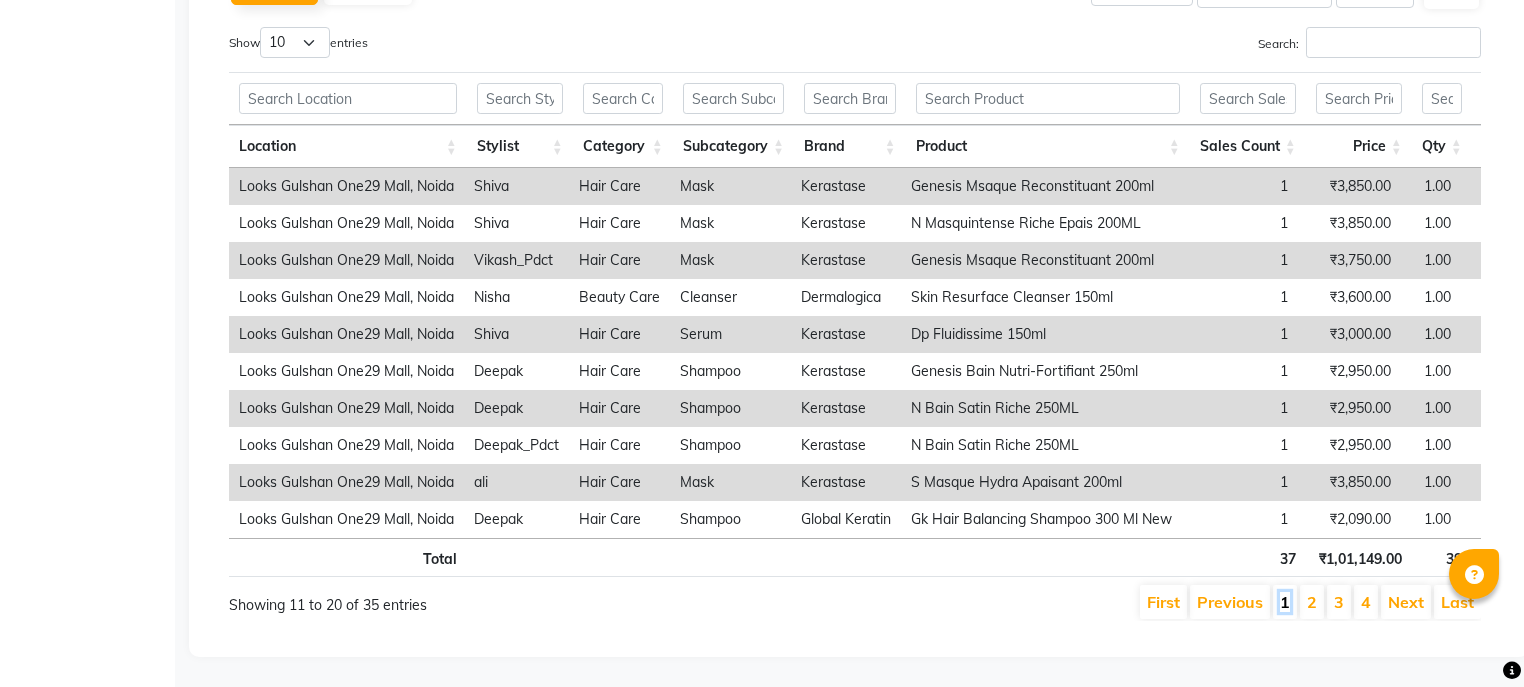 click on "1" at bounding box center [1285, 602] 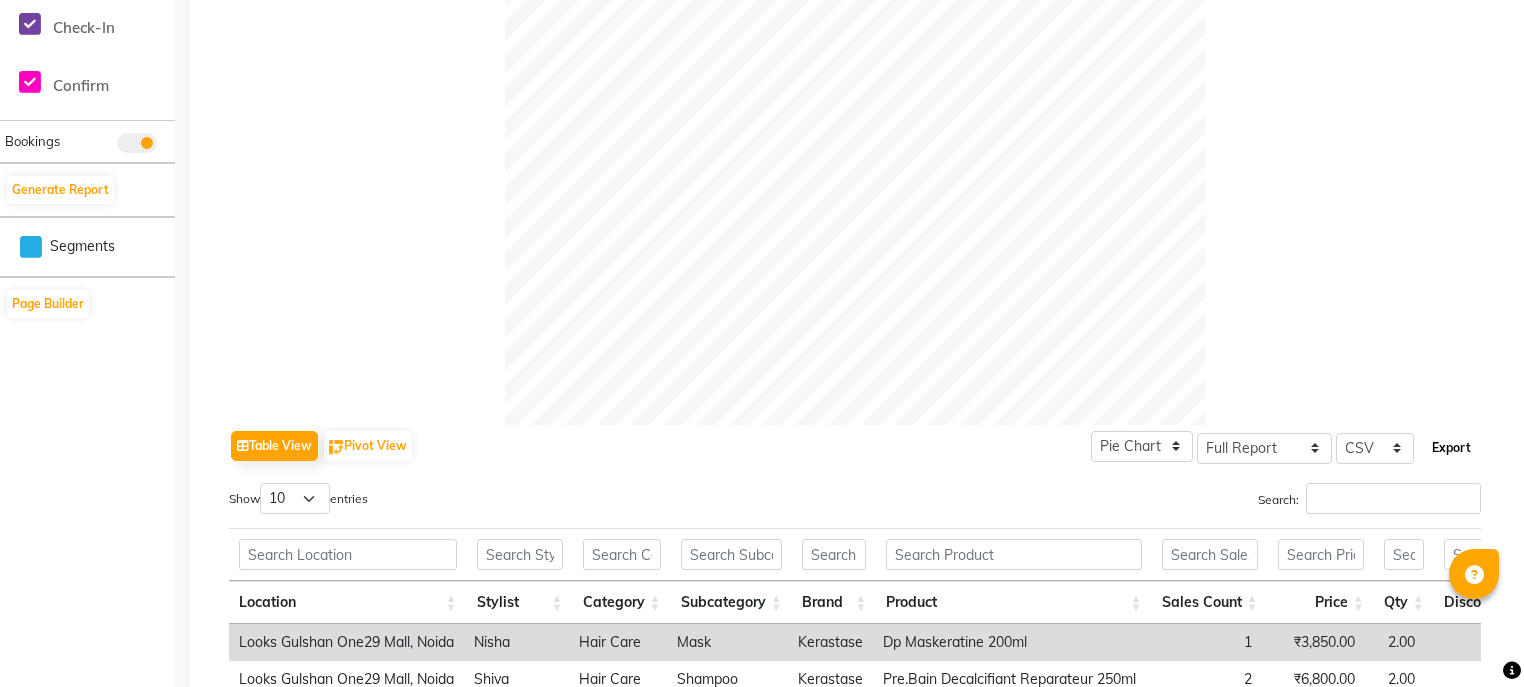 click on "Export" 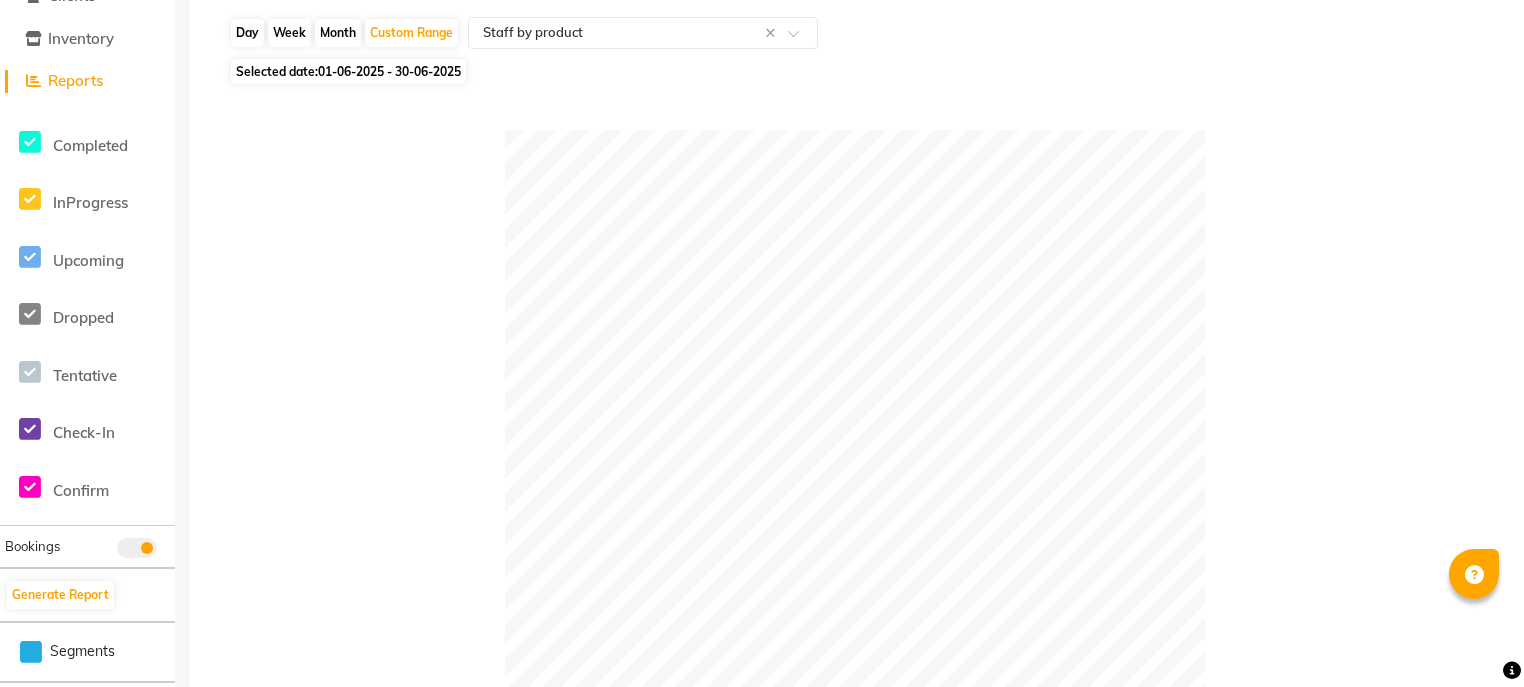 scroll, scrollTop: 0, scrollLeft: 0, axis: both 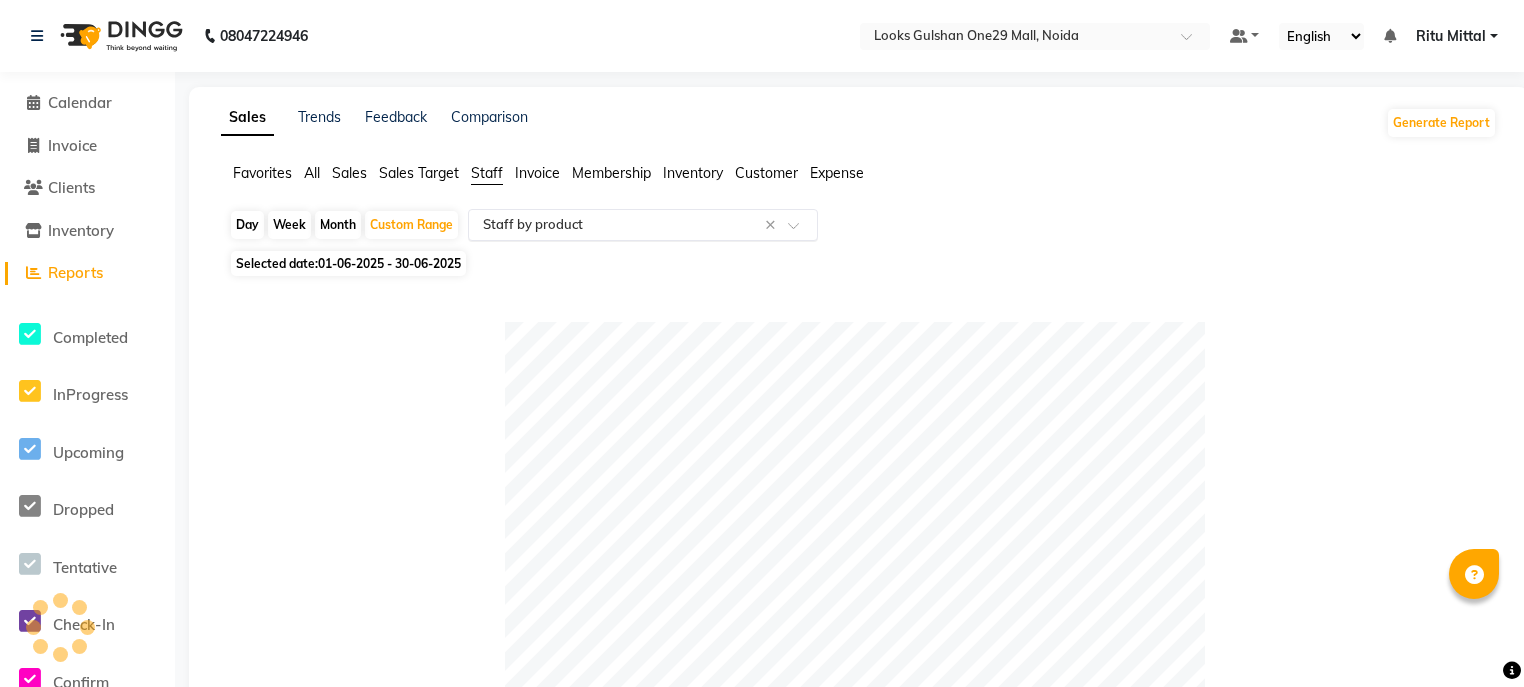 click on "Select Report Type × Staff by product ×" 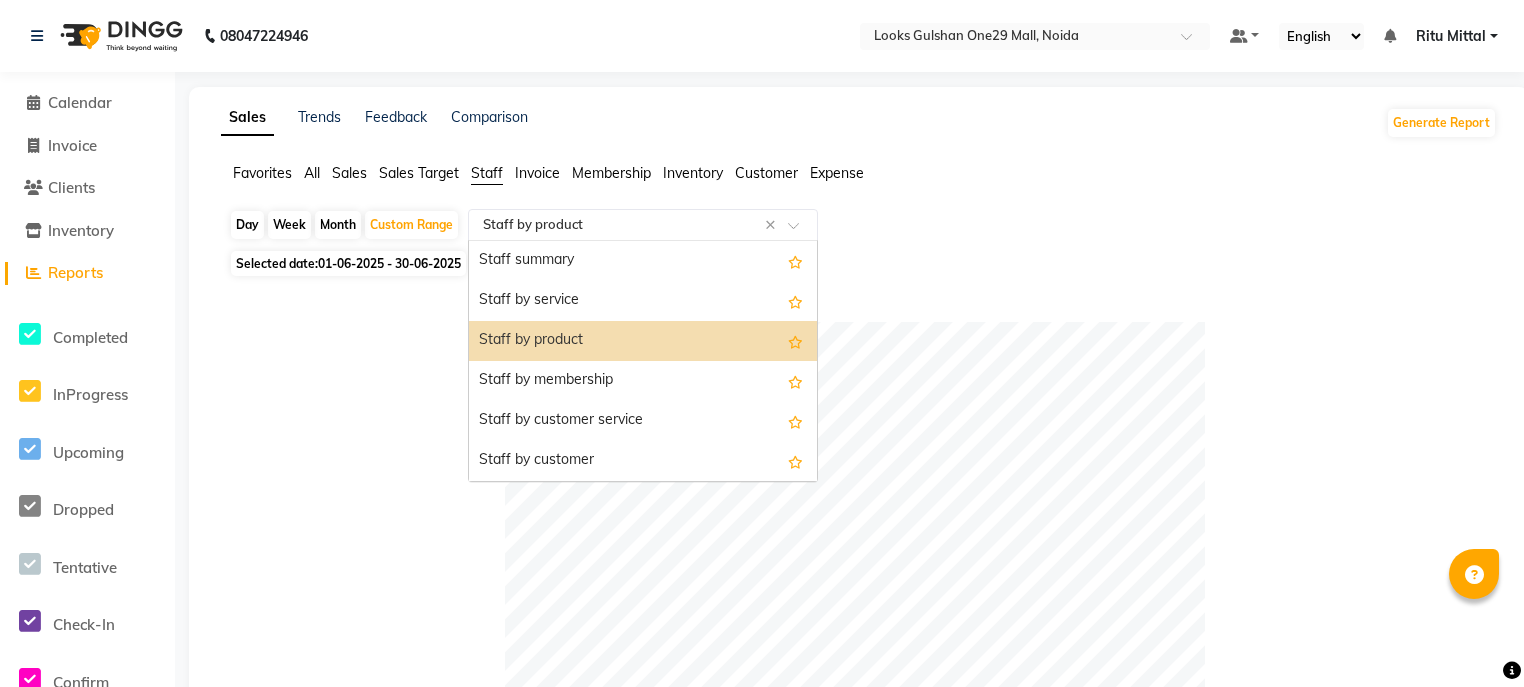 click on "Staff by product" at bounding box center [643, 341] 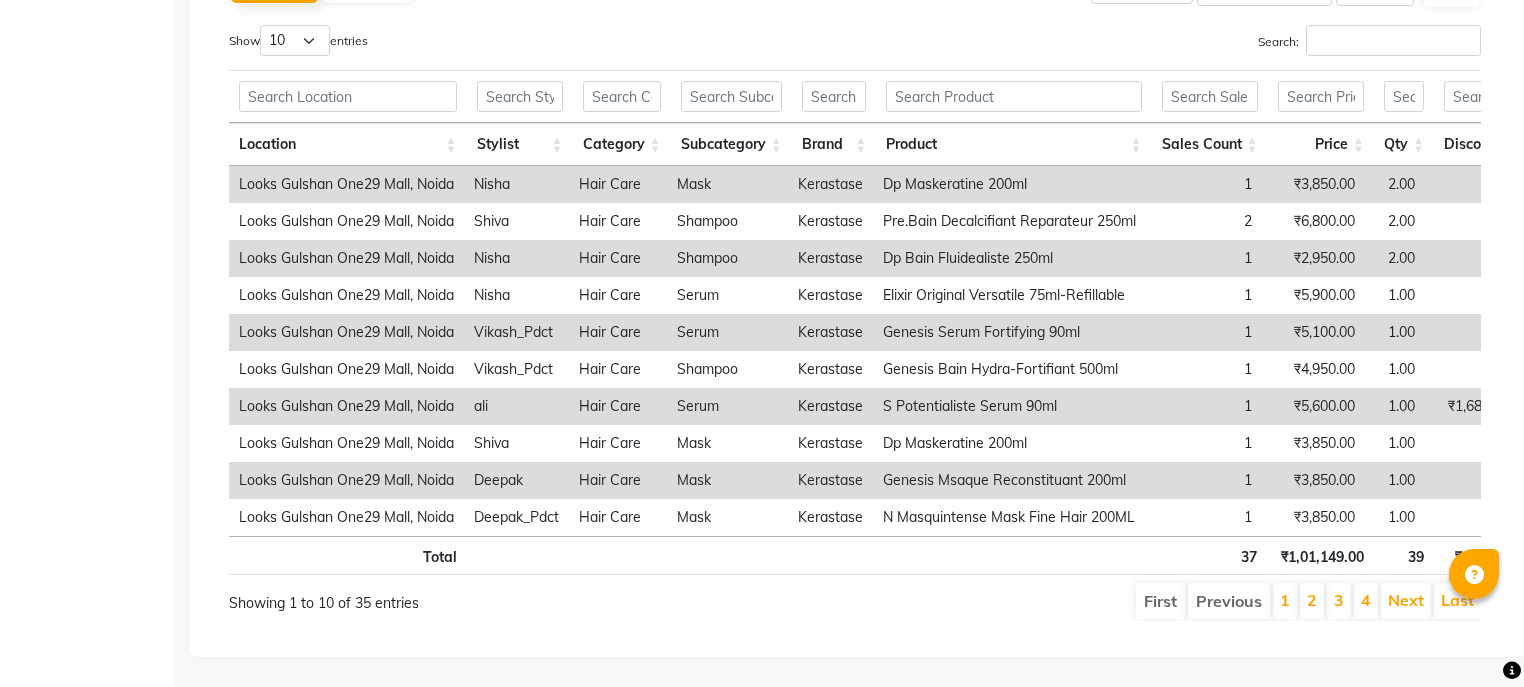 scroll, scrollTop: 1077, scrollLeft: 0, axis: vertical 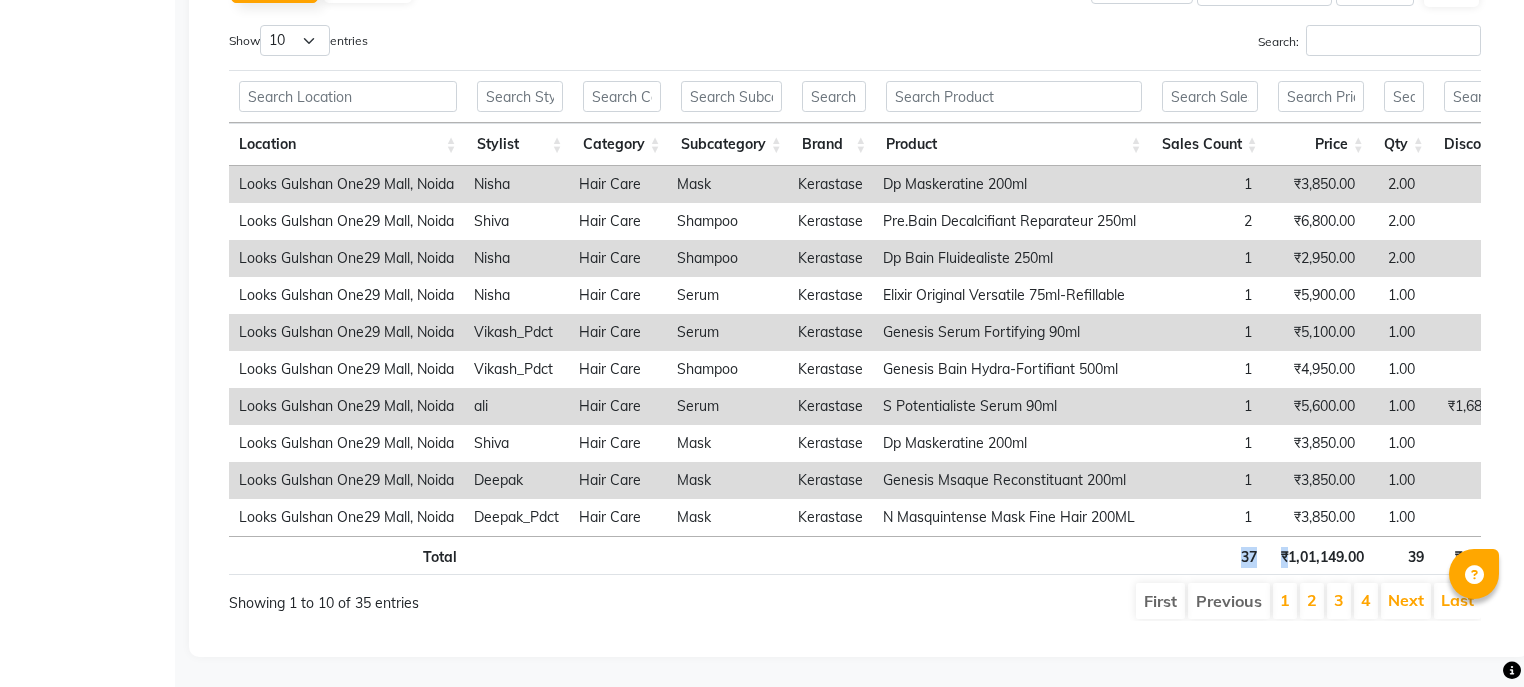 click on "Total 37 ₹1,01,149.00 39 ₹4,282.50 ₹15,813.52 ₹1,03,666.50" at bounding box center [979, 555] 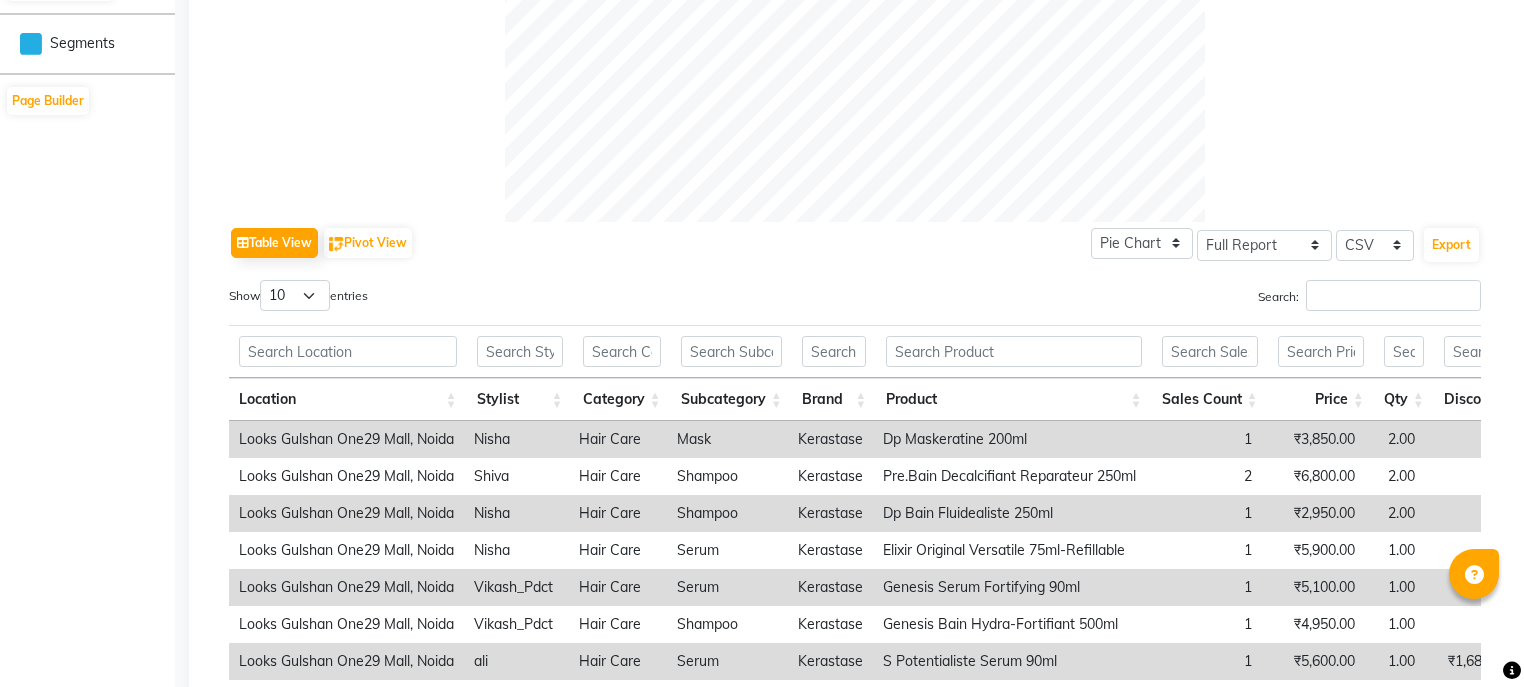 scroll, scrollTop: 837, scrollLeft: 0, axis: vertical 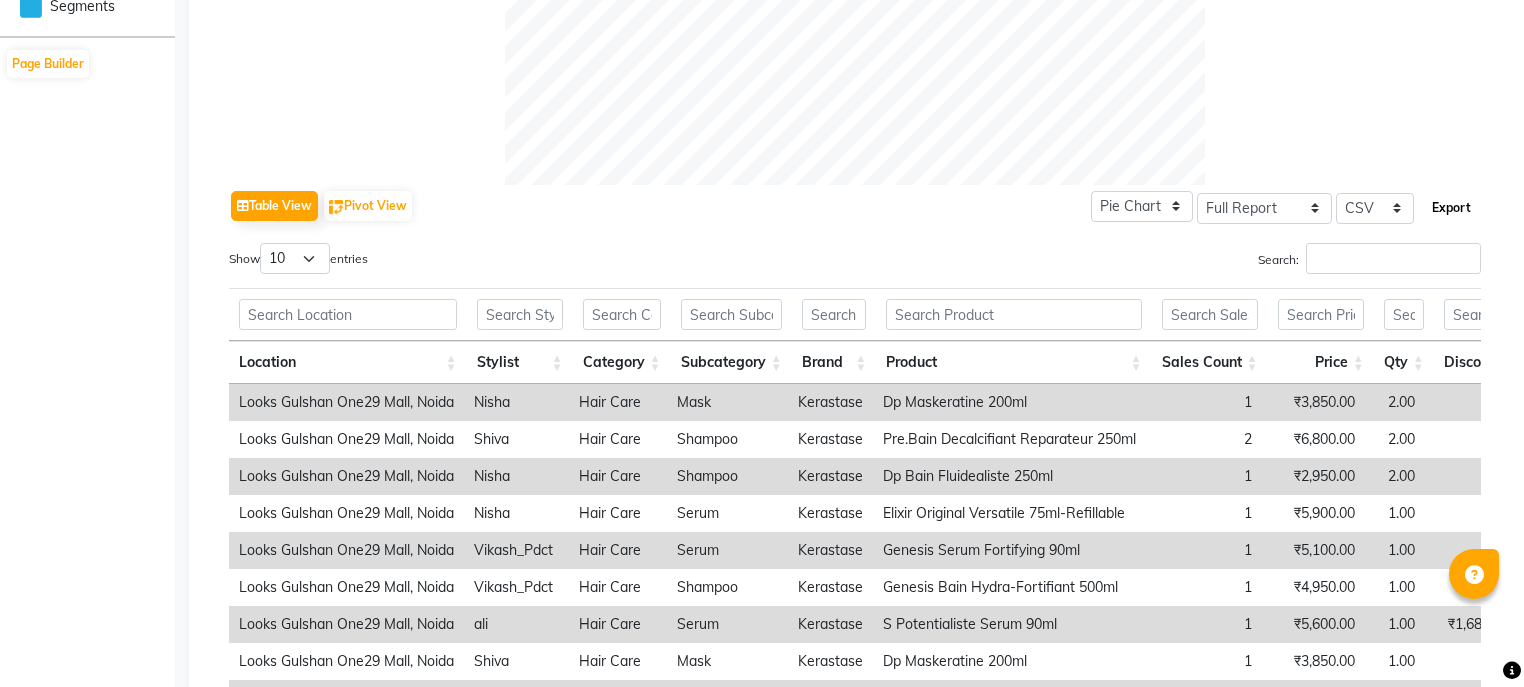 click on "Export" 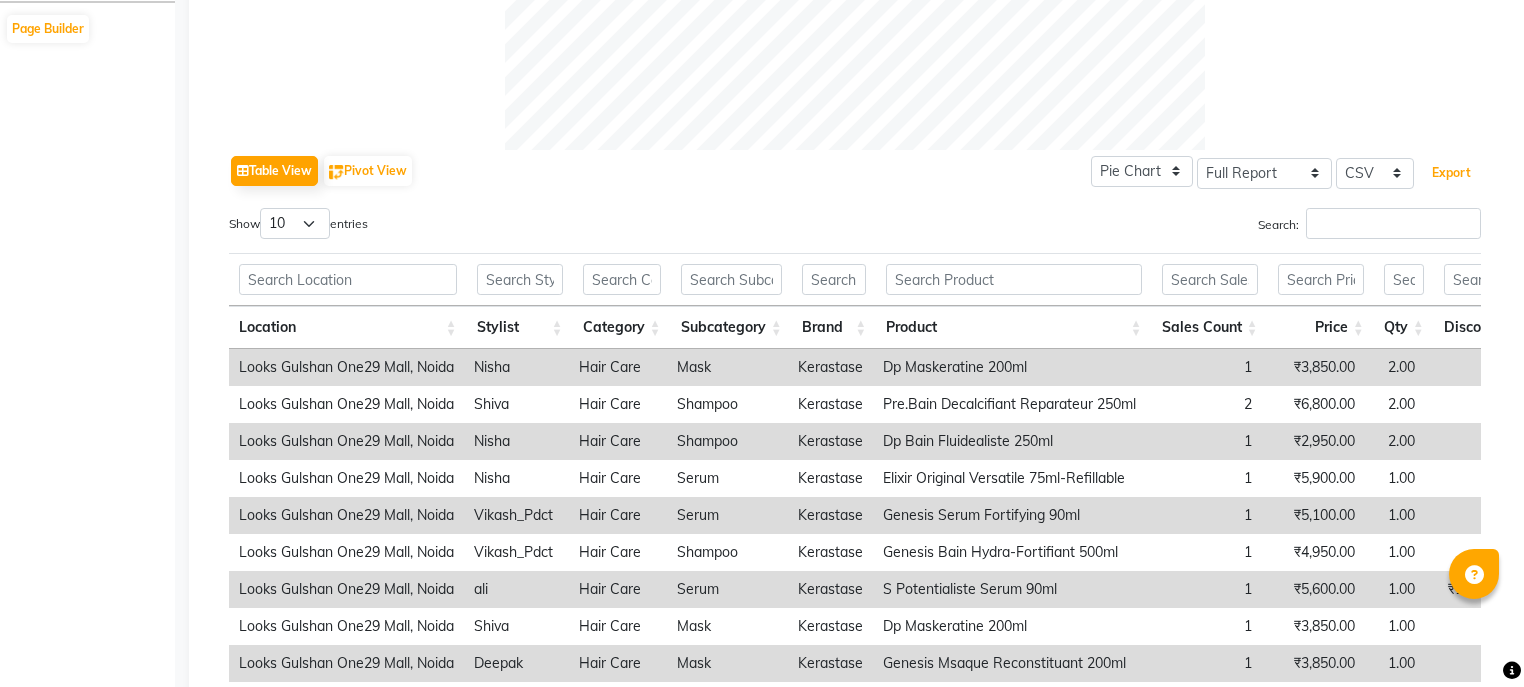 scroll, scrollTop: 1077, scrollLeft: 0, axis: vertical 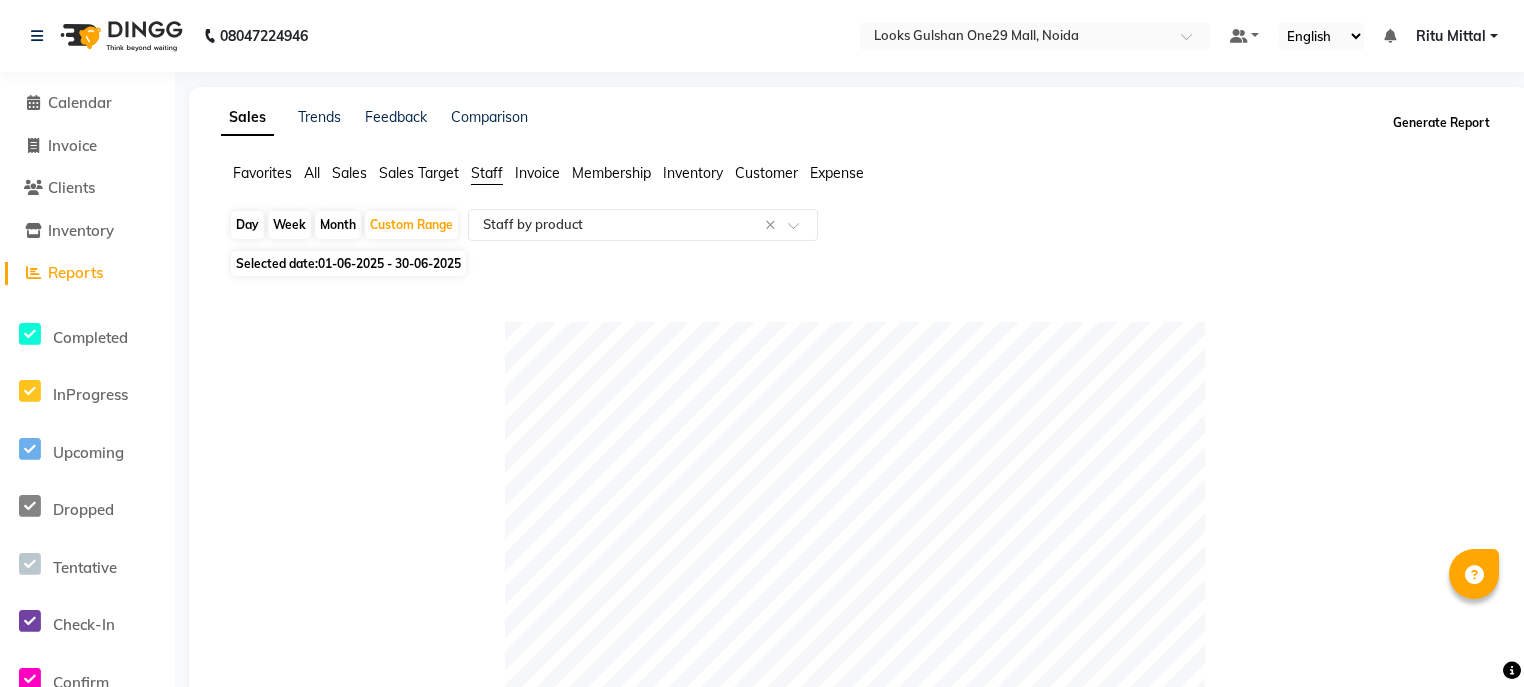 click on "Generate Report" 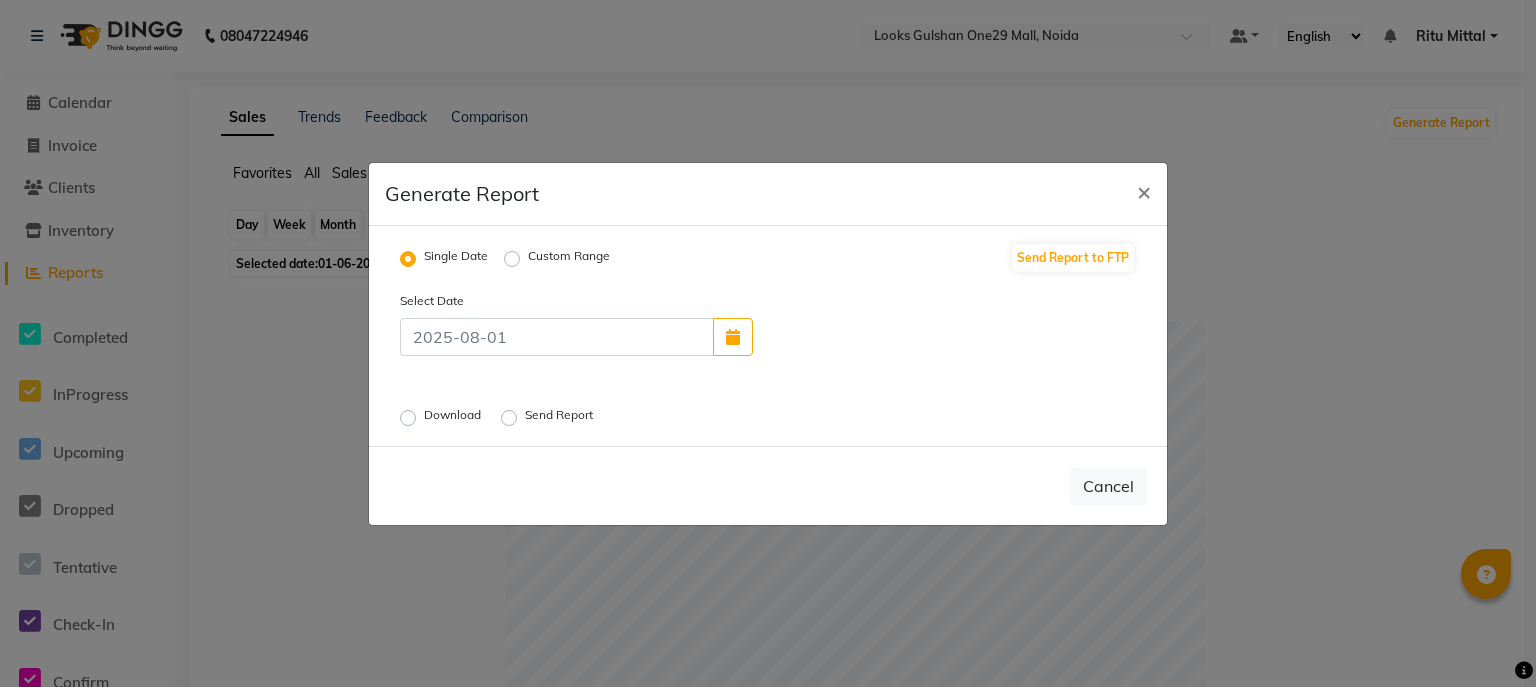 click on "Custom Range" 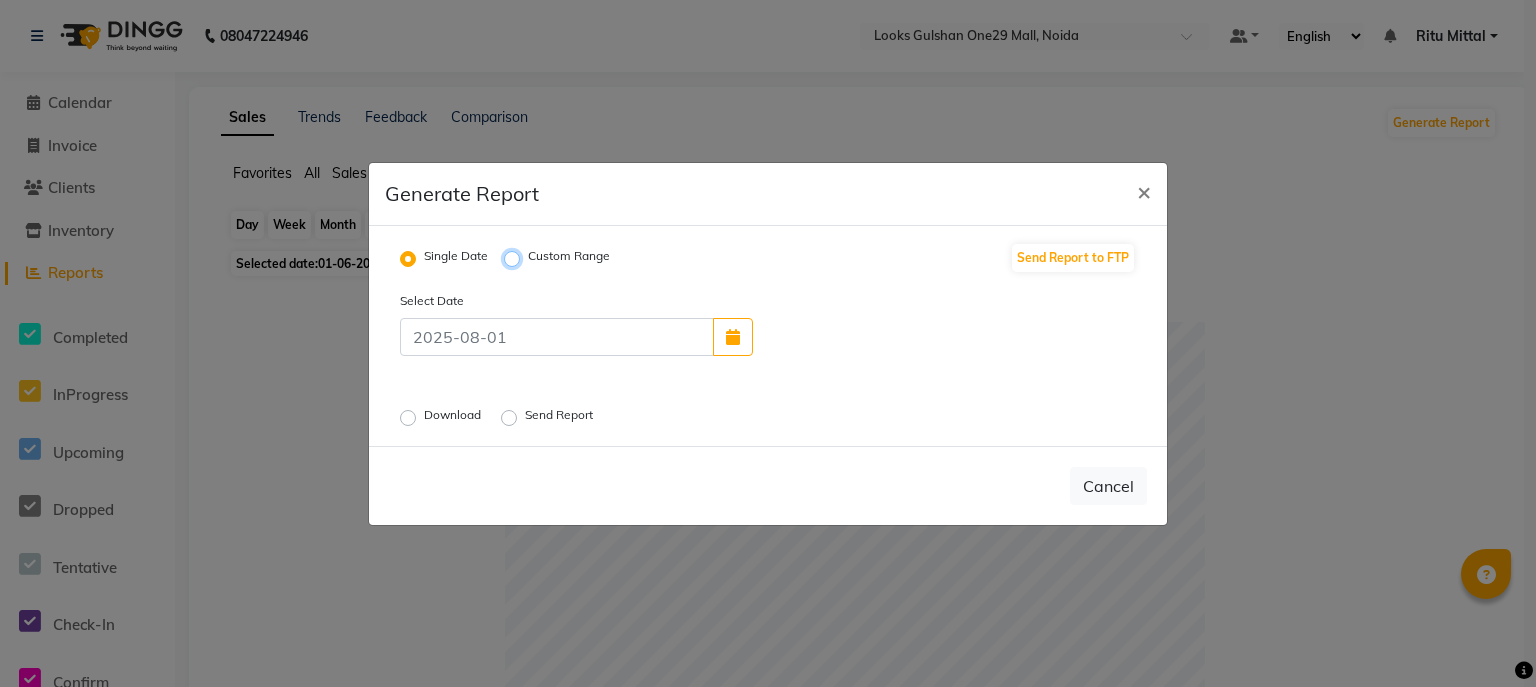 click on "Custom Range" at bounding box center [515, 258] 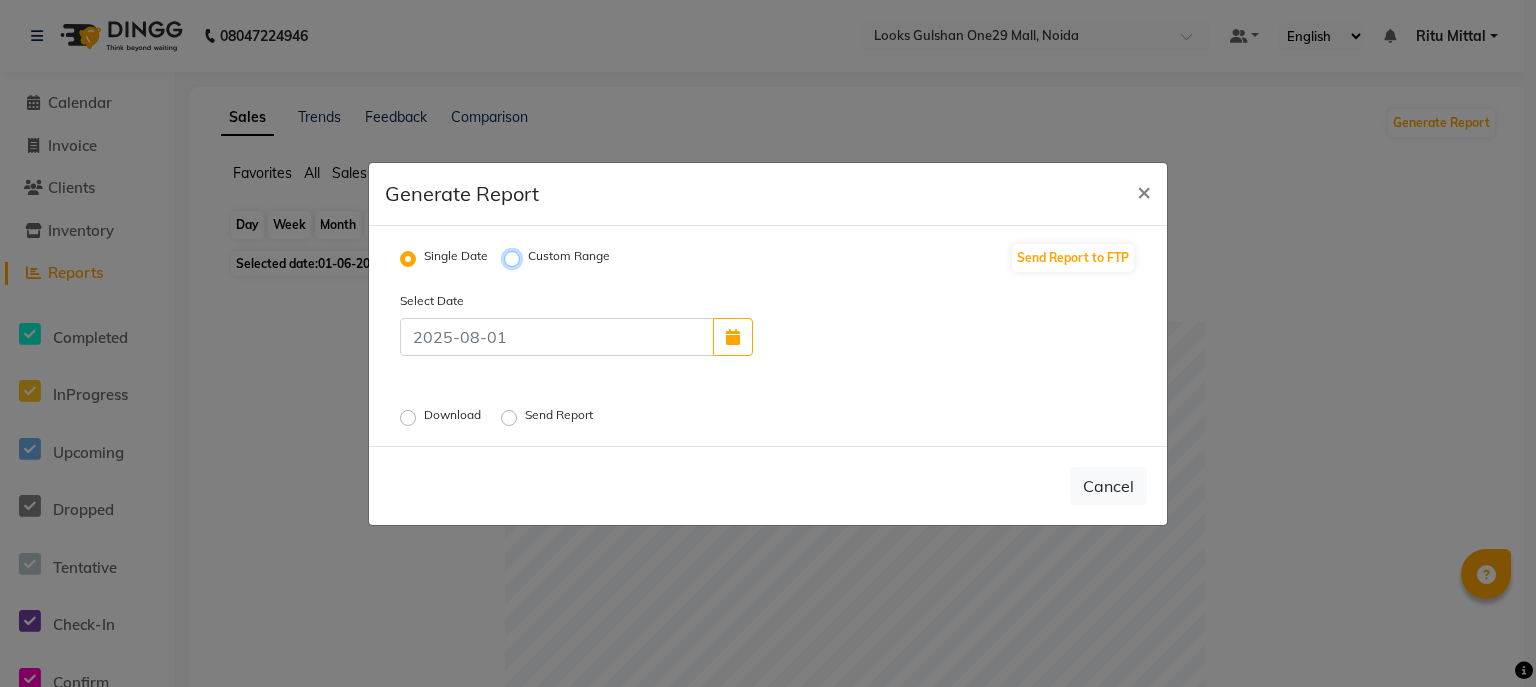 radio on "true" 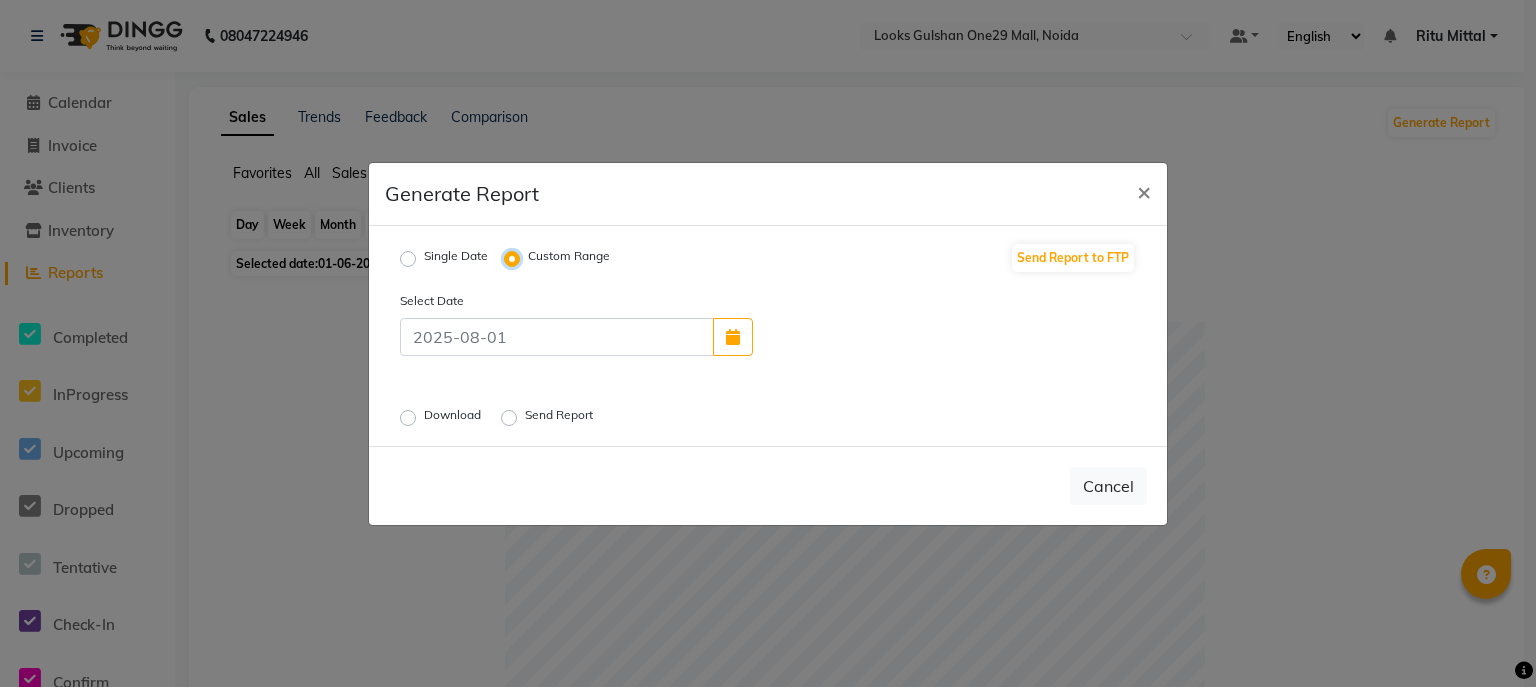 select on "8" 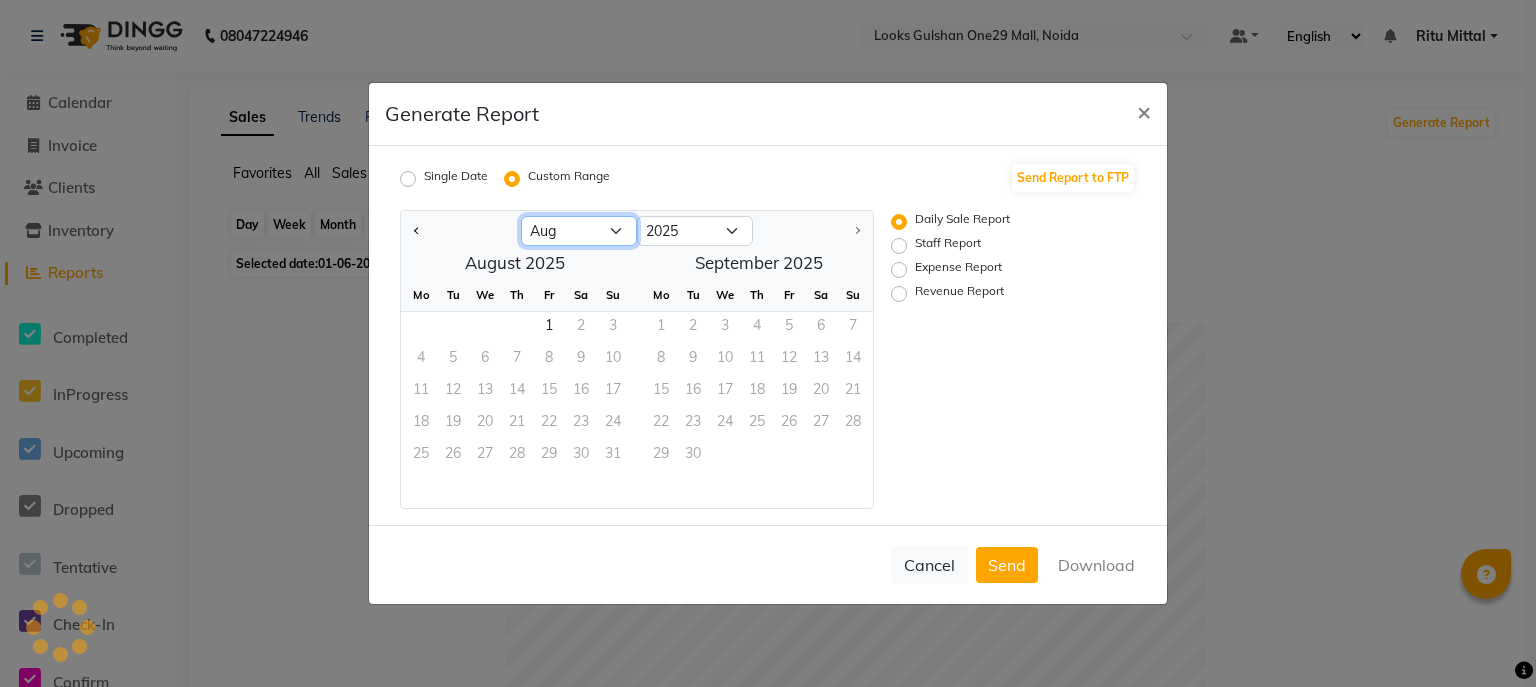 click on "Jan Feb Mar Apr May Jun Jul Aug" 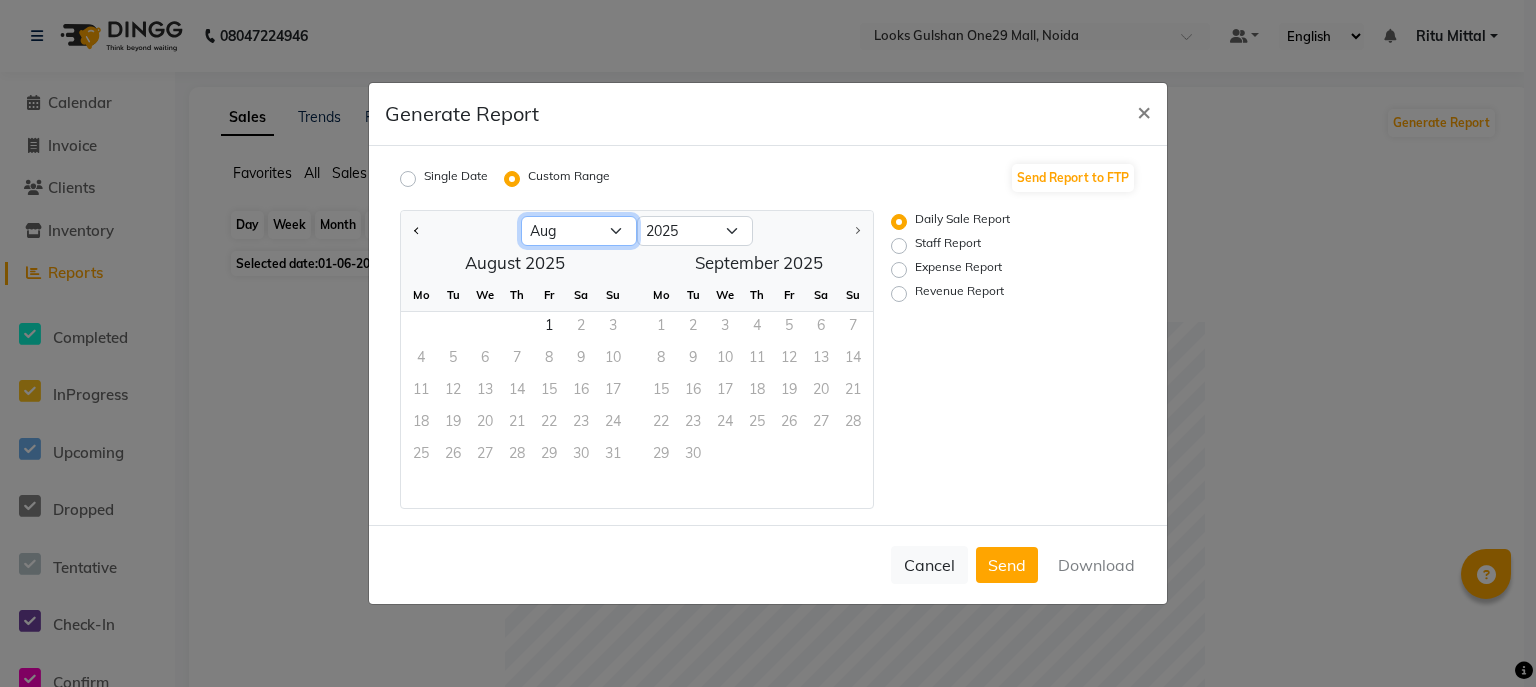 select on "5" 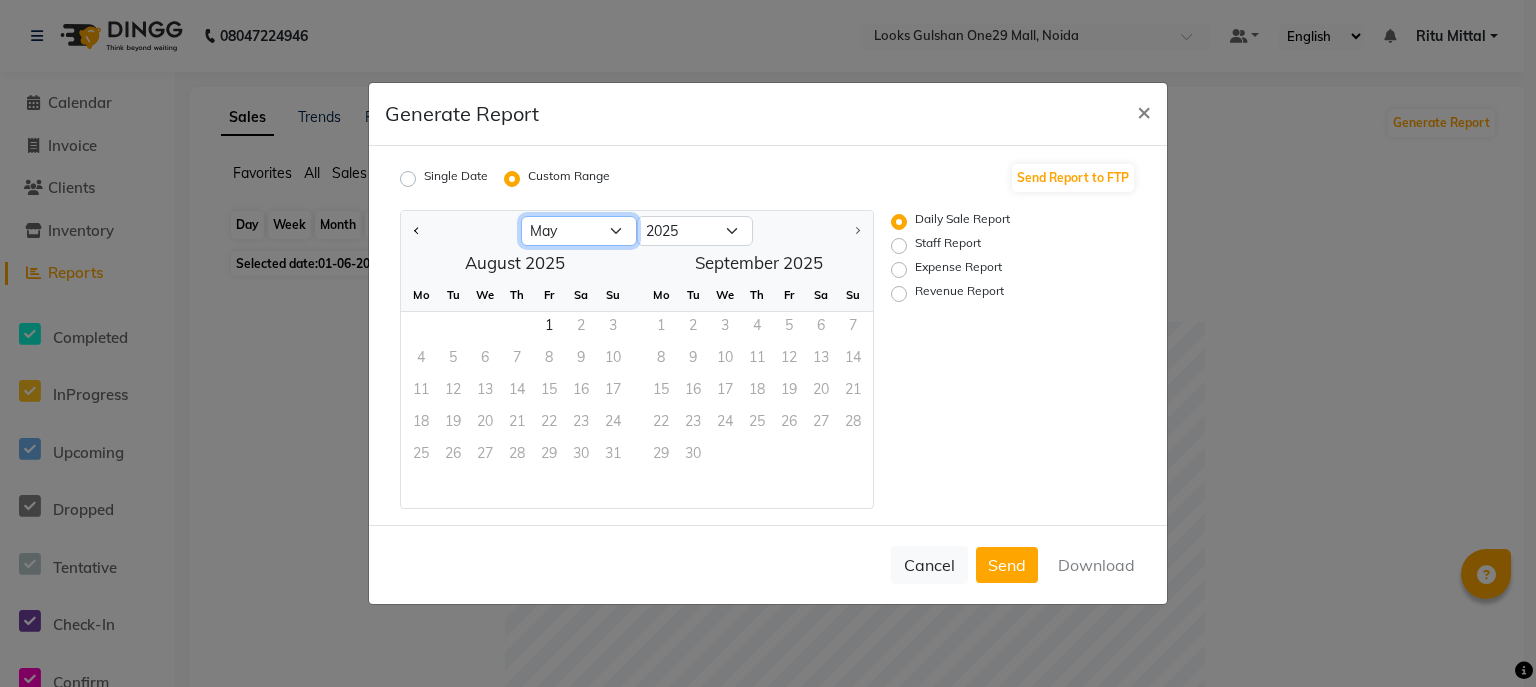 click on "Jan Feb Mar Apr May Jun Jul Aug" 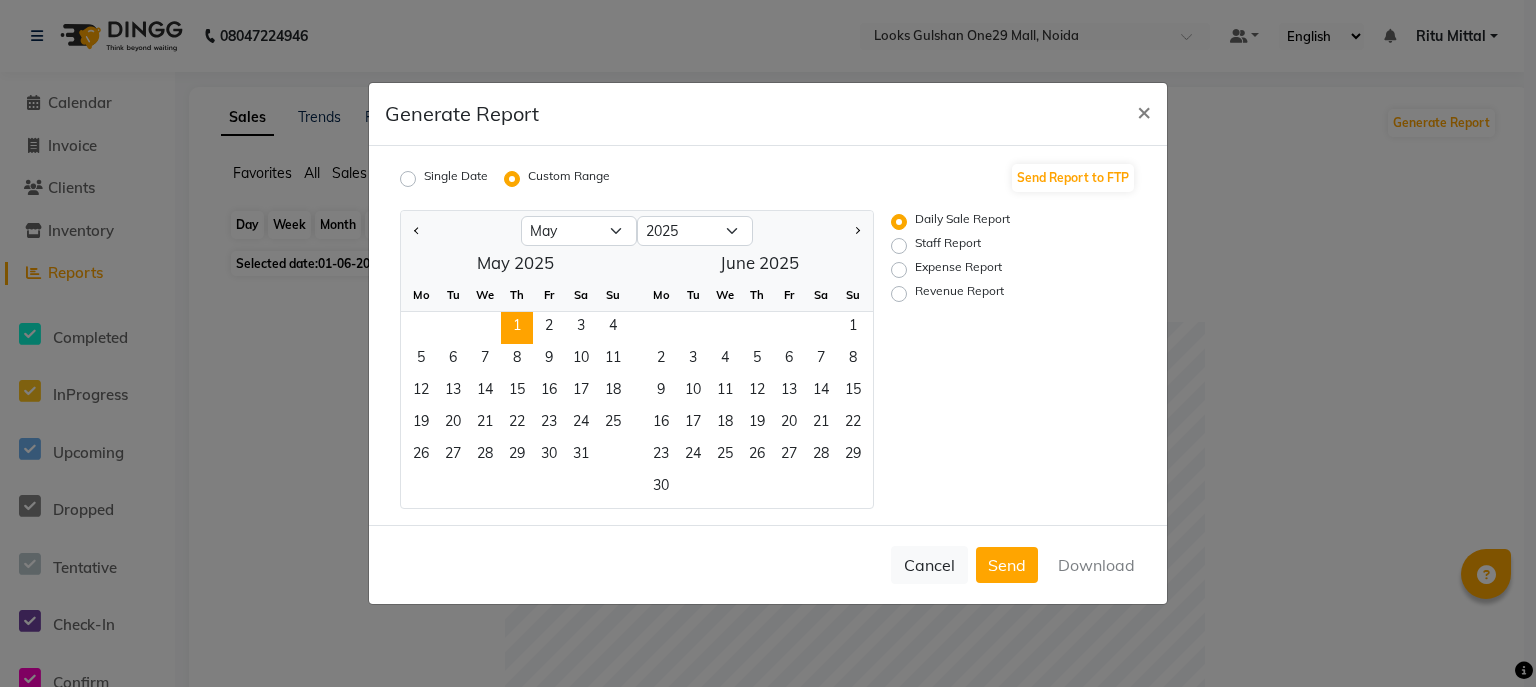 click on "1" 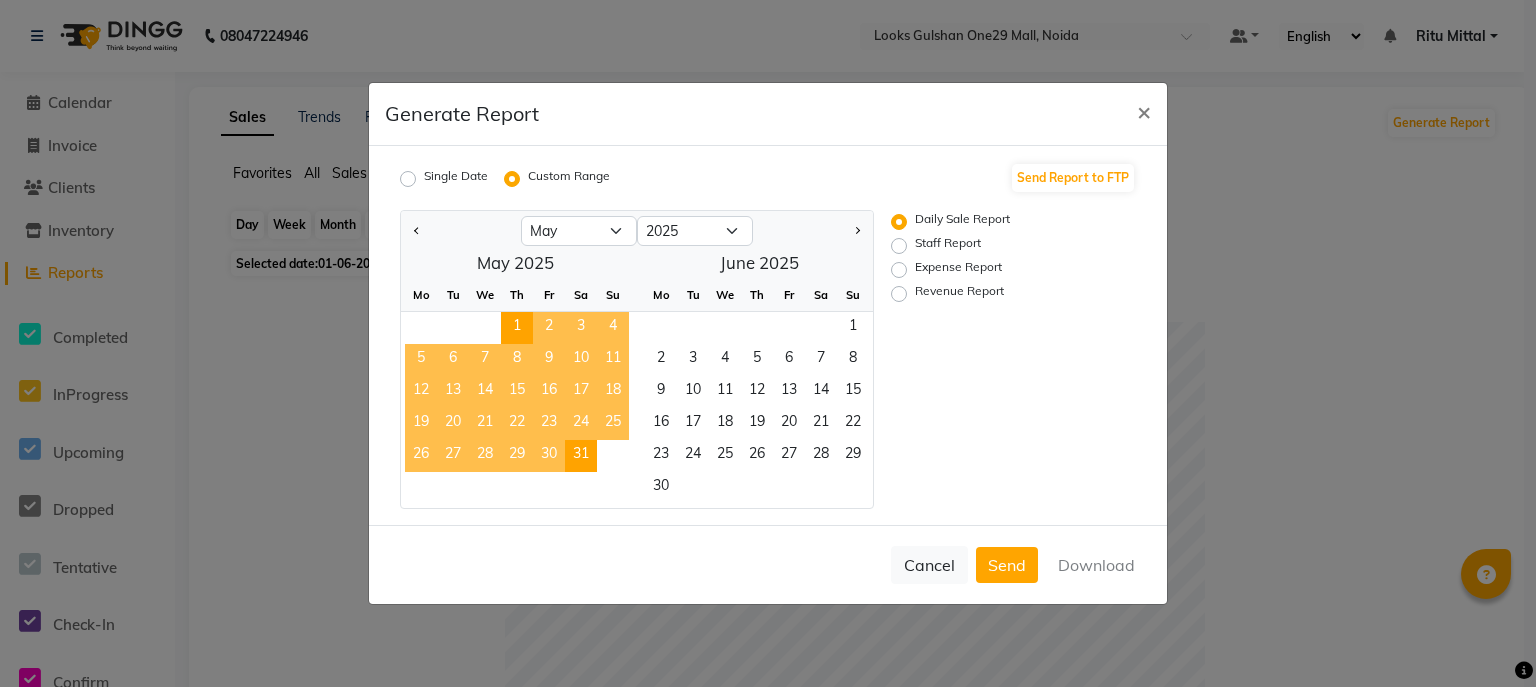 click on "31" 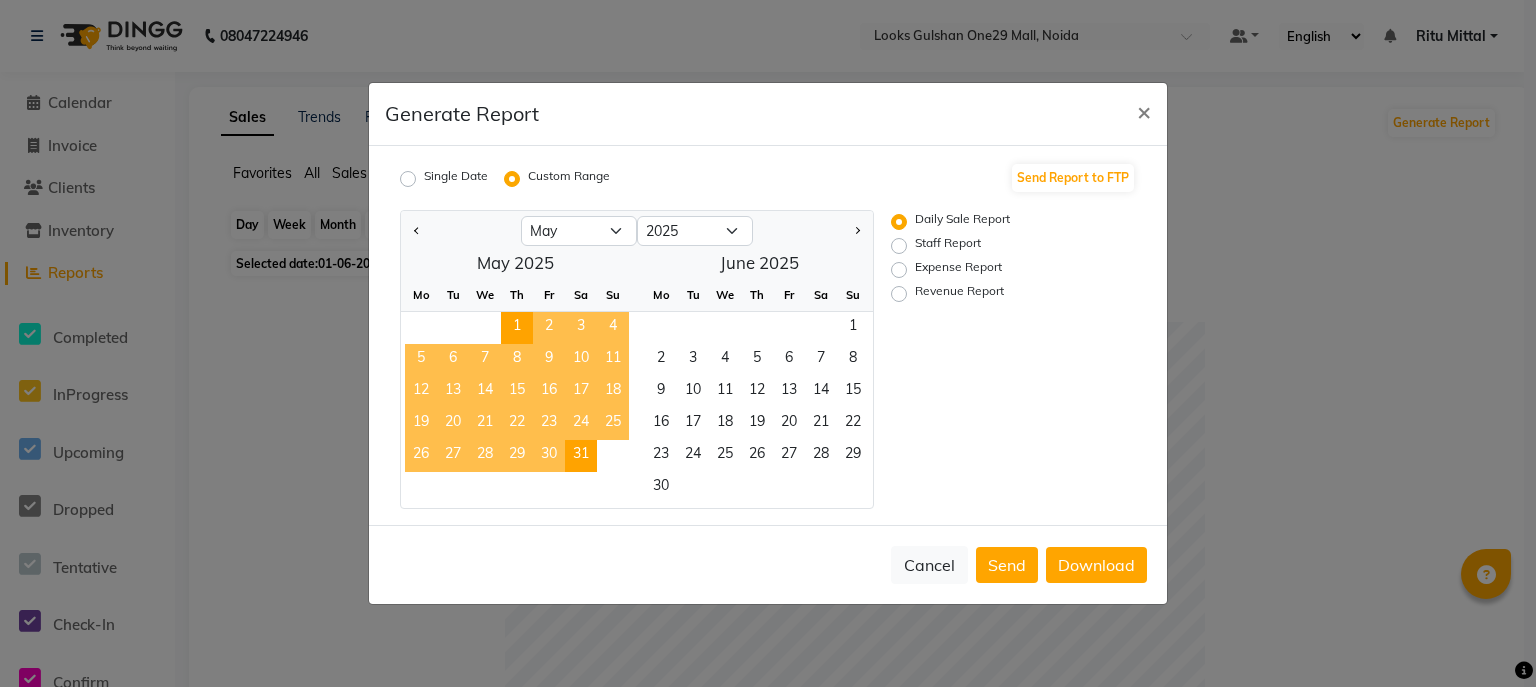 click on "Revenue Report" 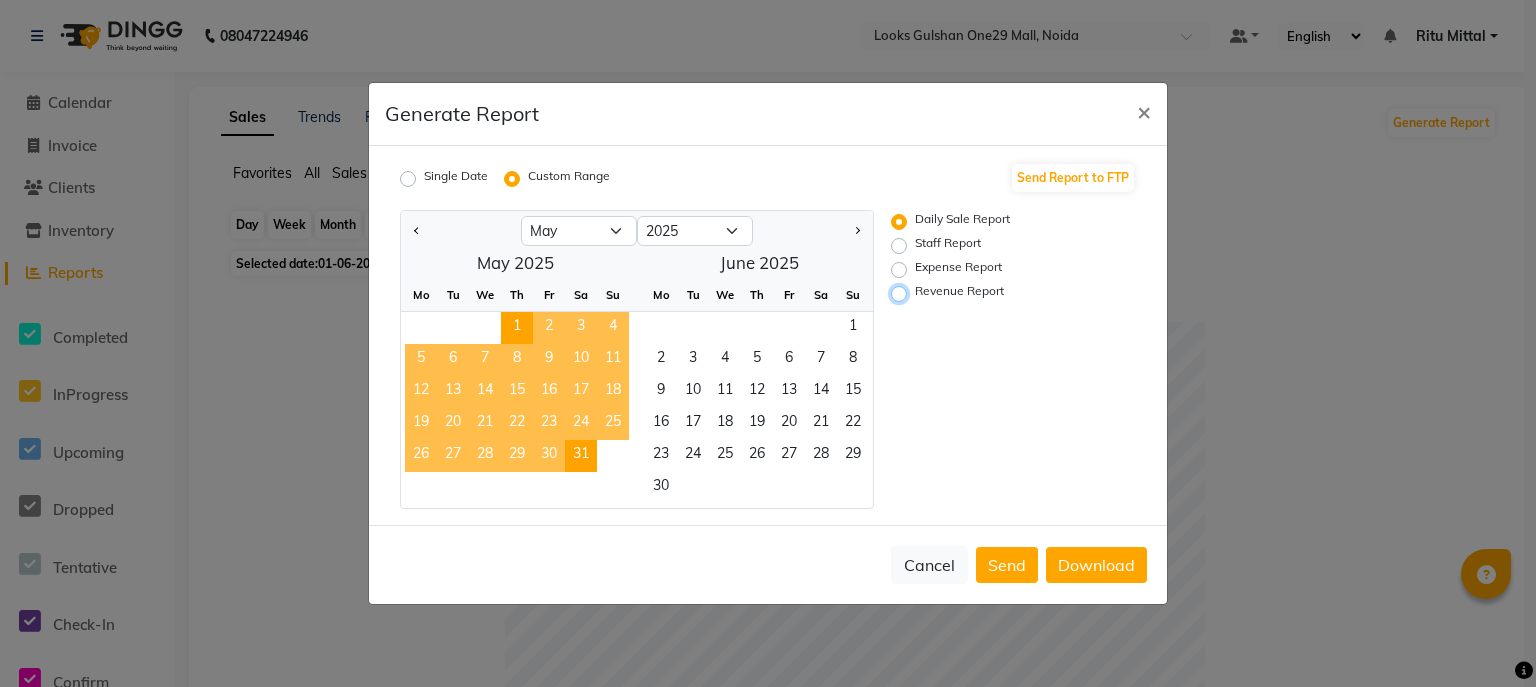 click on "Revenue Report" at bounding box center [902, 294] 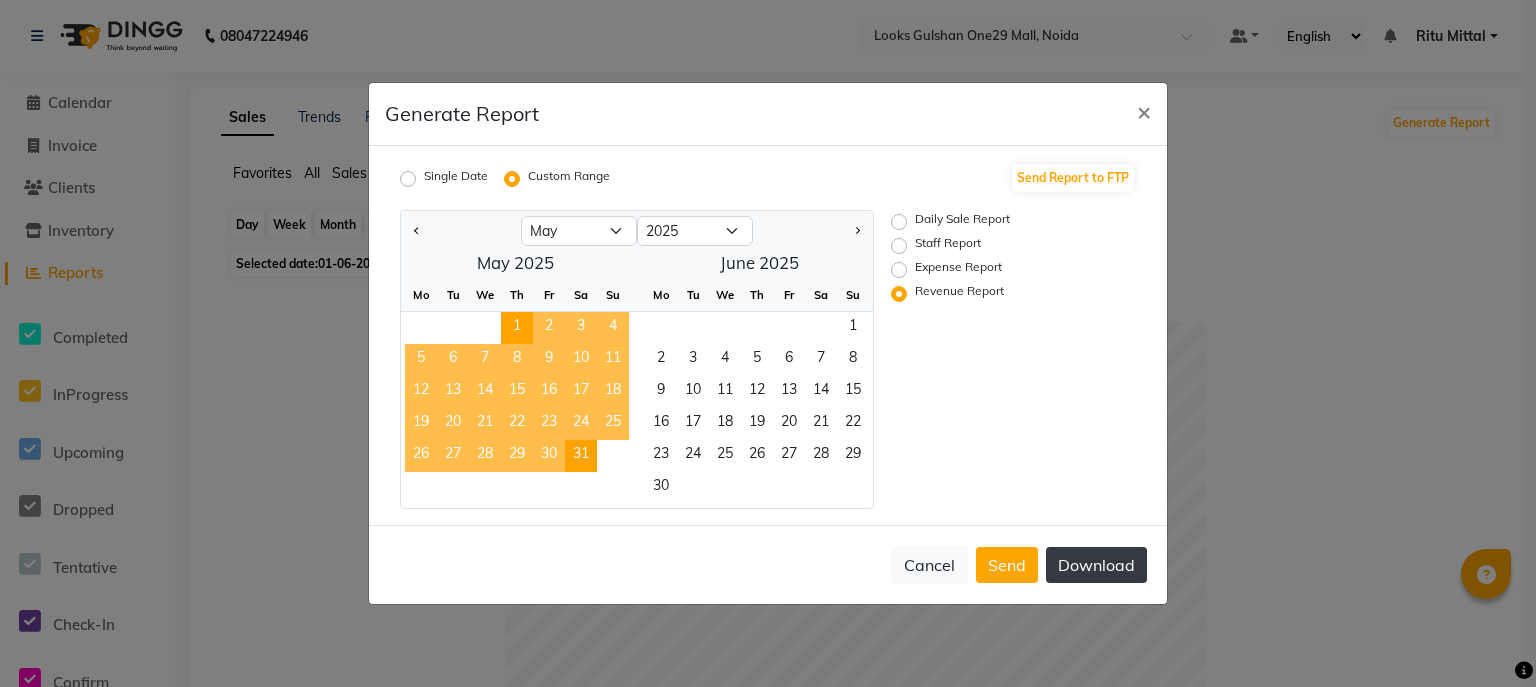 click on "Download" 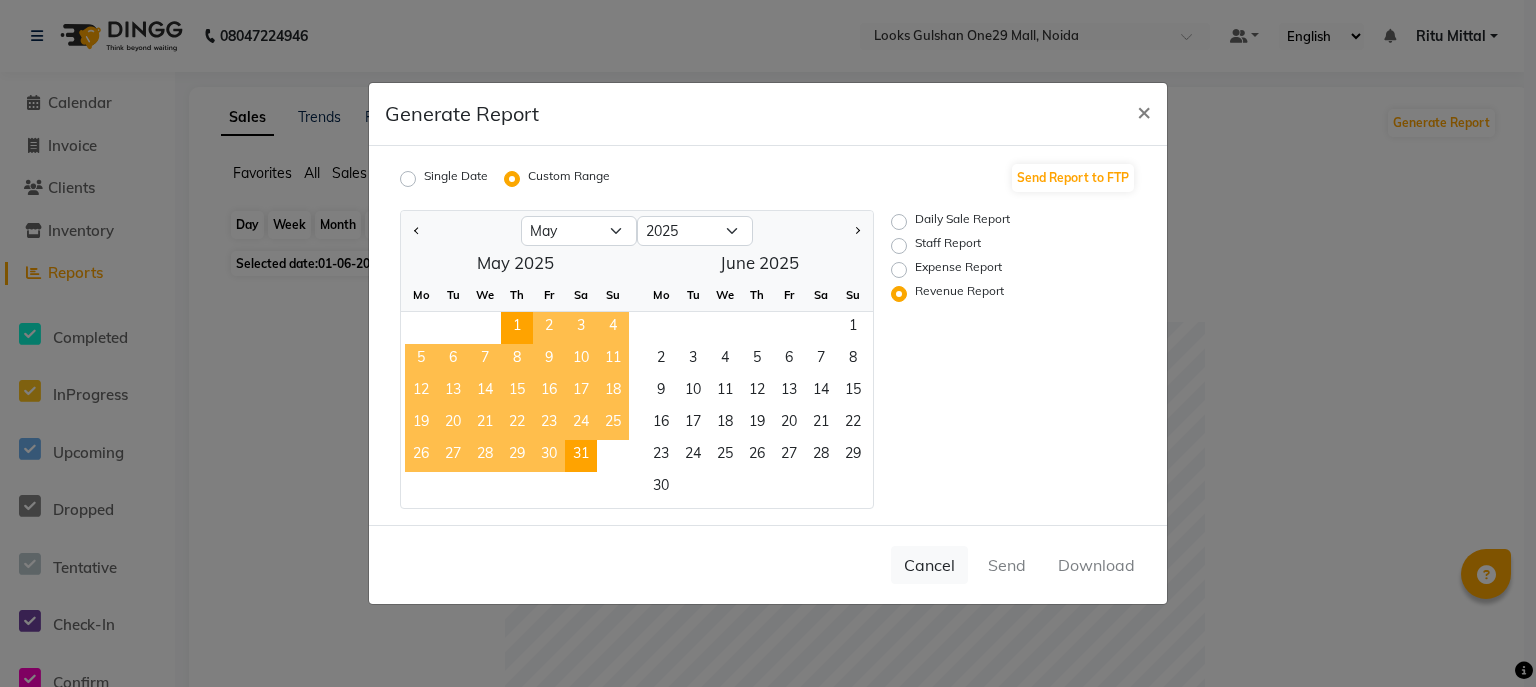 click on "Expense Report" 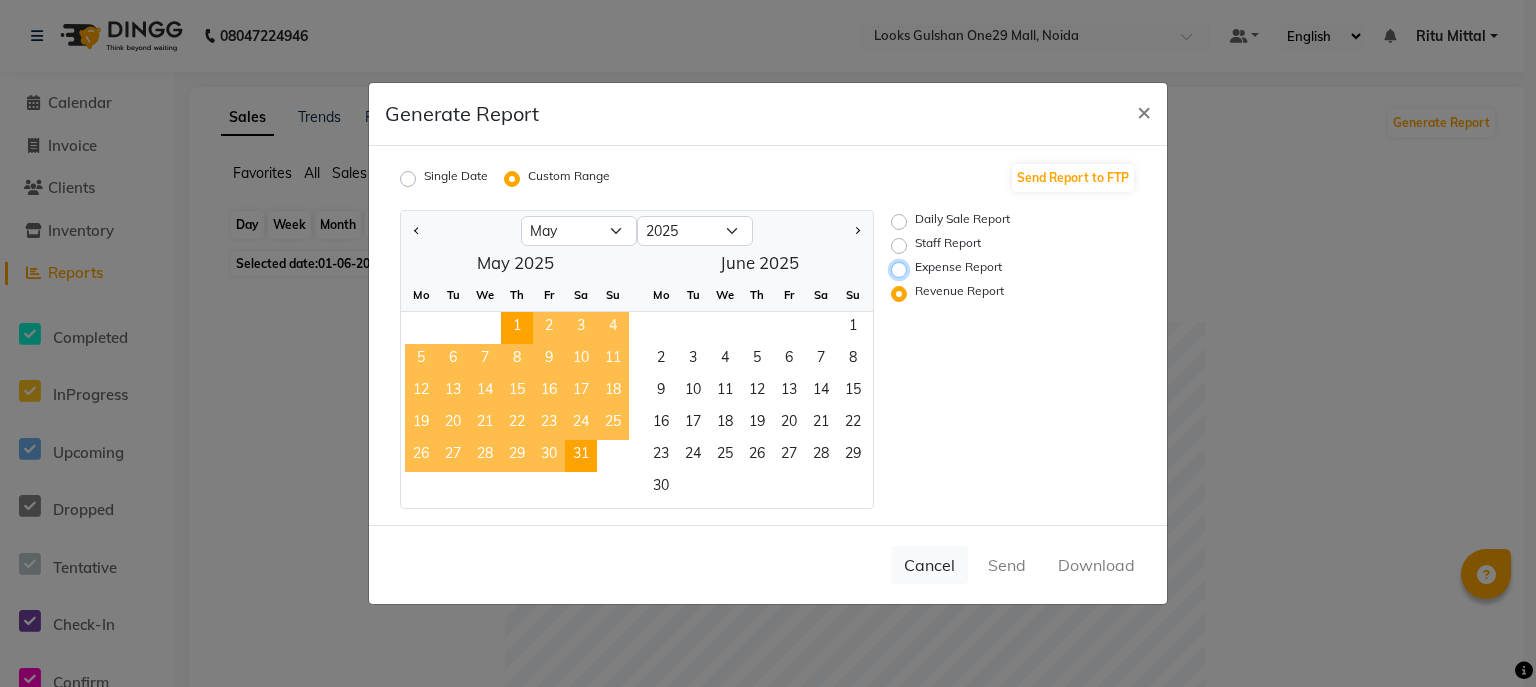 click on "Expense Report" at bounding box center (902, 270) 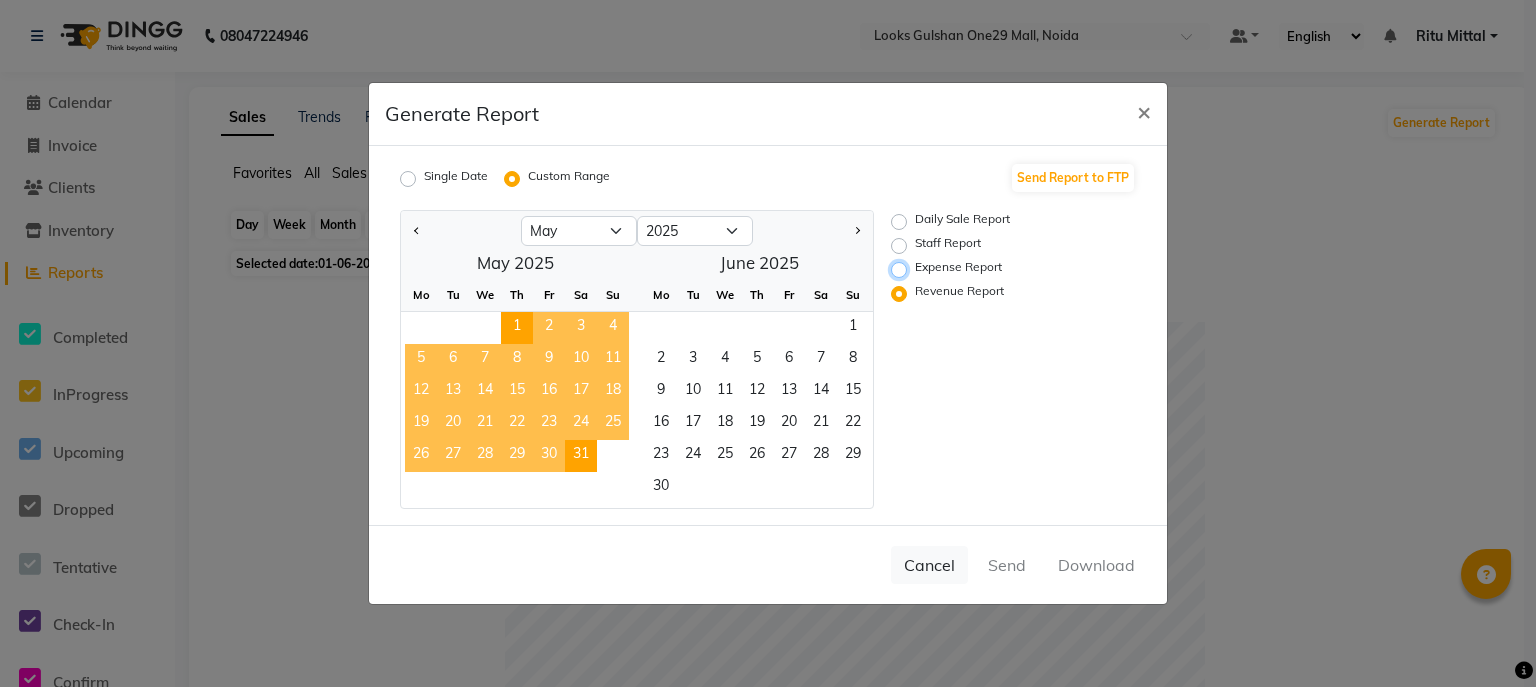 radio on "true" 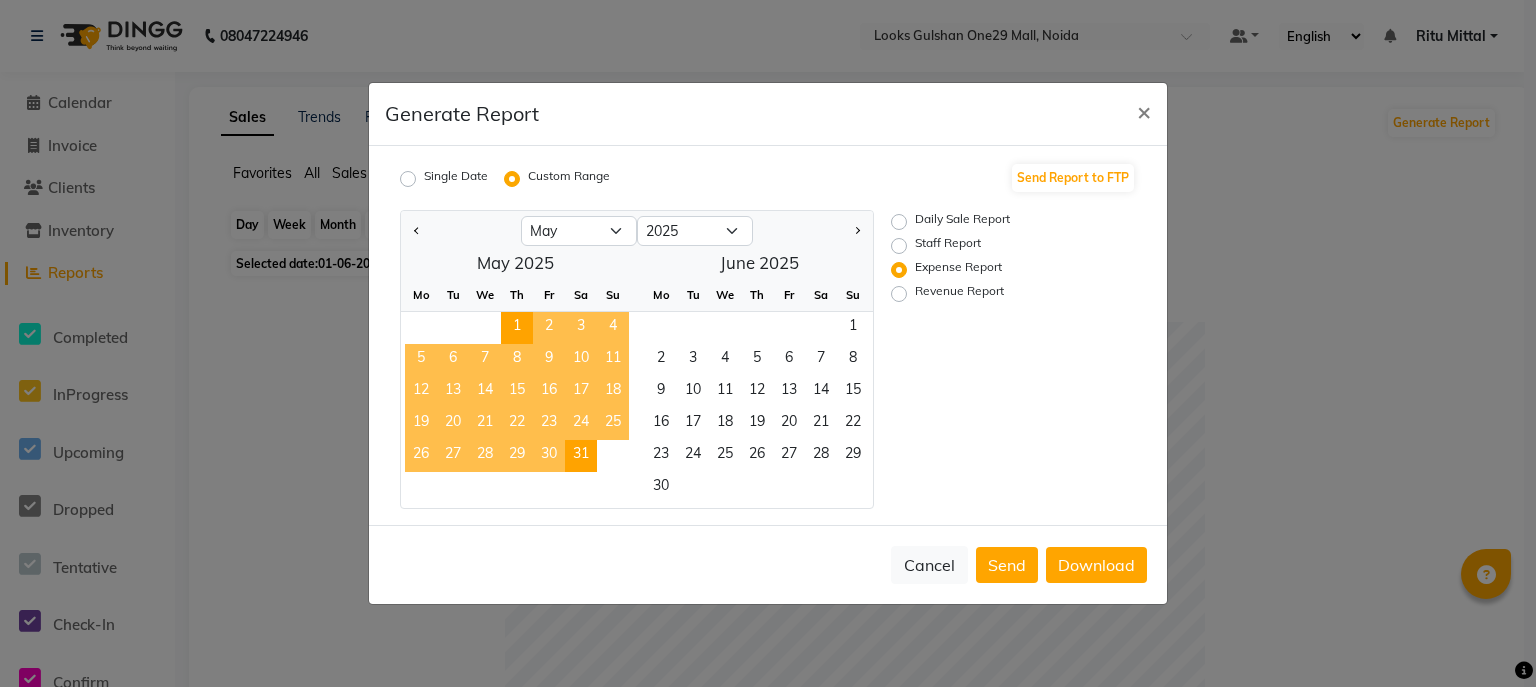 click on "Download" 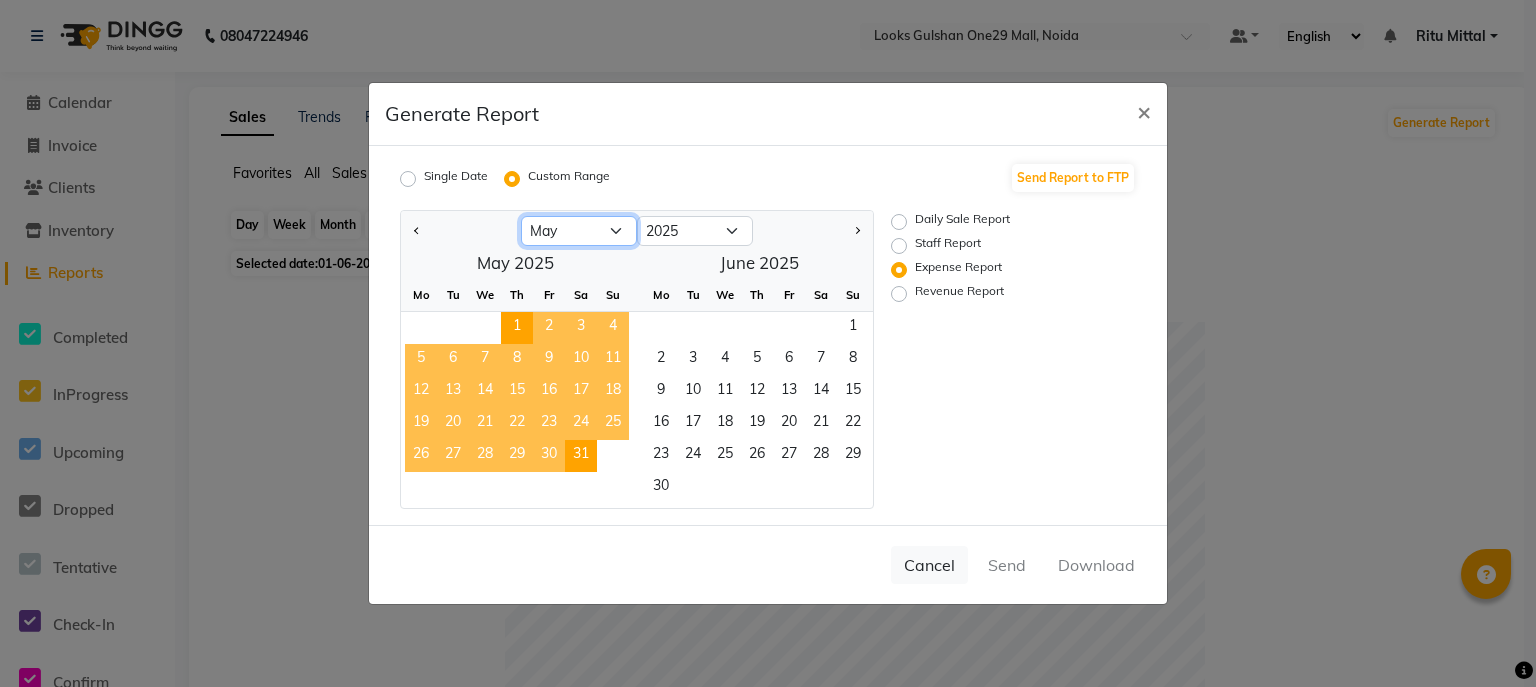 click on "Jan Feb Mar Apr May Jun Jul Aug" 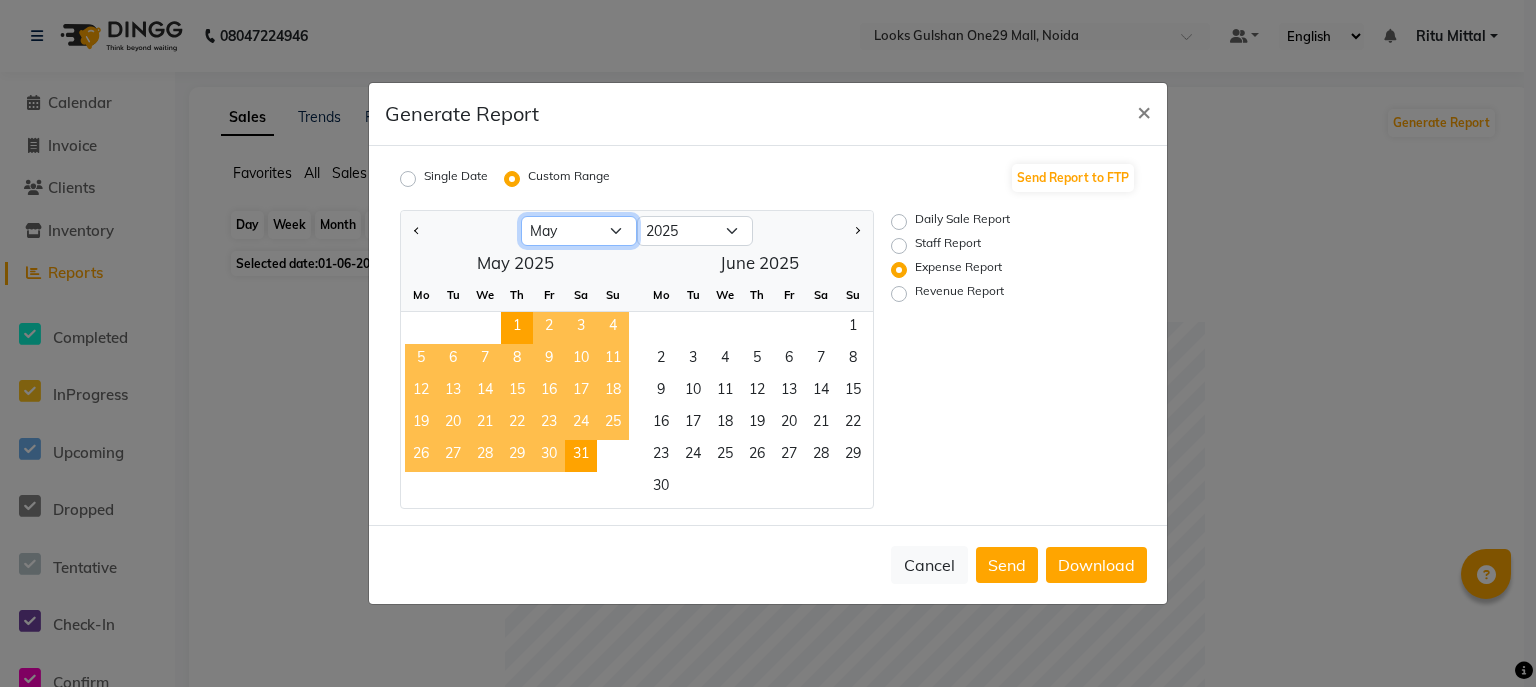 select on "6" 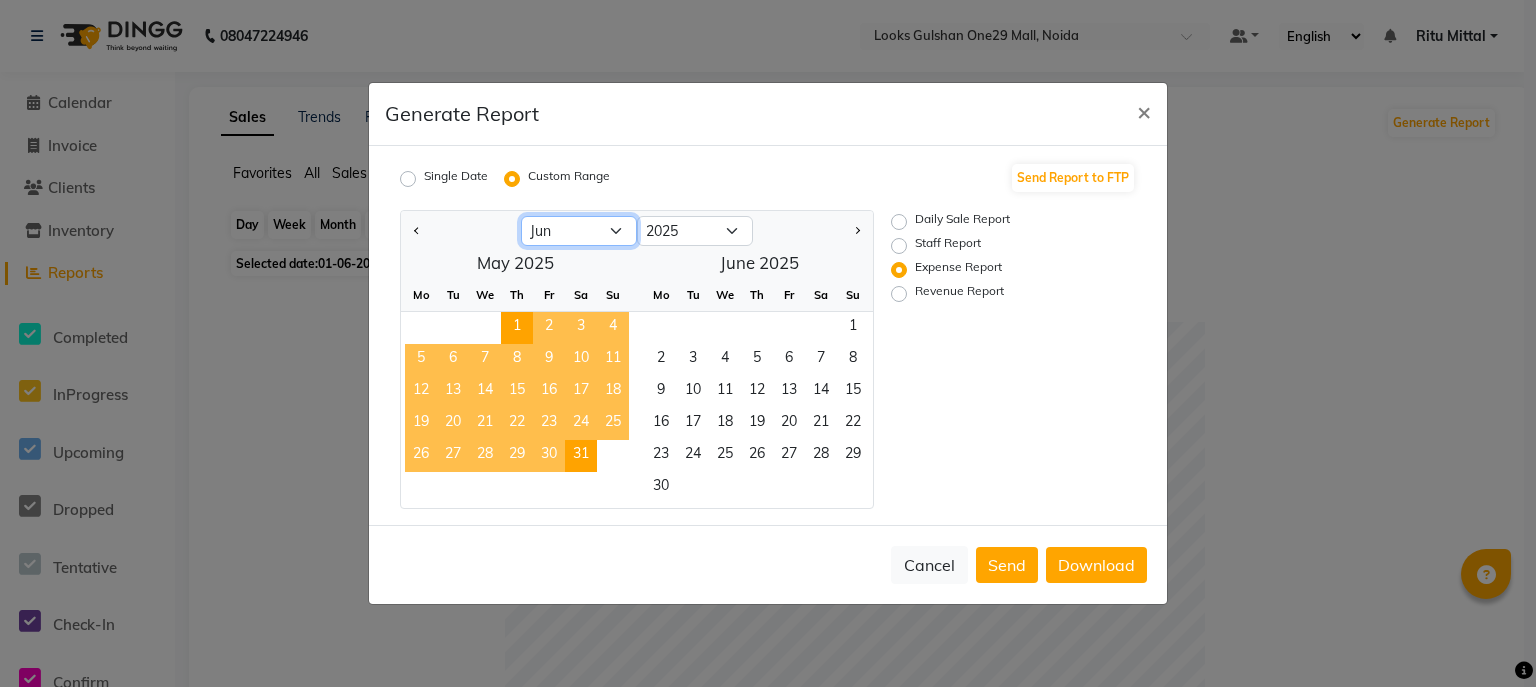 click on "Jan Feb Mar Apr May Jun Jul Aug" 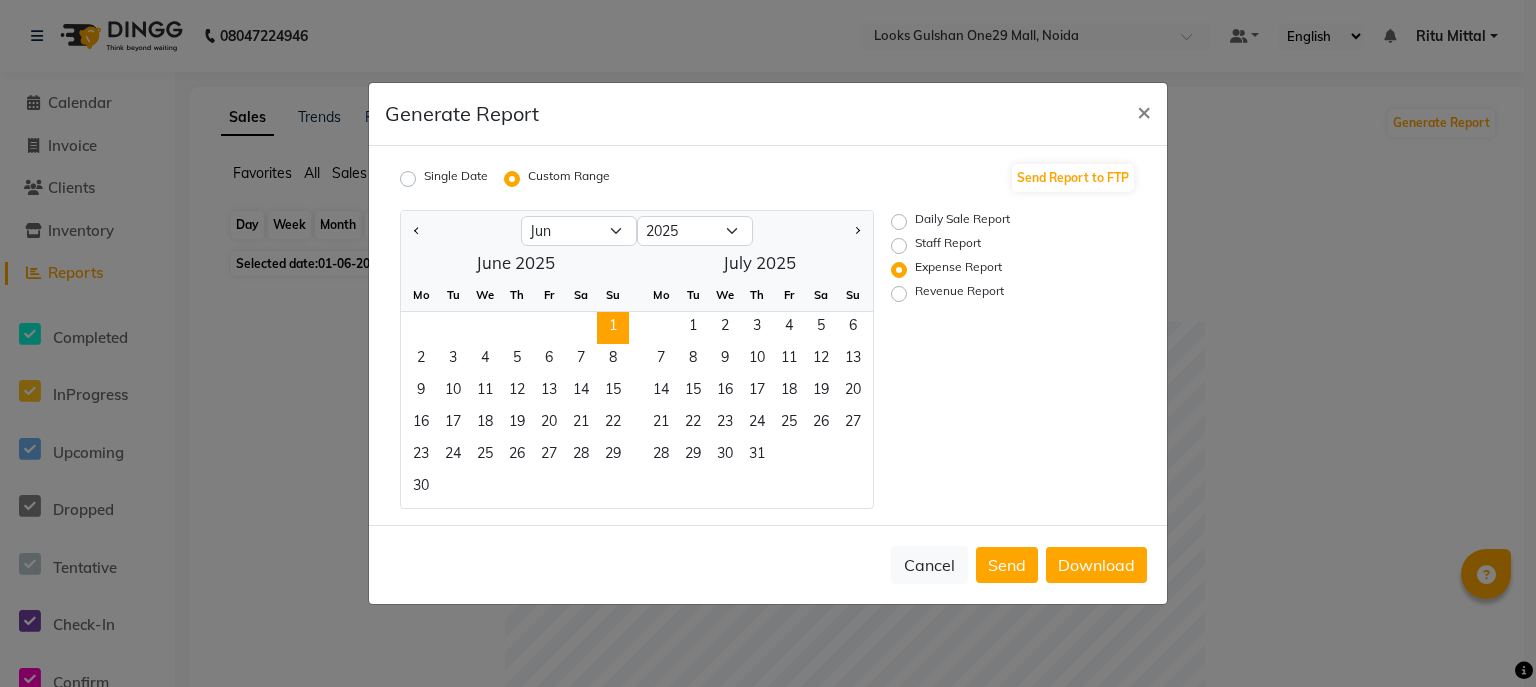 click on "1" 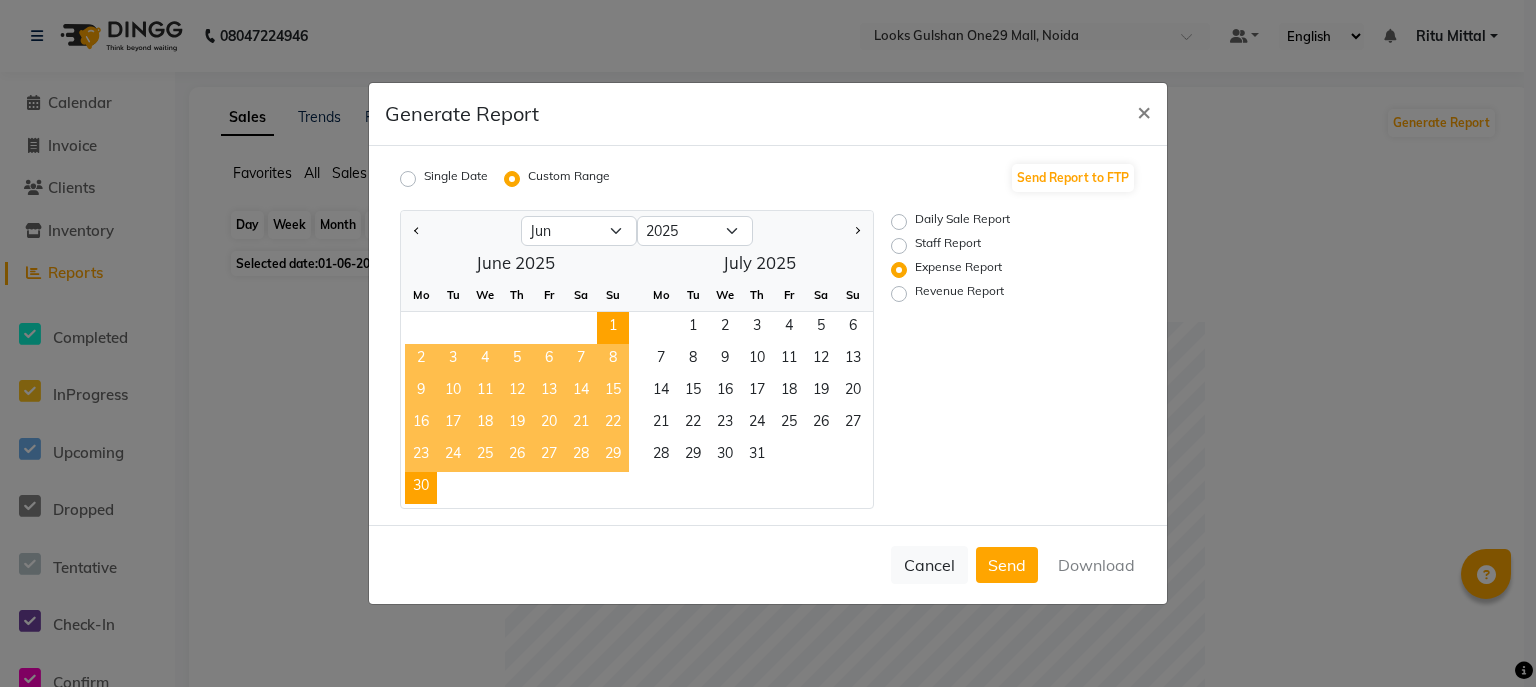 click on "30" 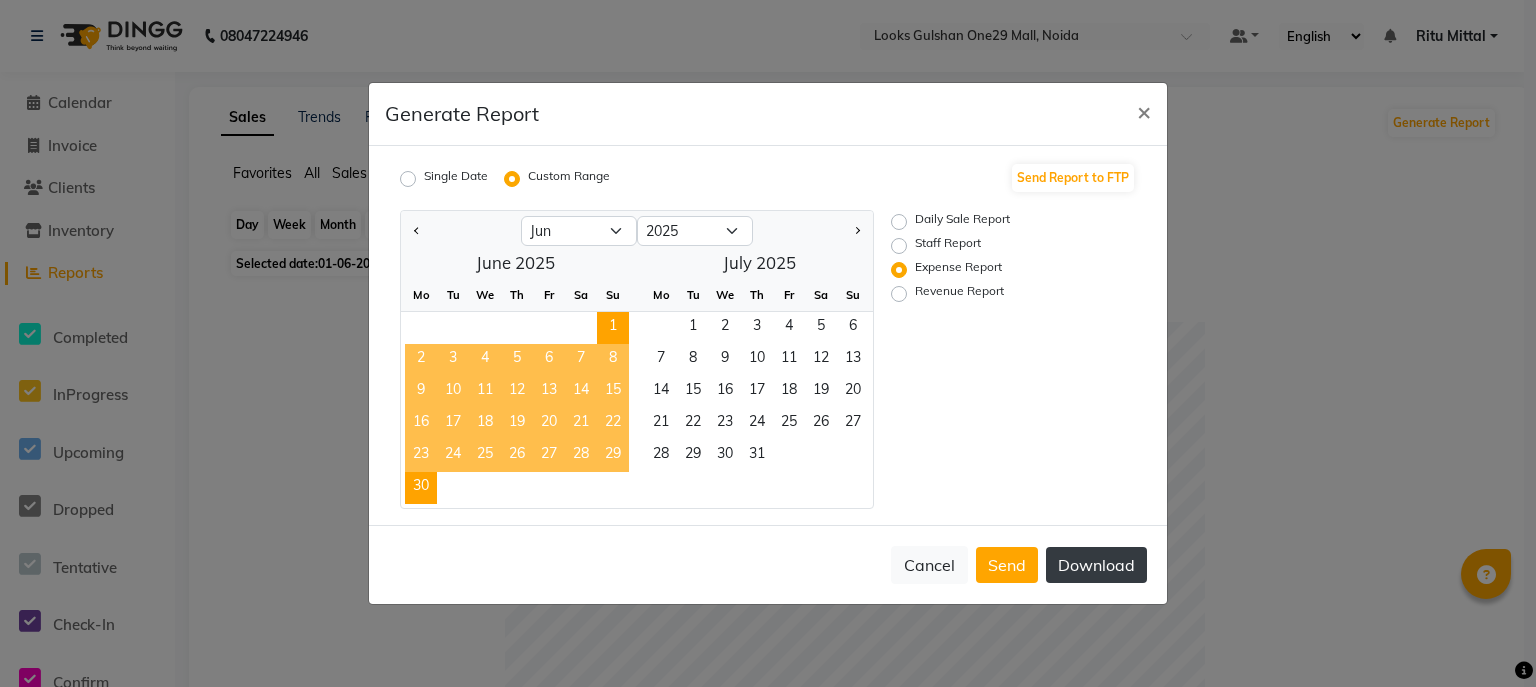 click on "Download" 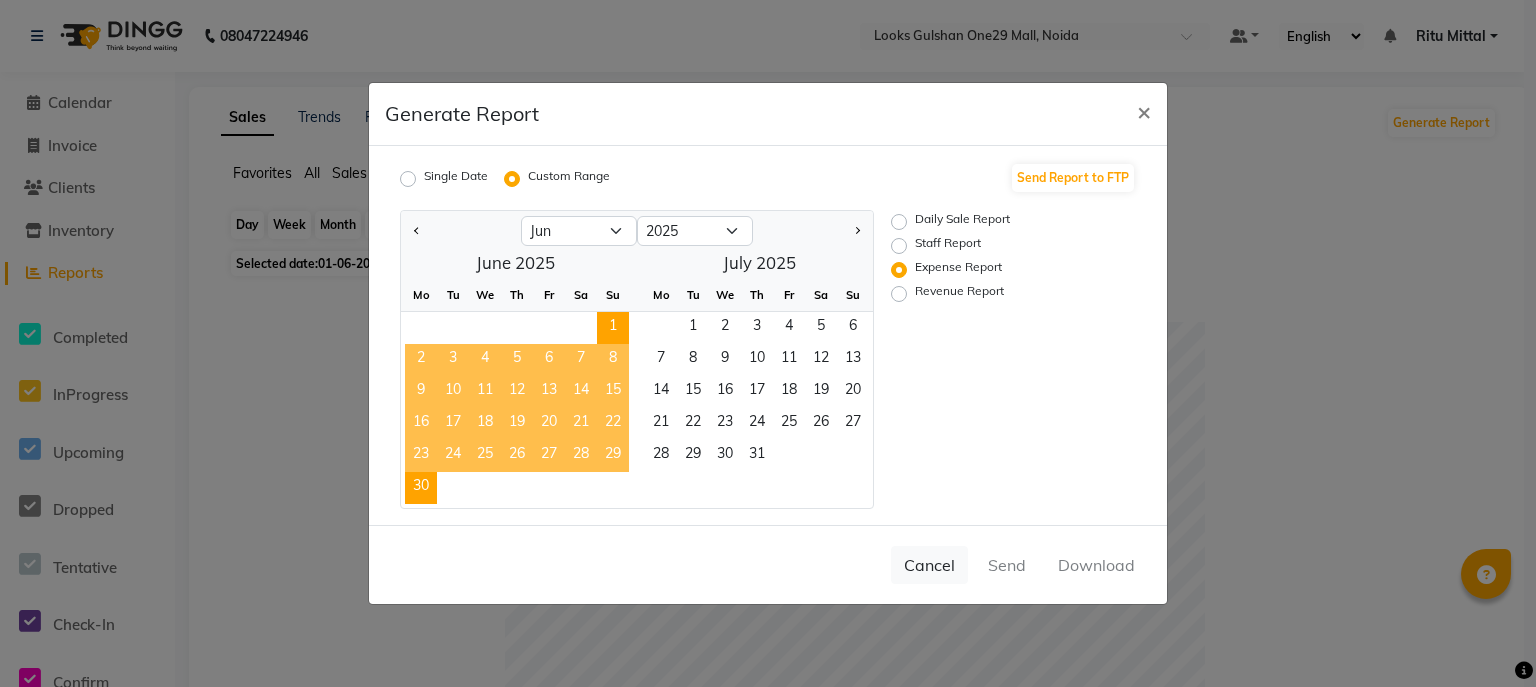 click on "Revenue Report" 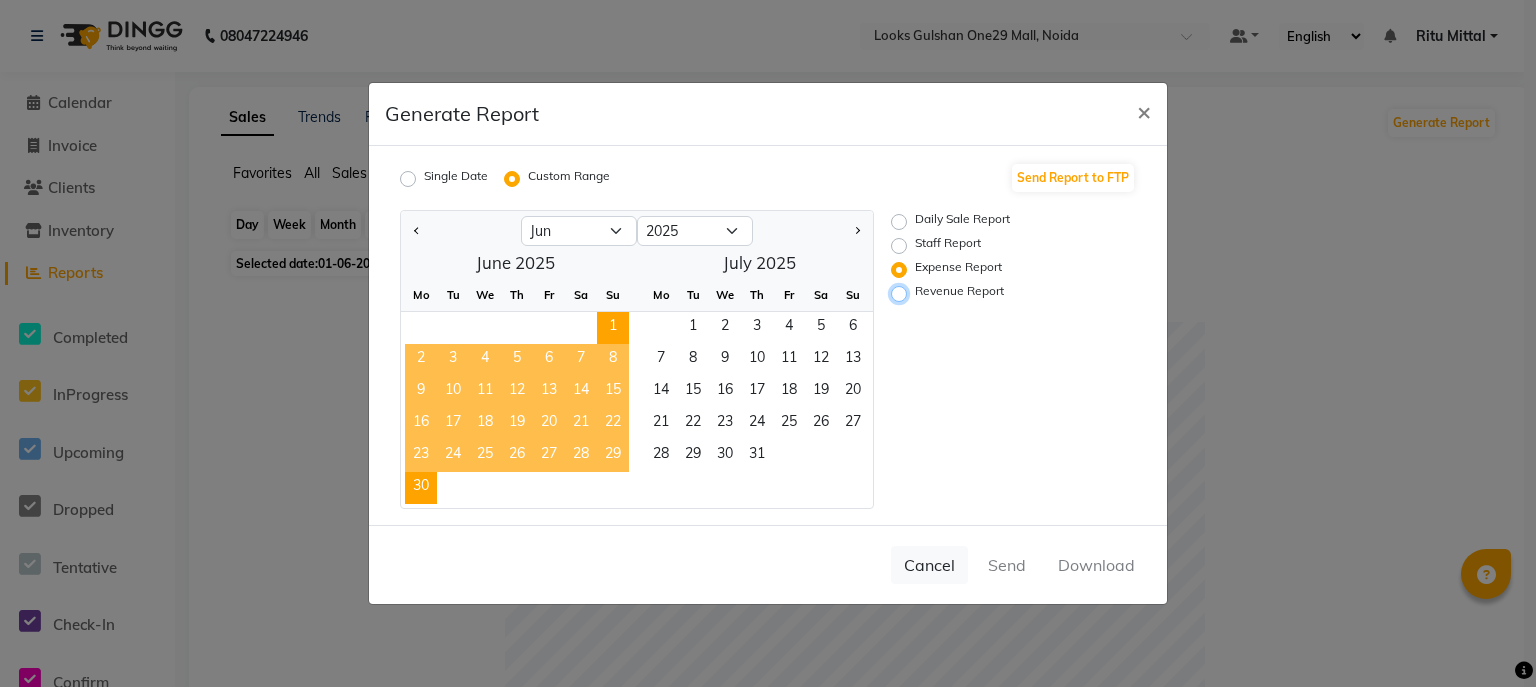 click on "Revenue Report" at bounding box center (902, 294) 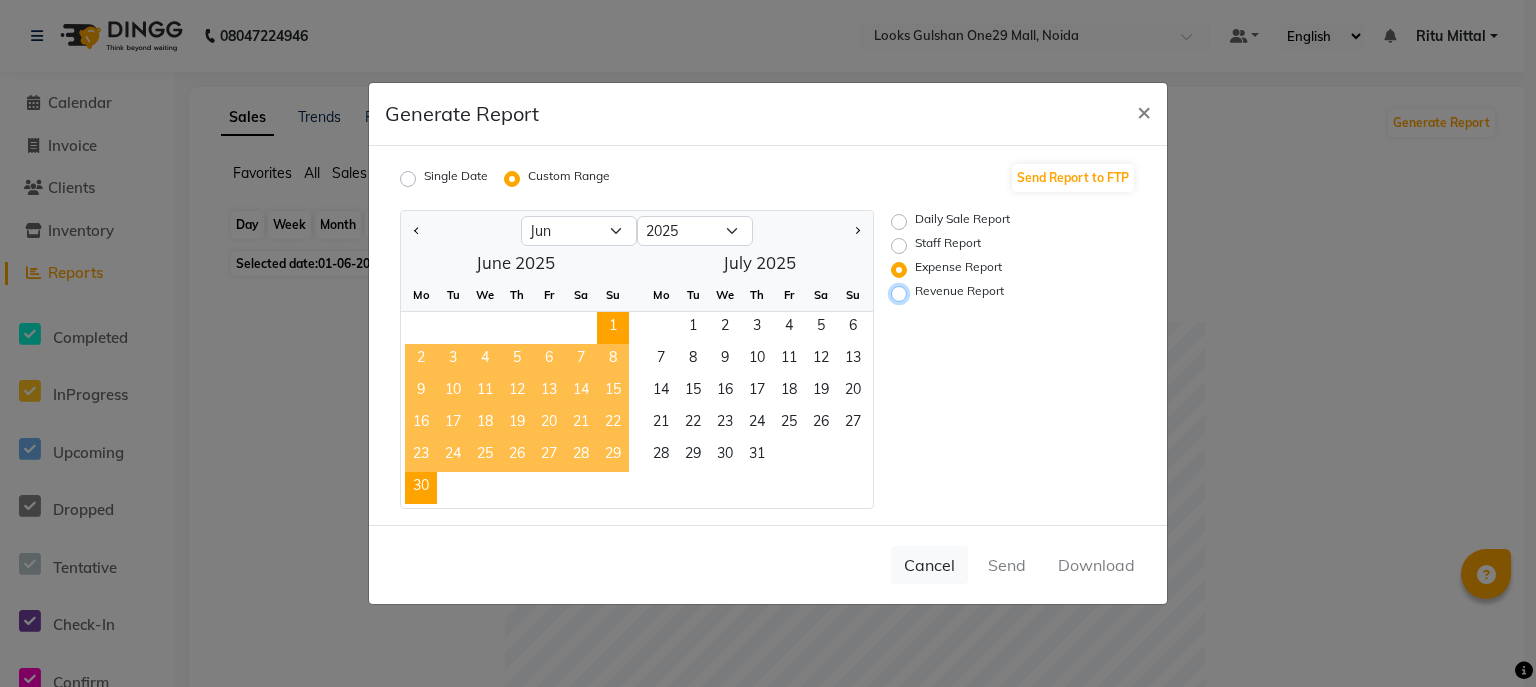 radio on "true" 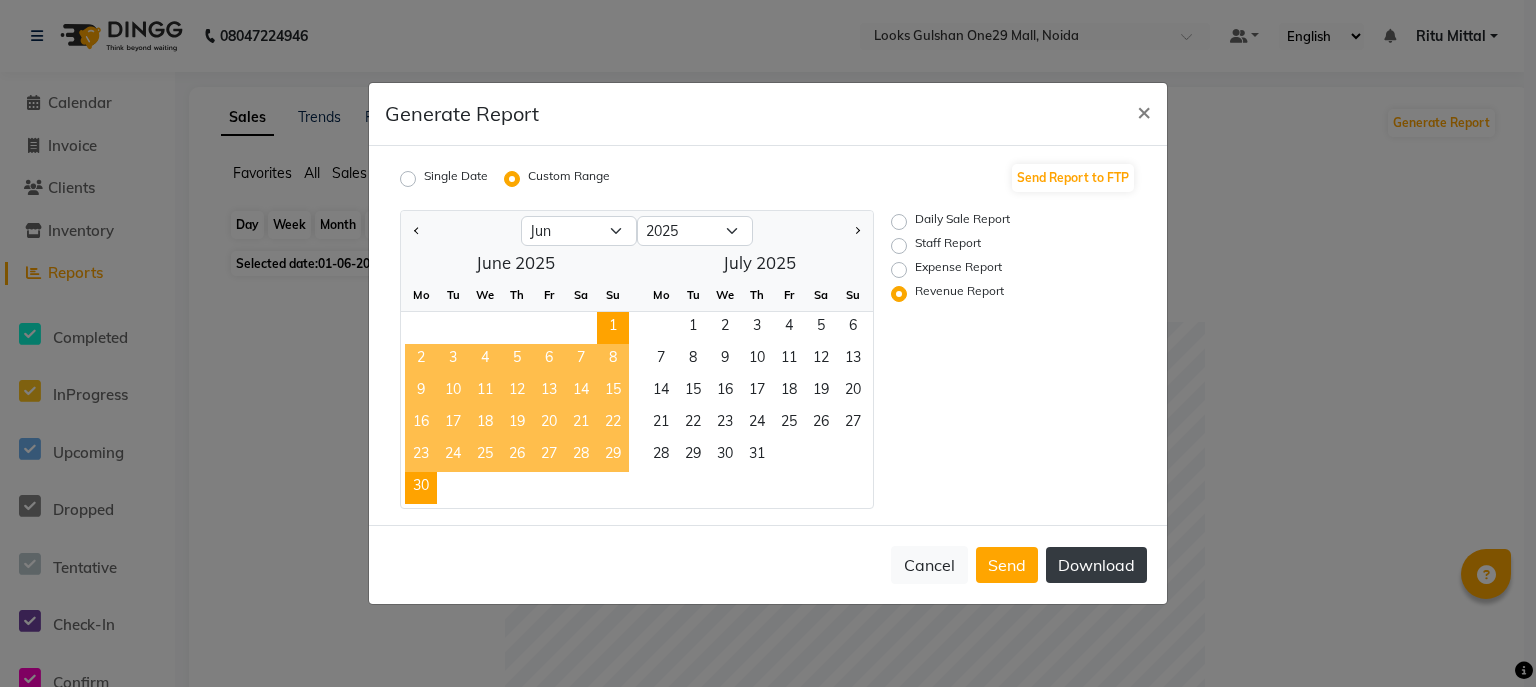 click on "Download" 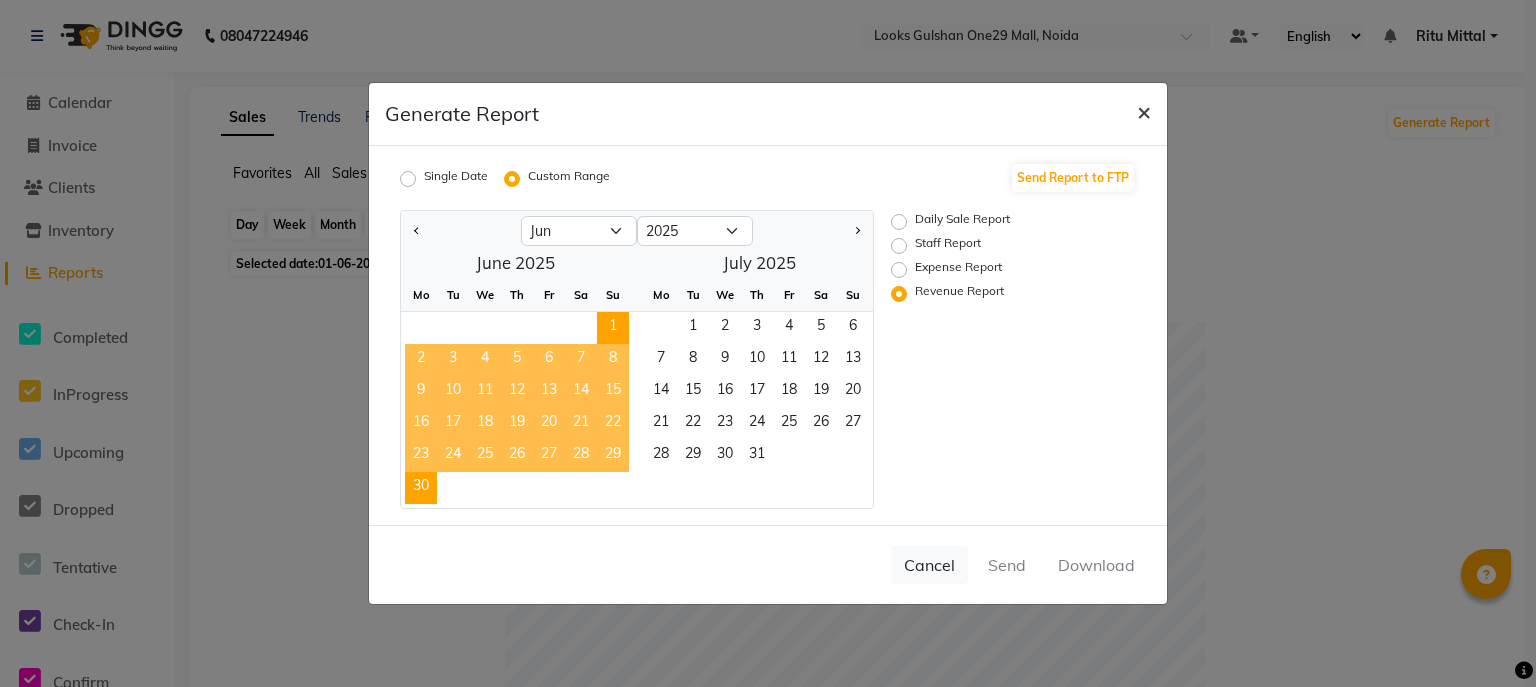 click on "×" 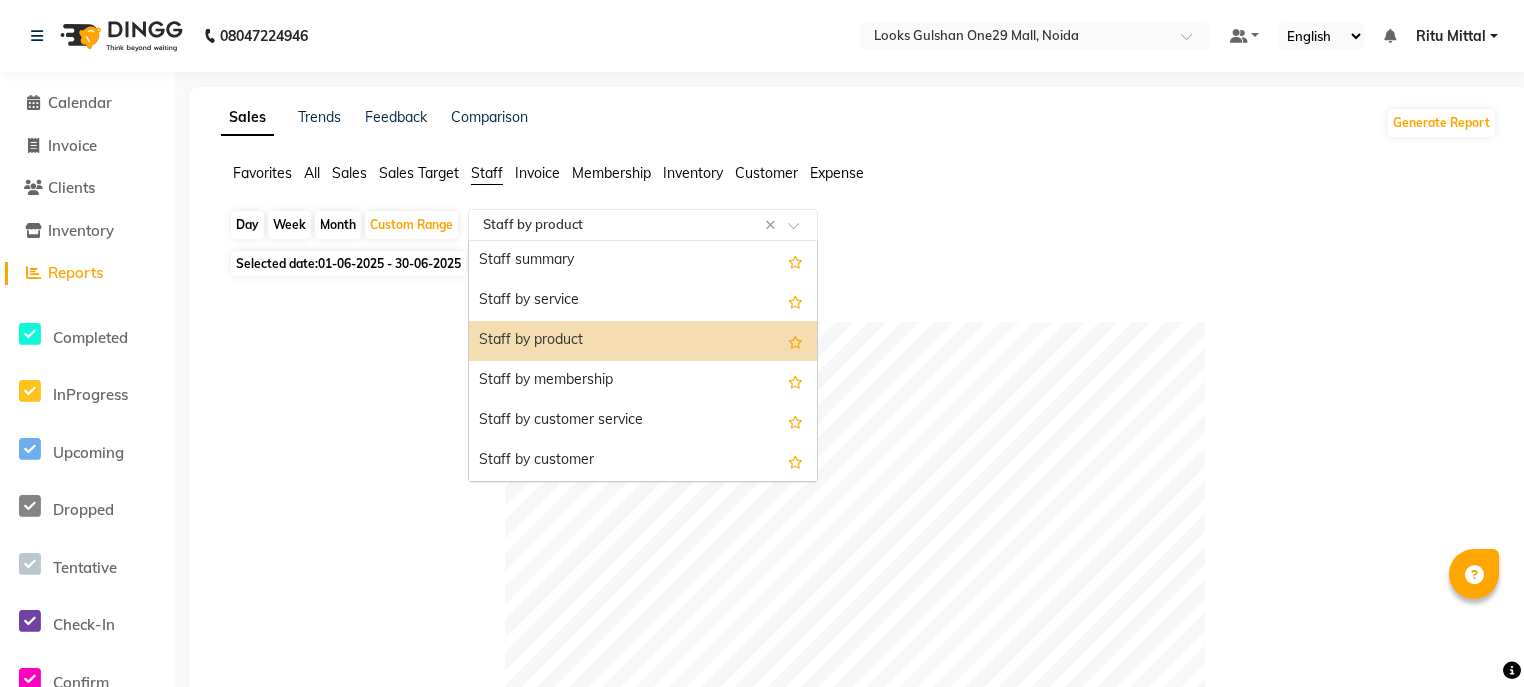 click 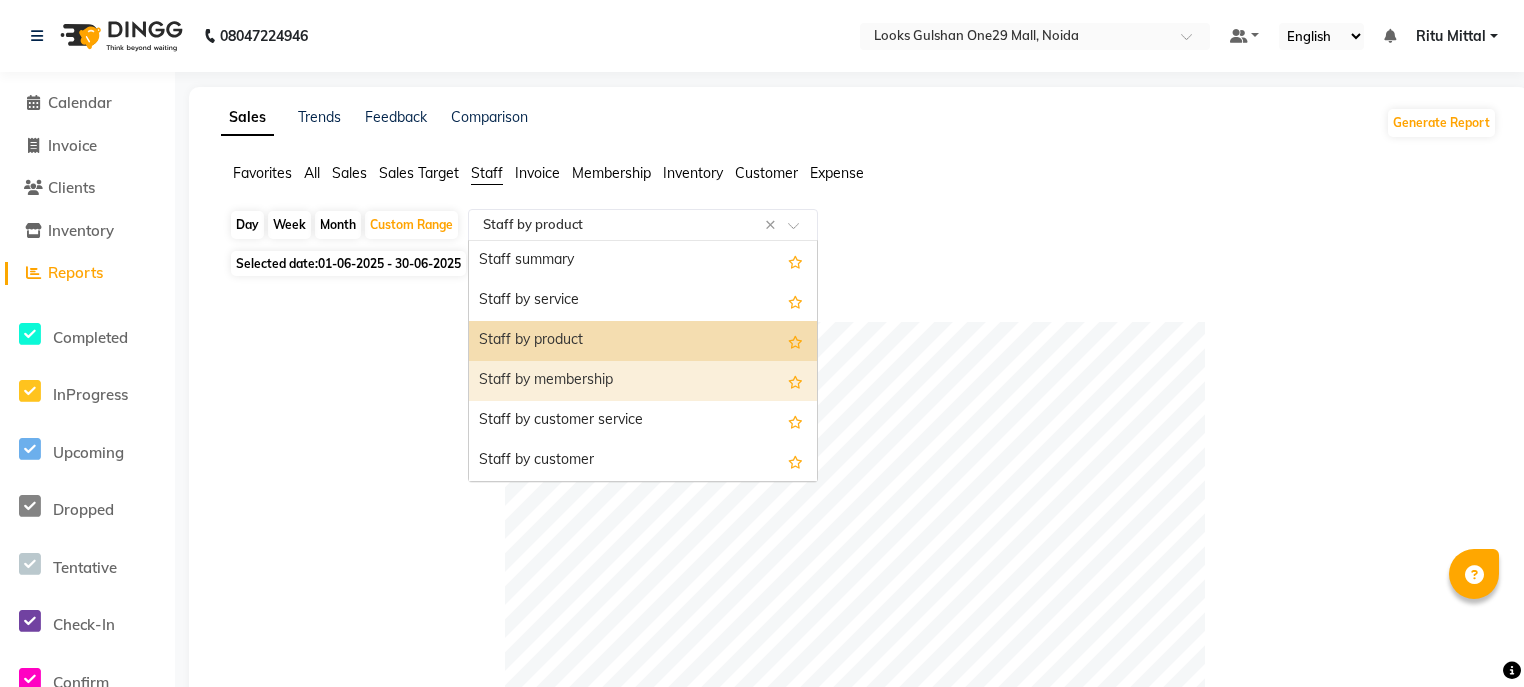 click on "Staff by membership" at bounding box center [643, 381] 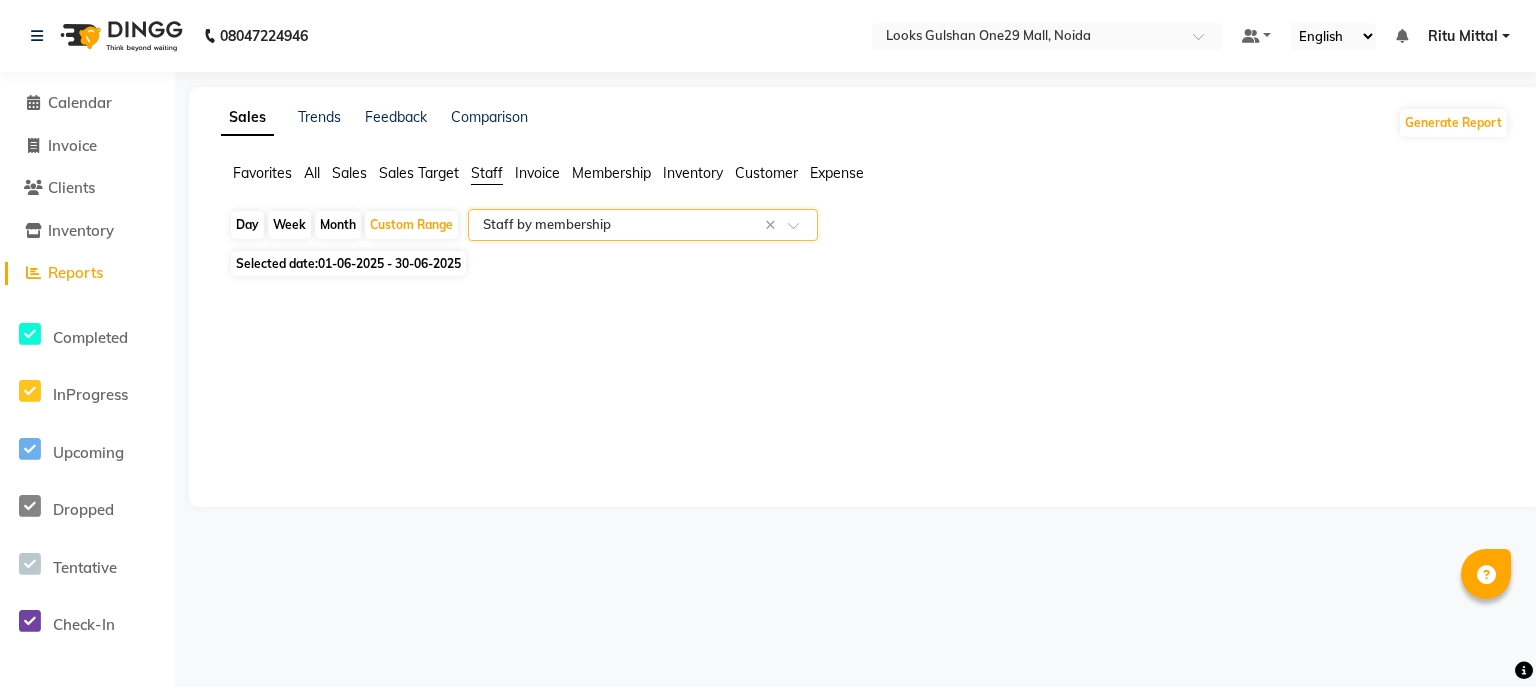 click on "Sales Target" 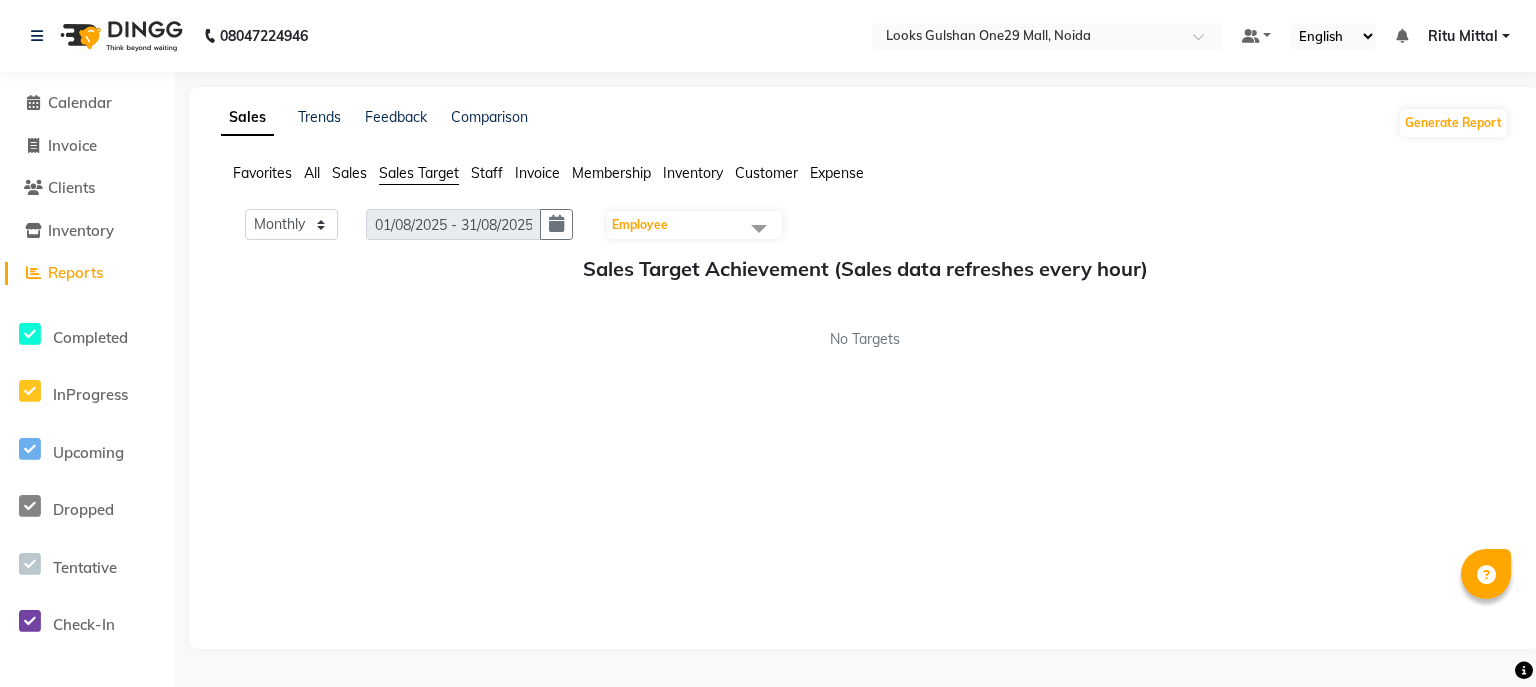 click on "Sales" 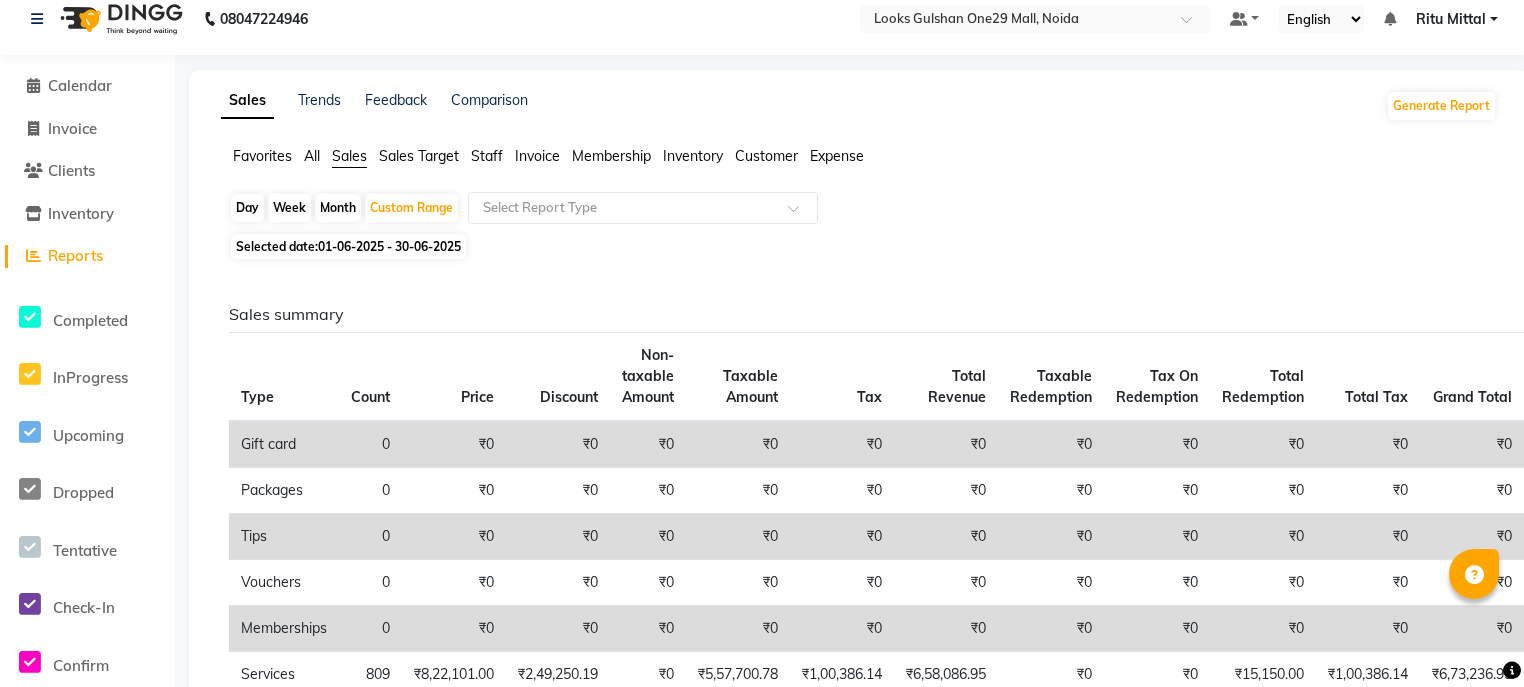 scroll, scrollTop: 0, scrollLeft: 0, axis: both 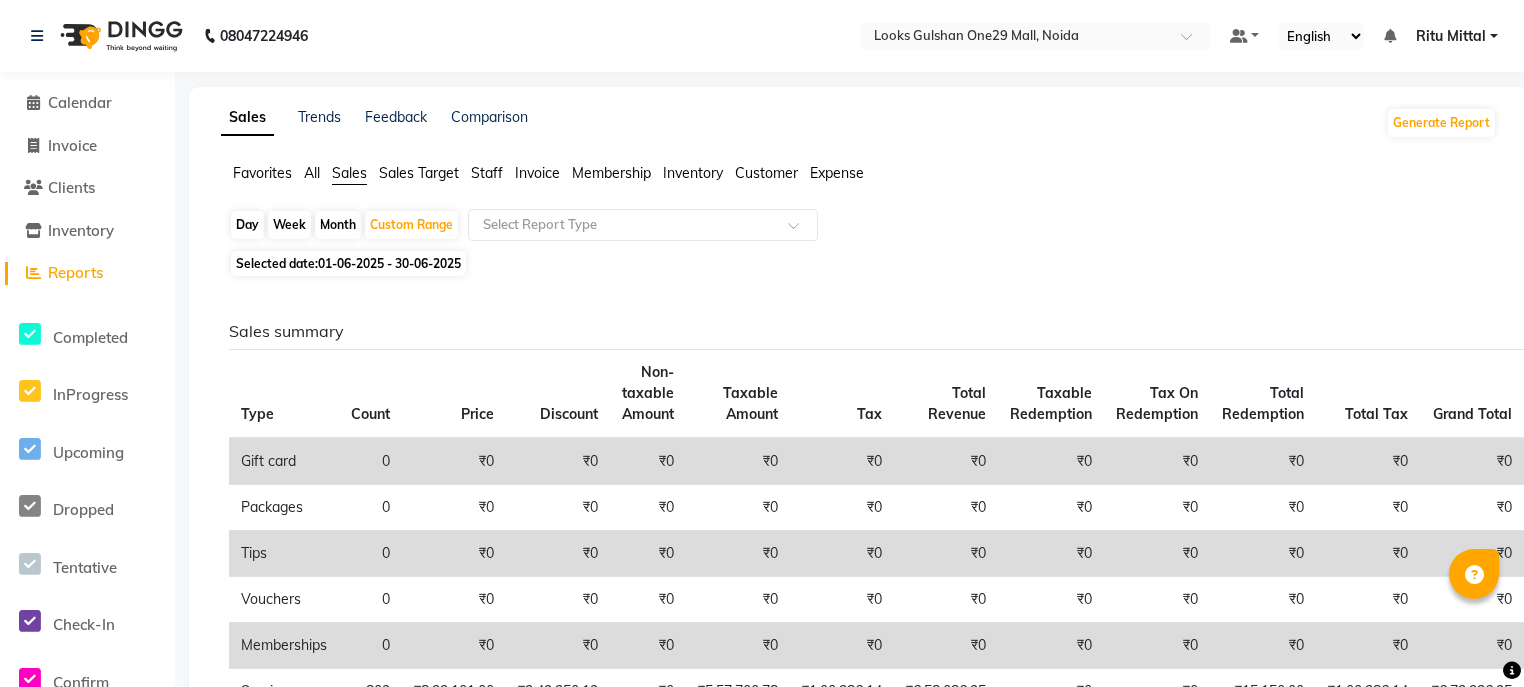 click on "Invoice" 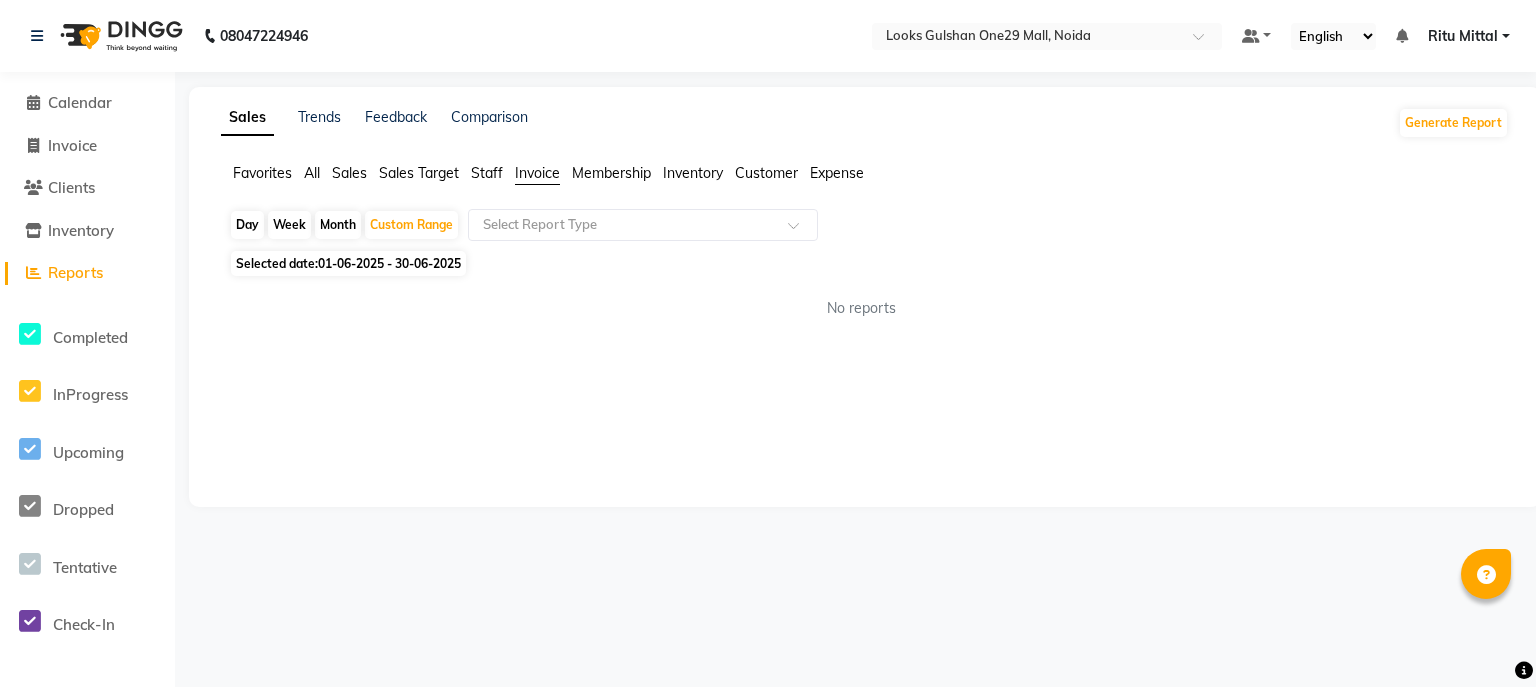 click on "Membership" 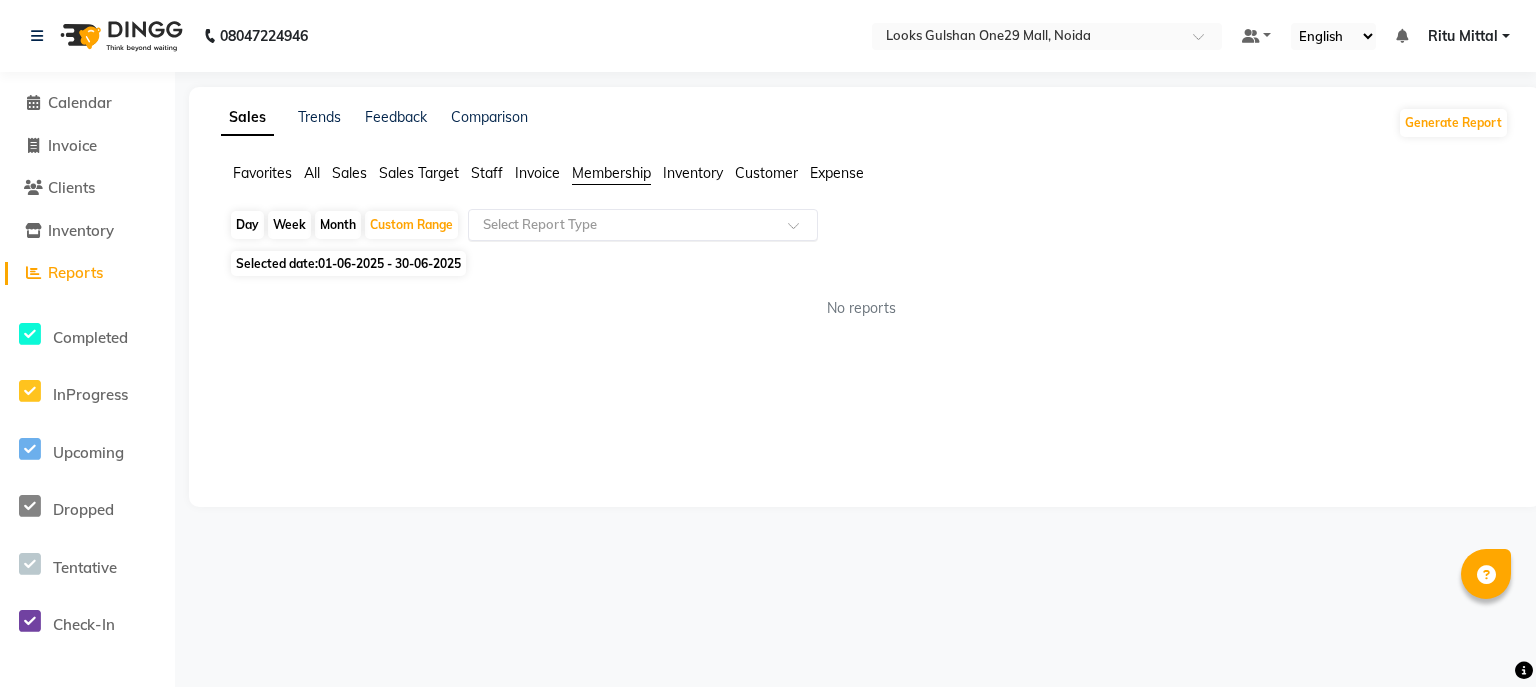 click 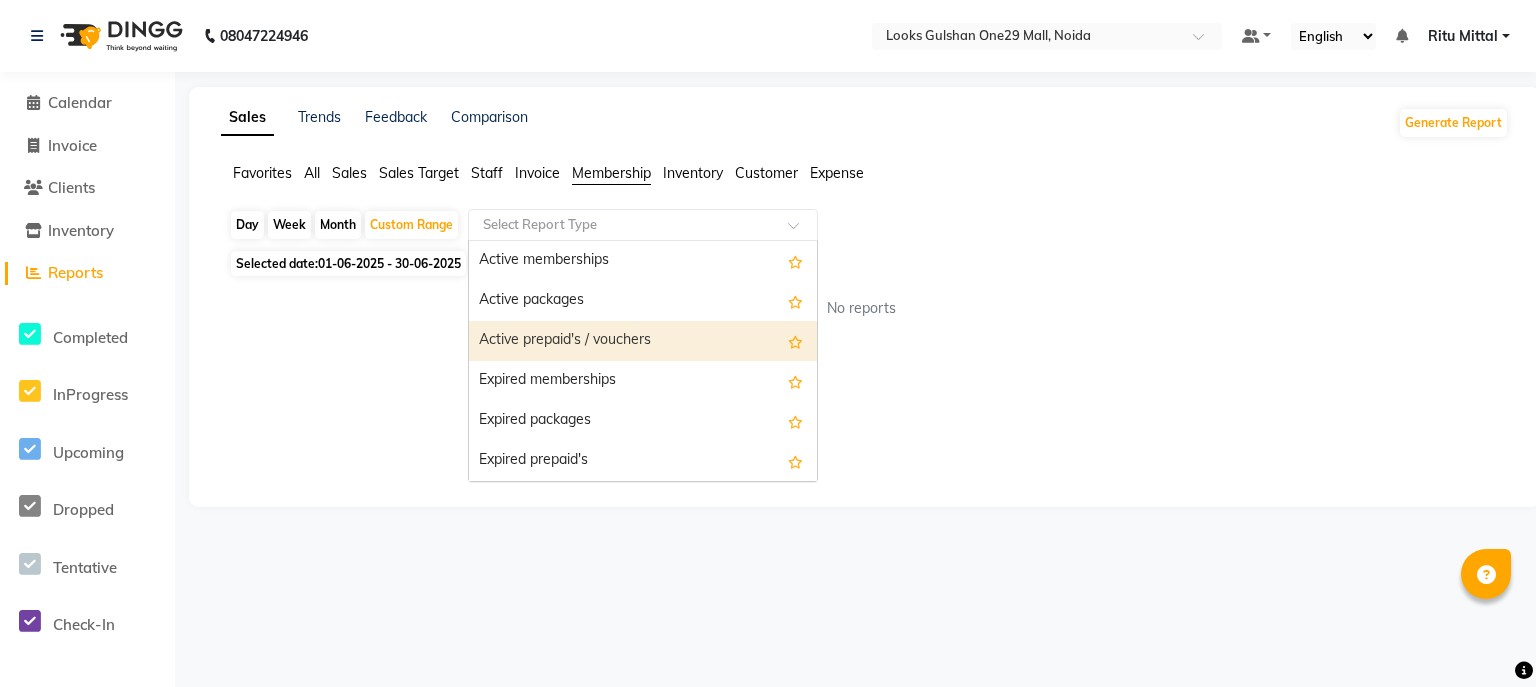 click on "Active prepaid's / vouchers" at bounding box center (643, 341) 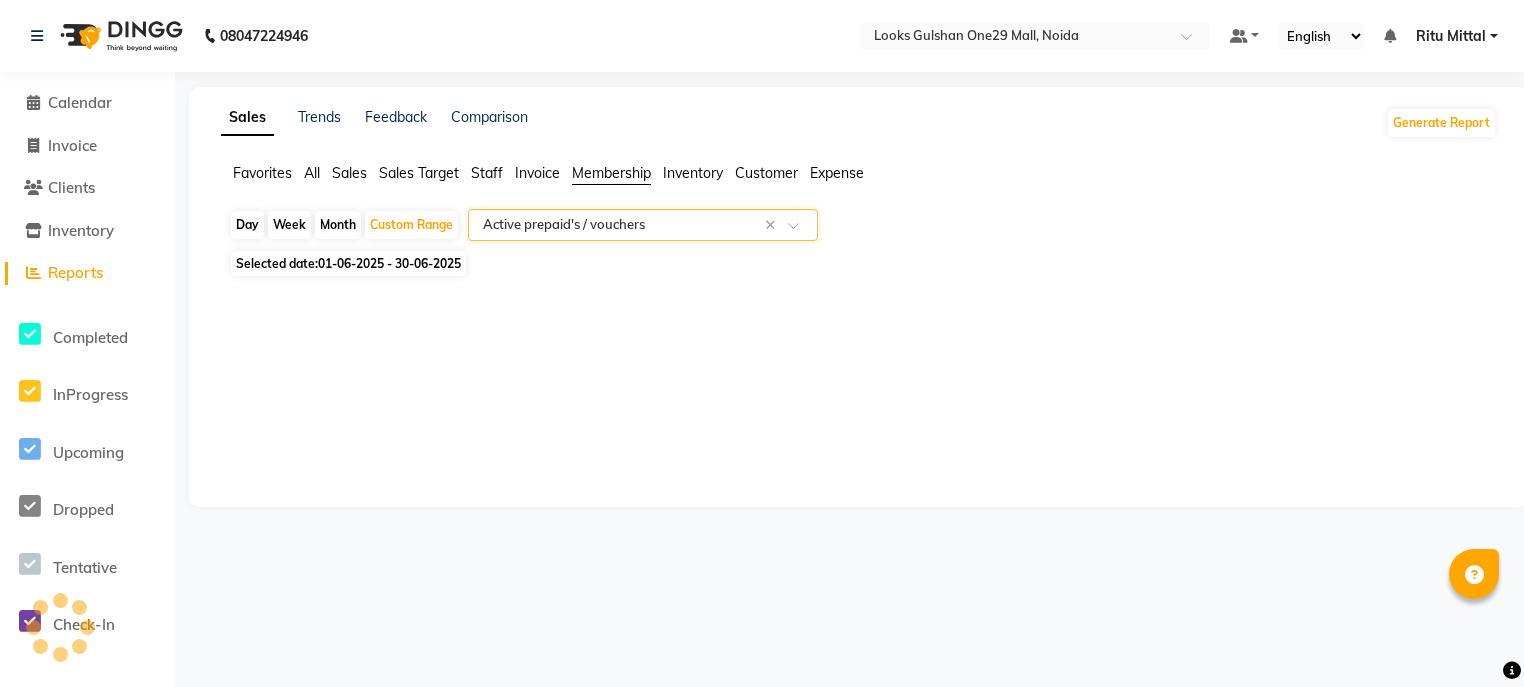 select on "full_report" 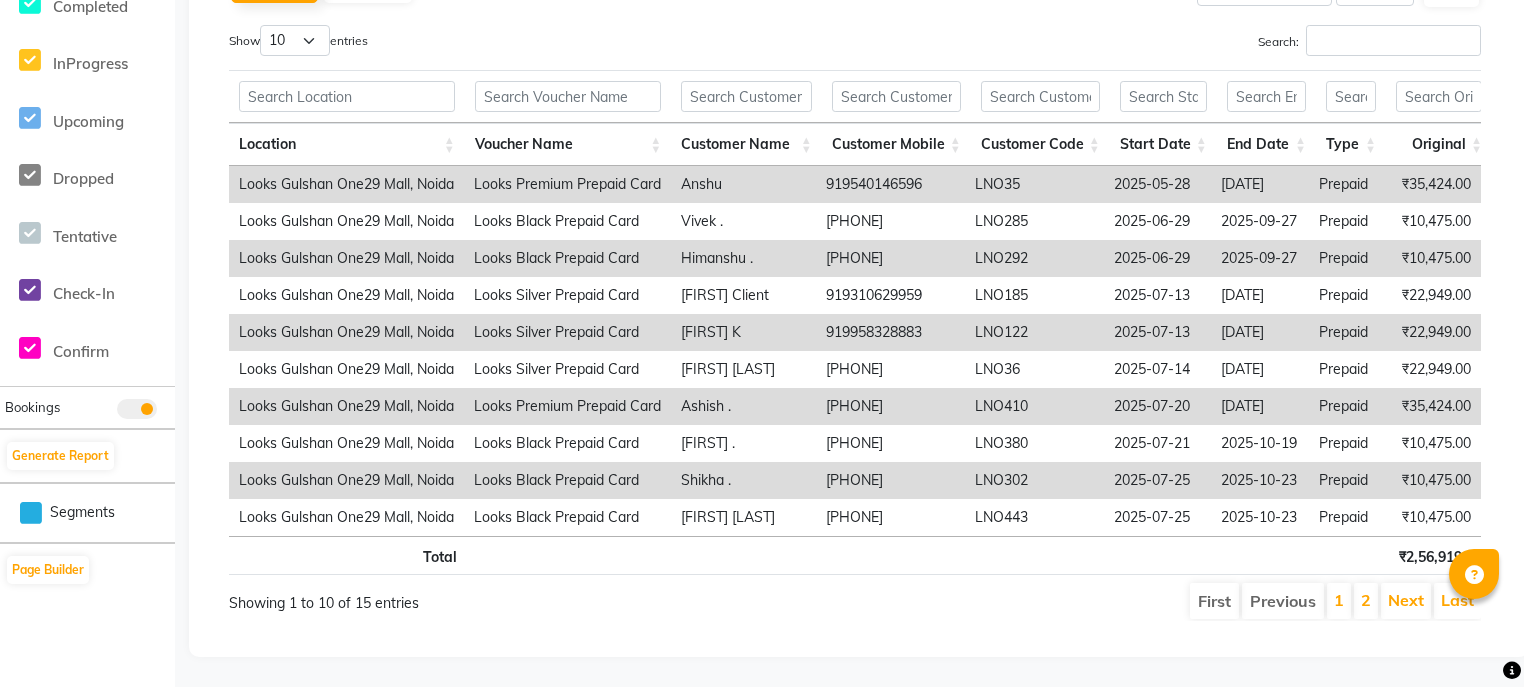 scroll, scrollTop: 353, scrollLeft: 0, axis: vertical 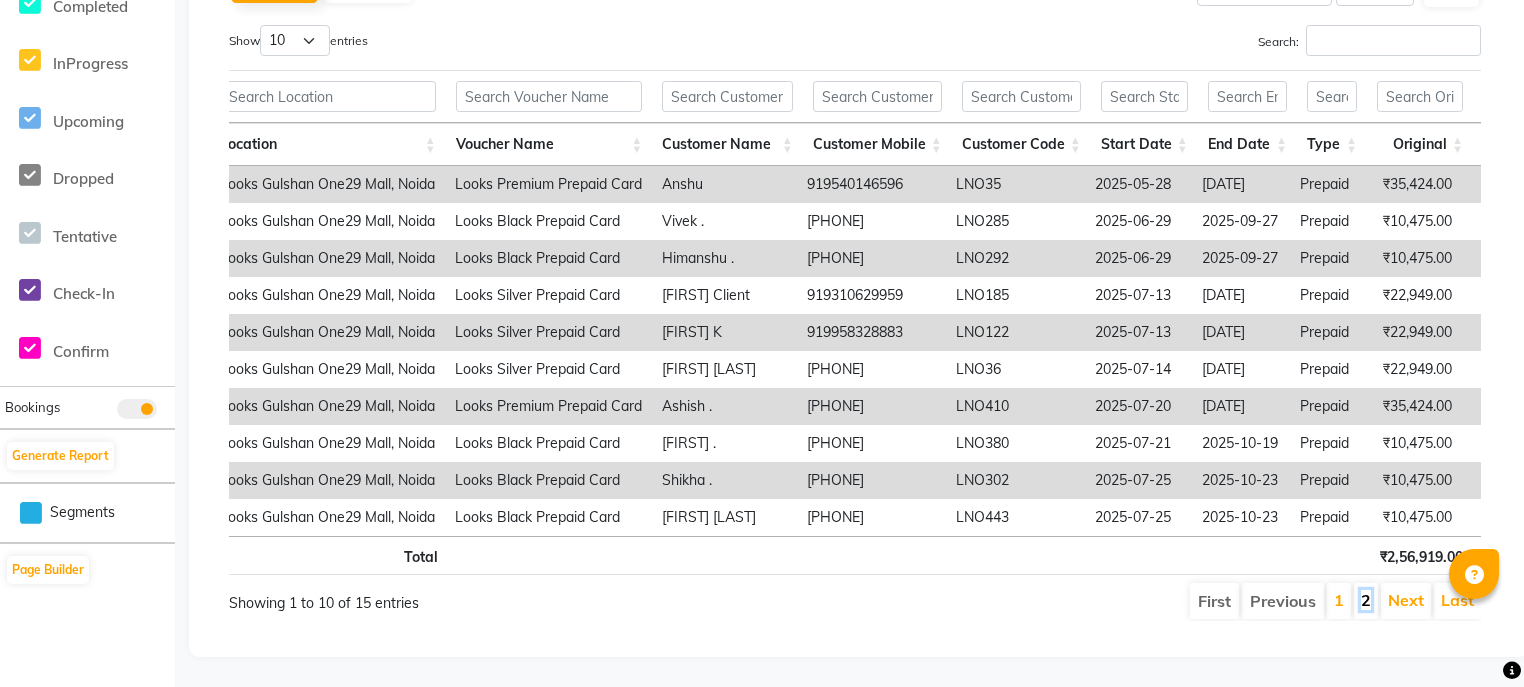 click on "2" at bounding box center [1366, 600] 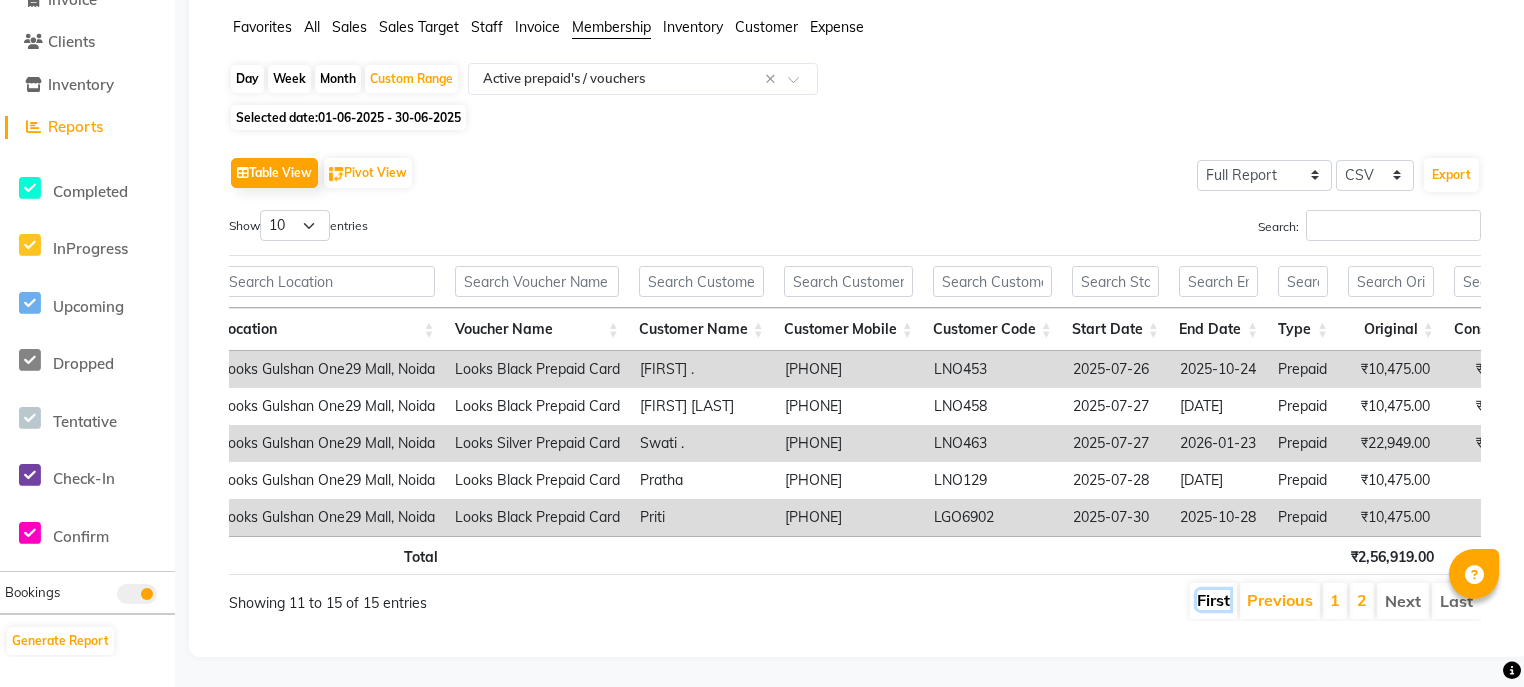 click on "First" at bounding box center (1213, 600) 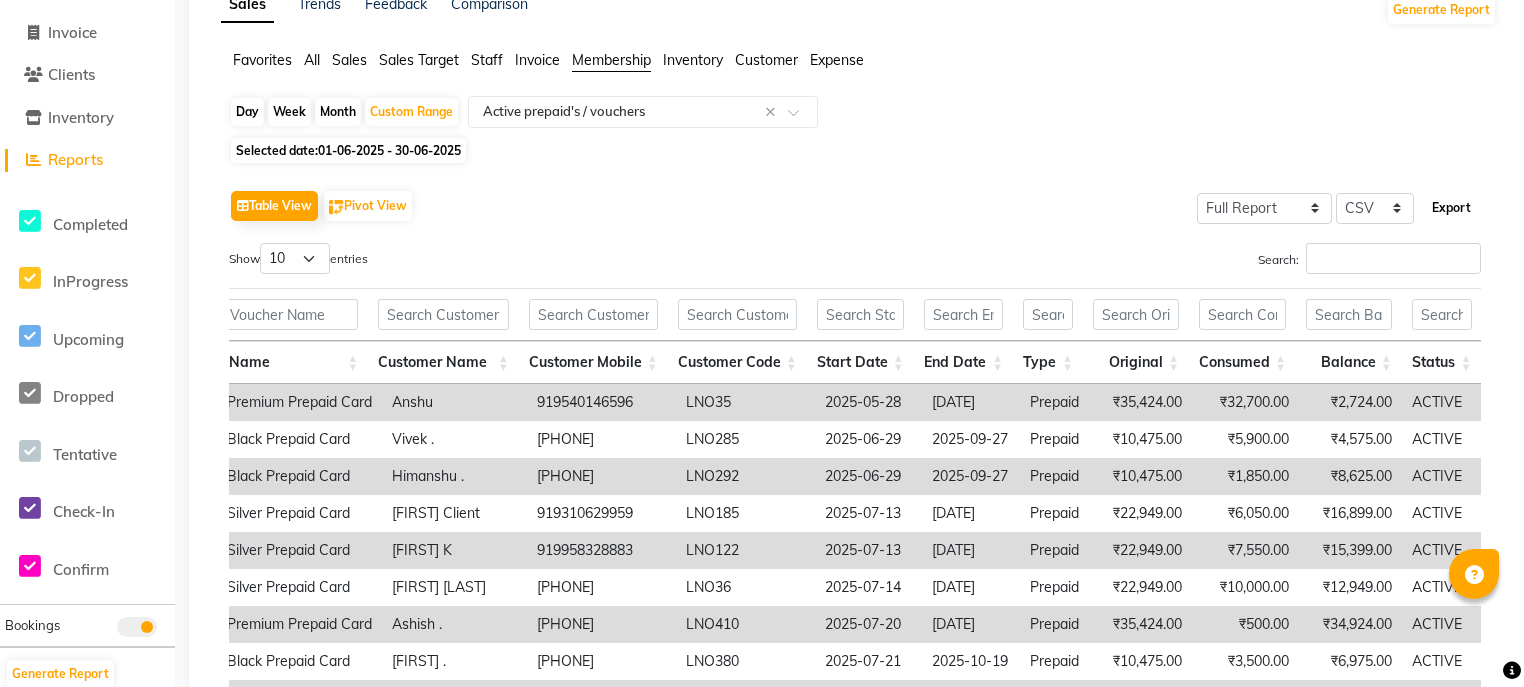 click on "Export" 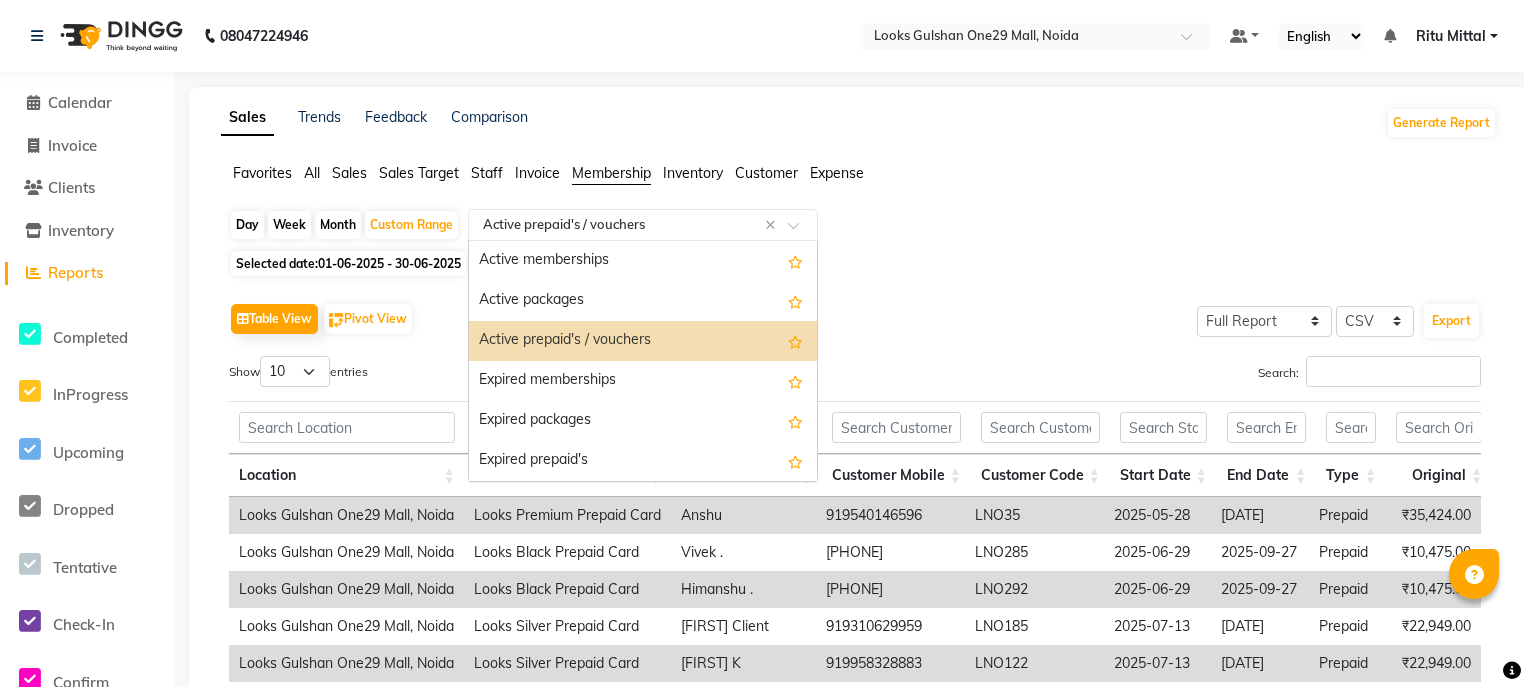 click 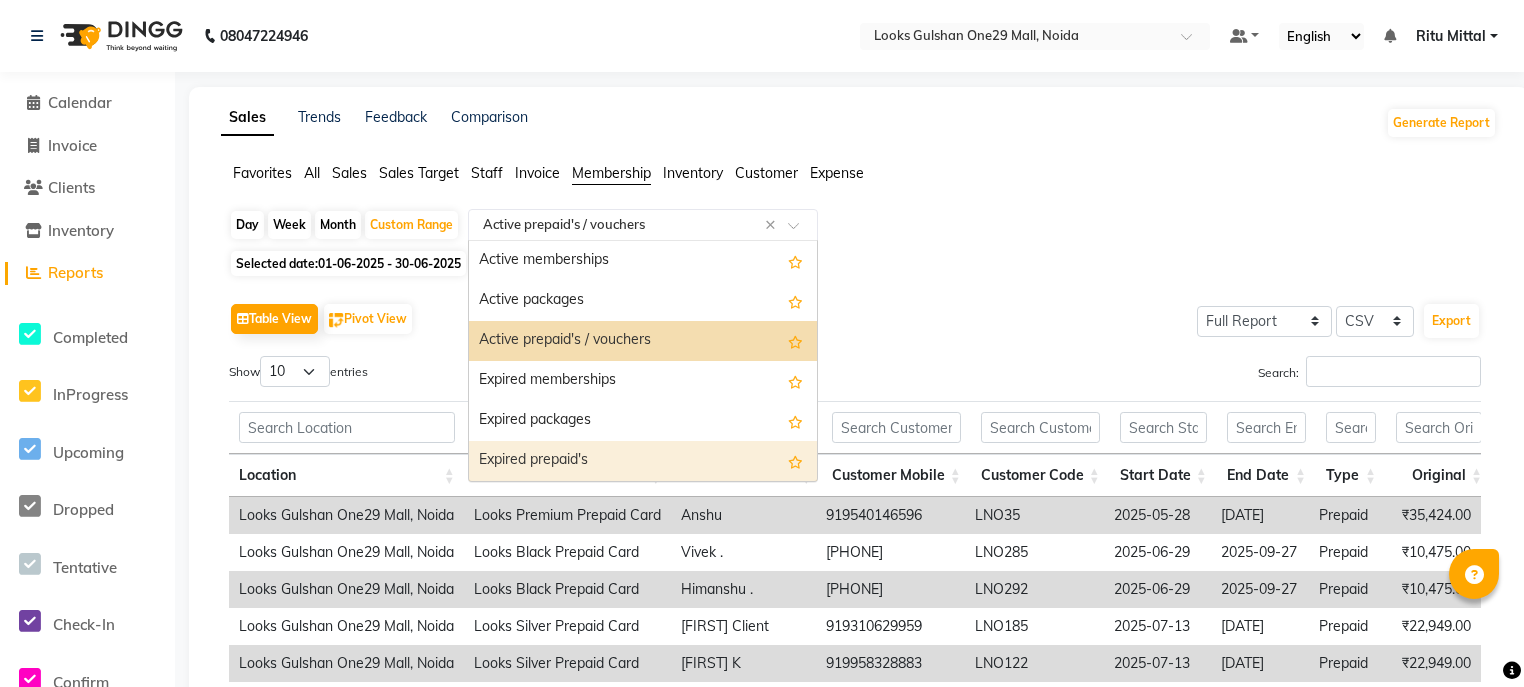 click on "Expired prepaid's" at bounding box center [643, 461] 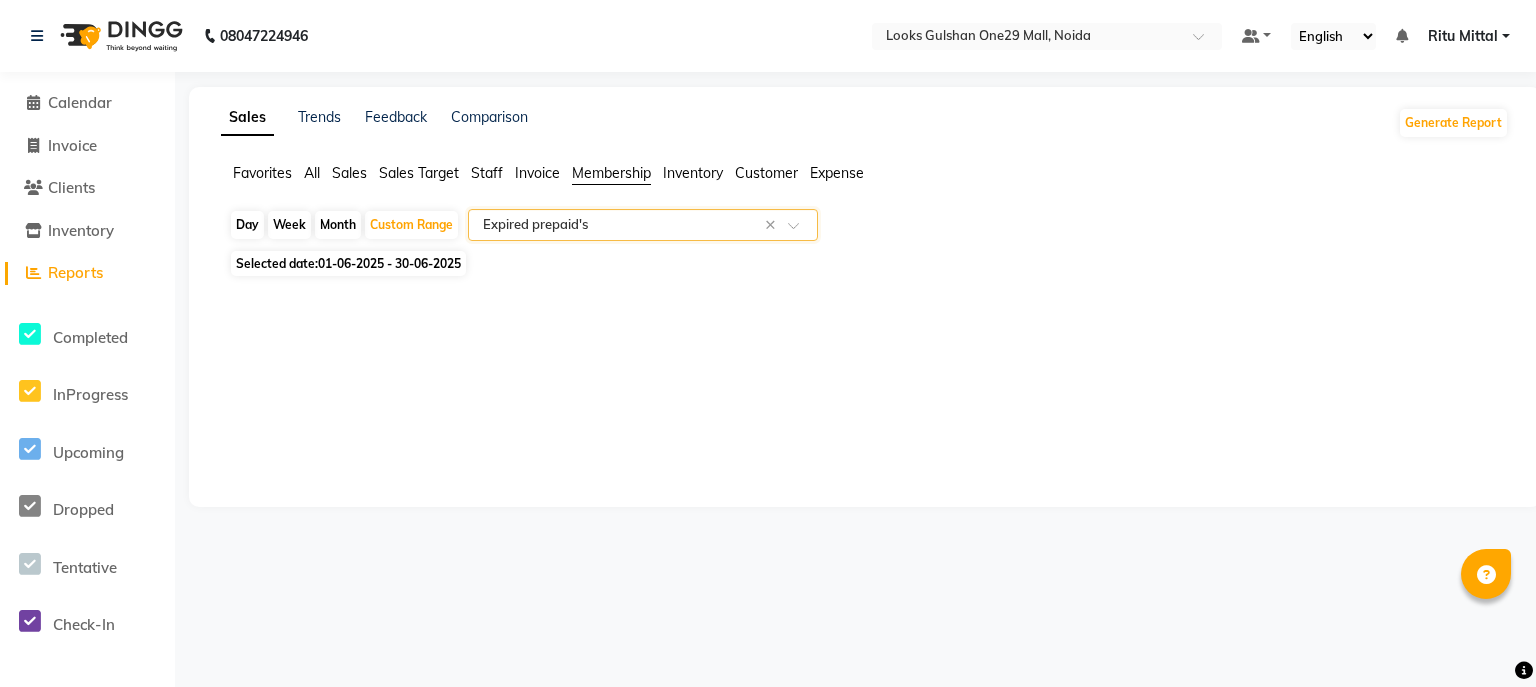 click 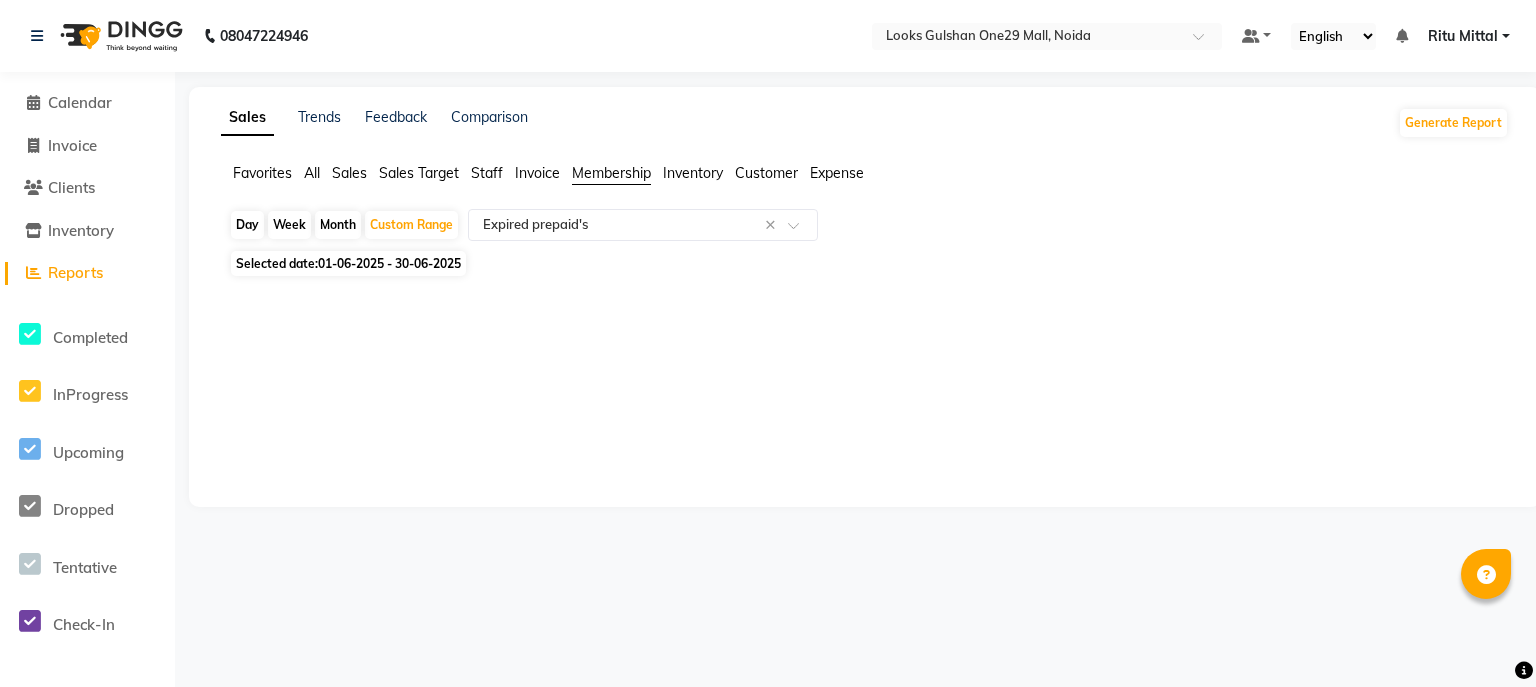 click on "Customer" 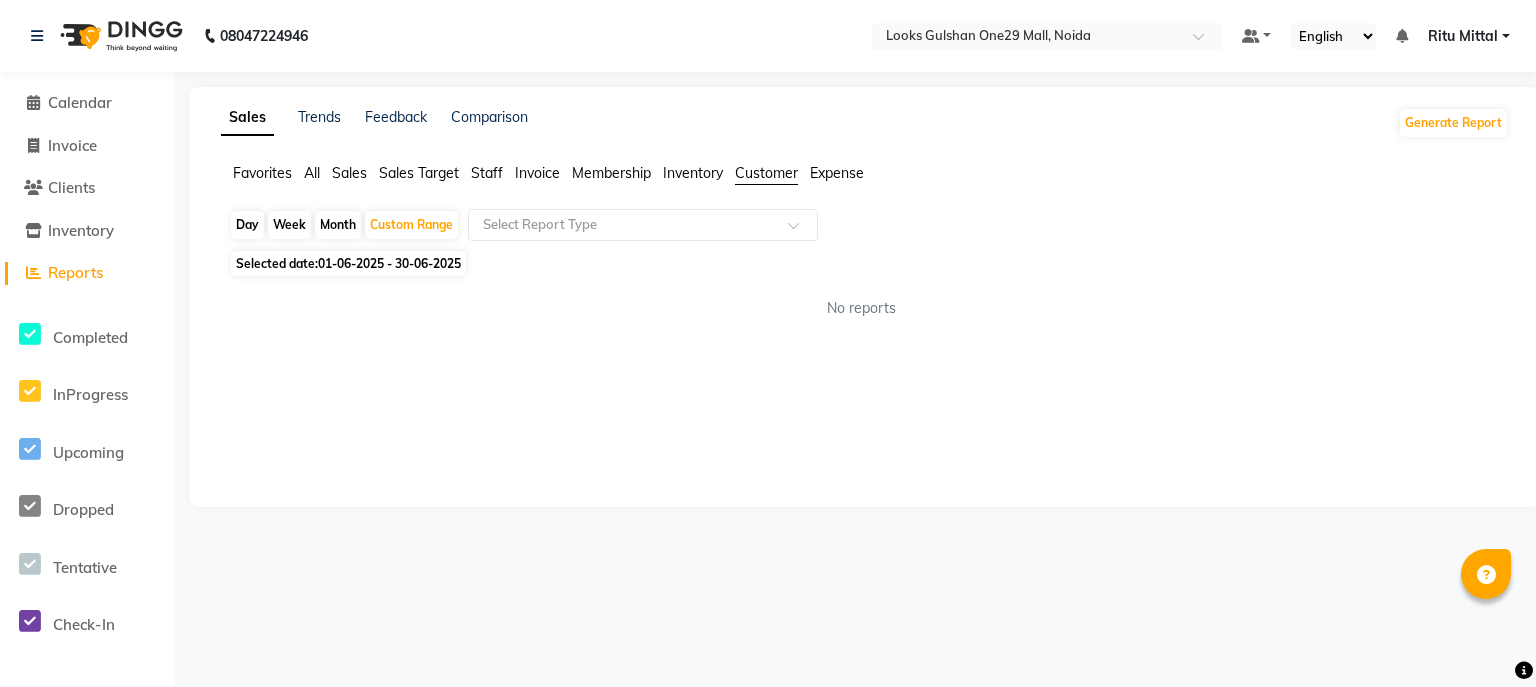 click on "Expense" 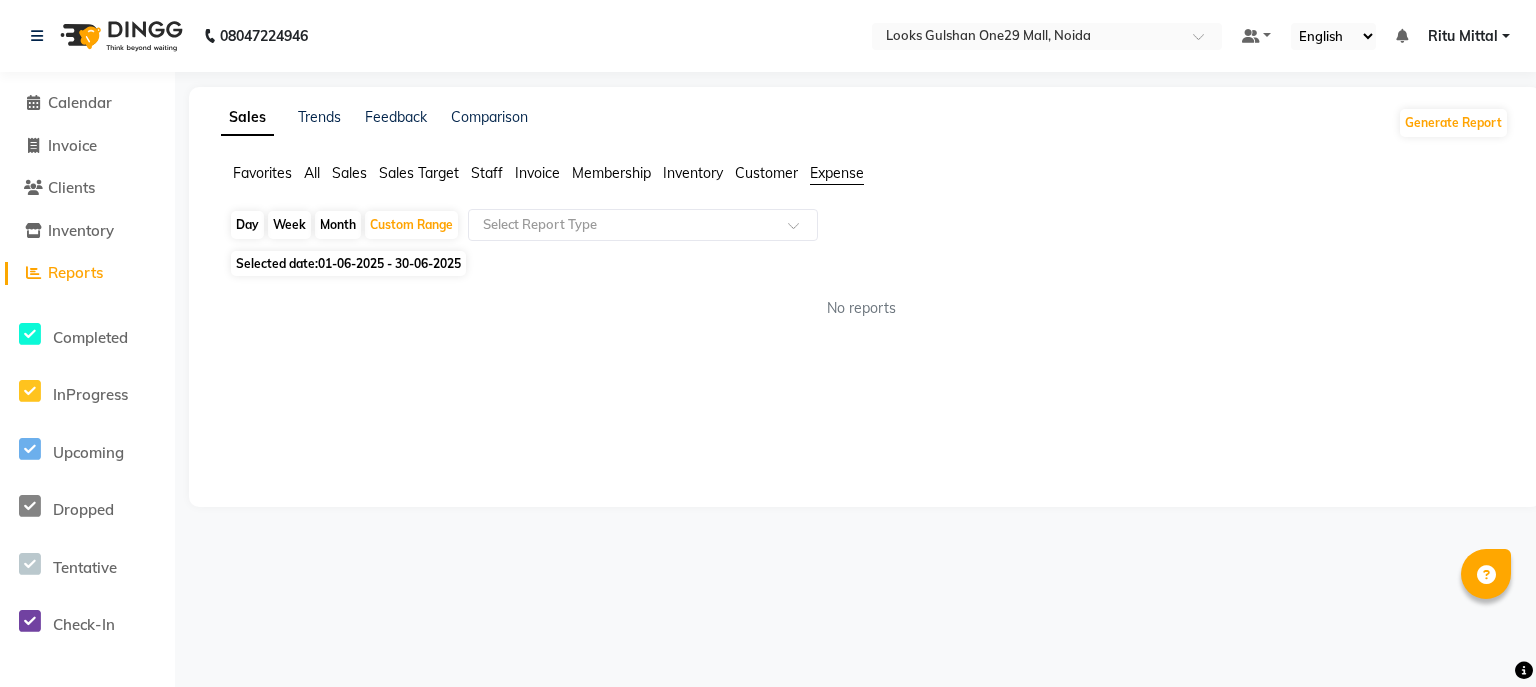 click on "Inventory" 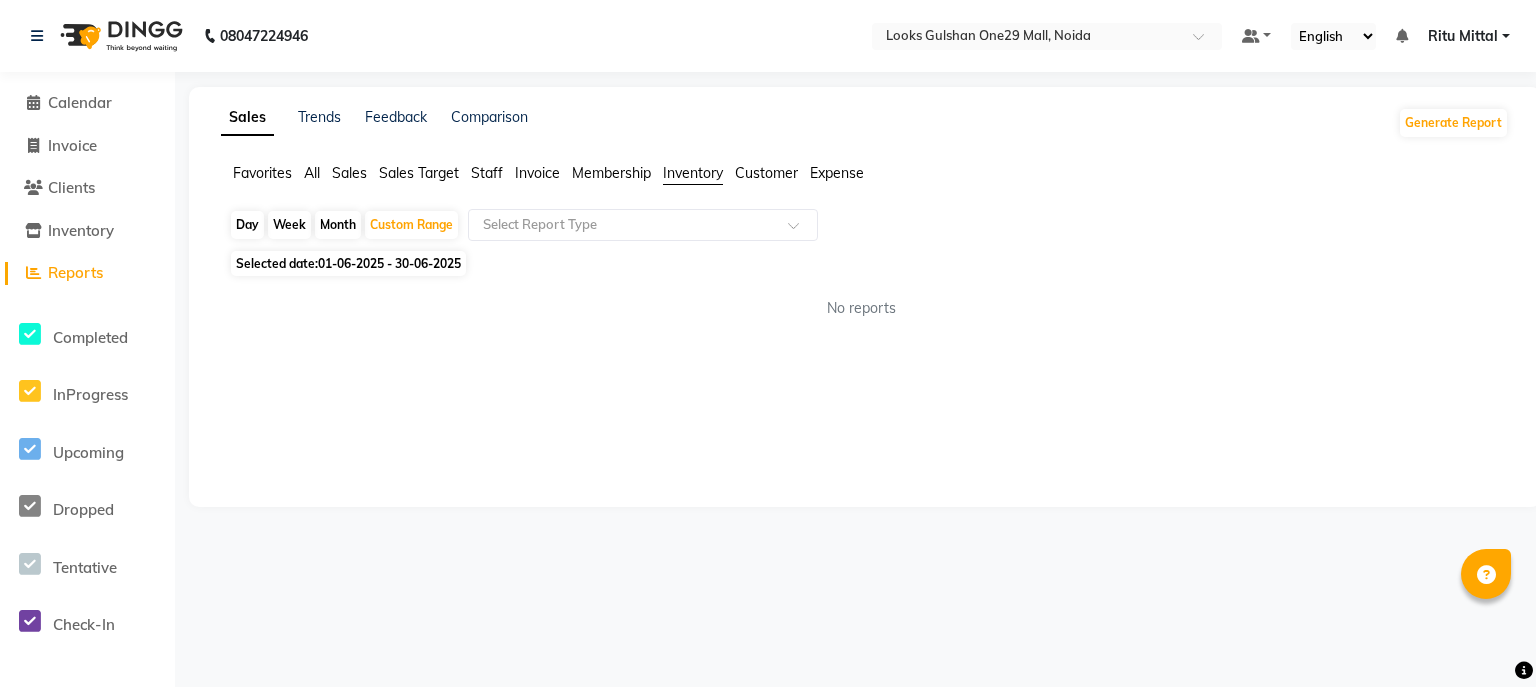 click on "Membership" 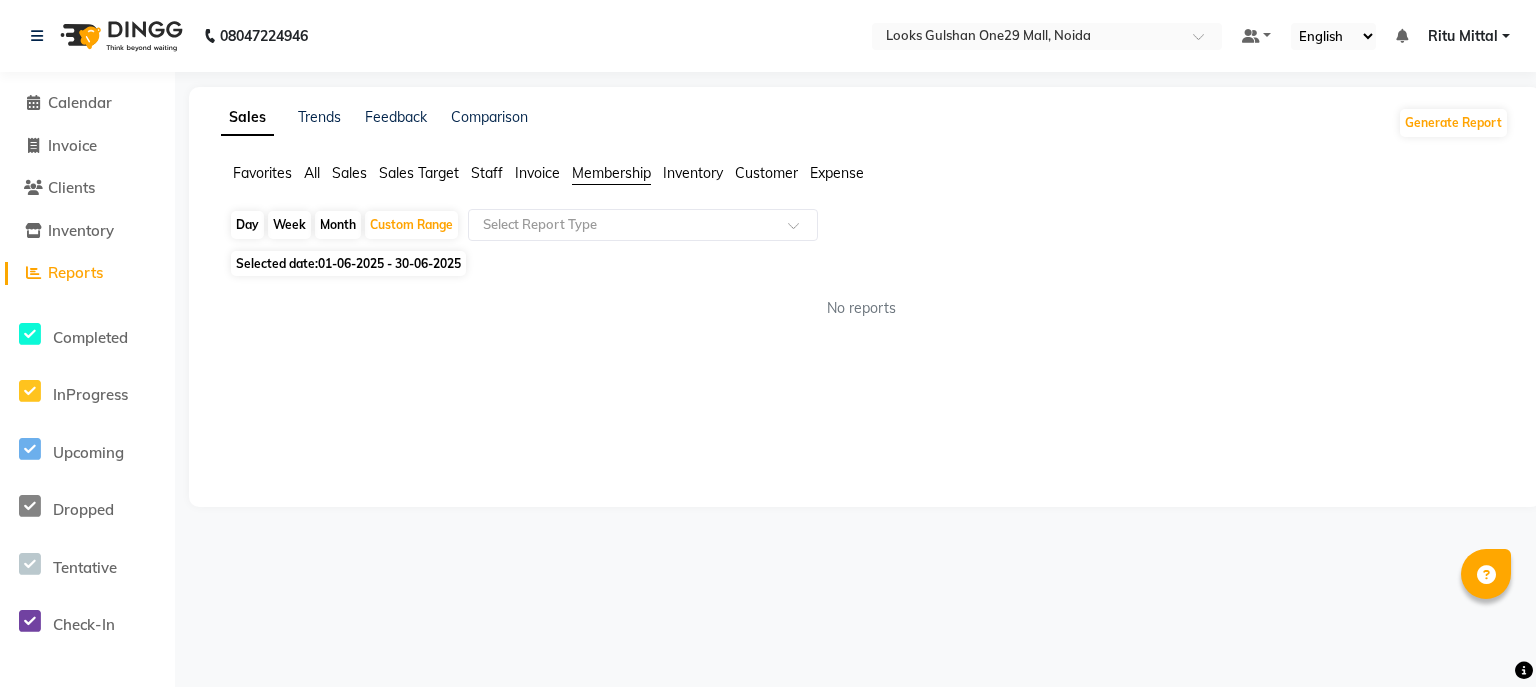 click on "Invoice" 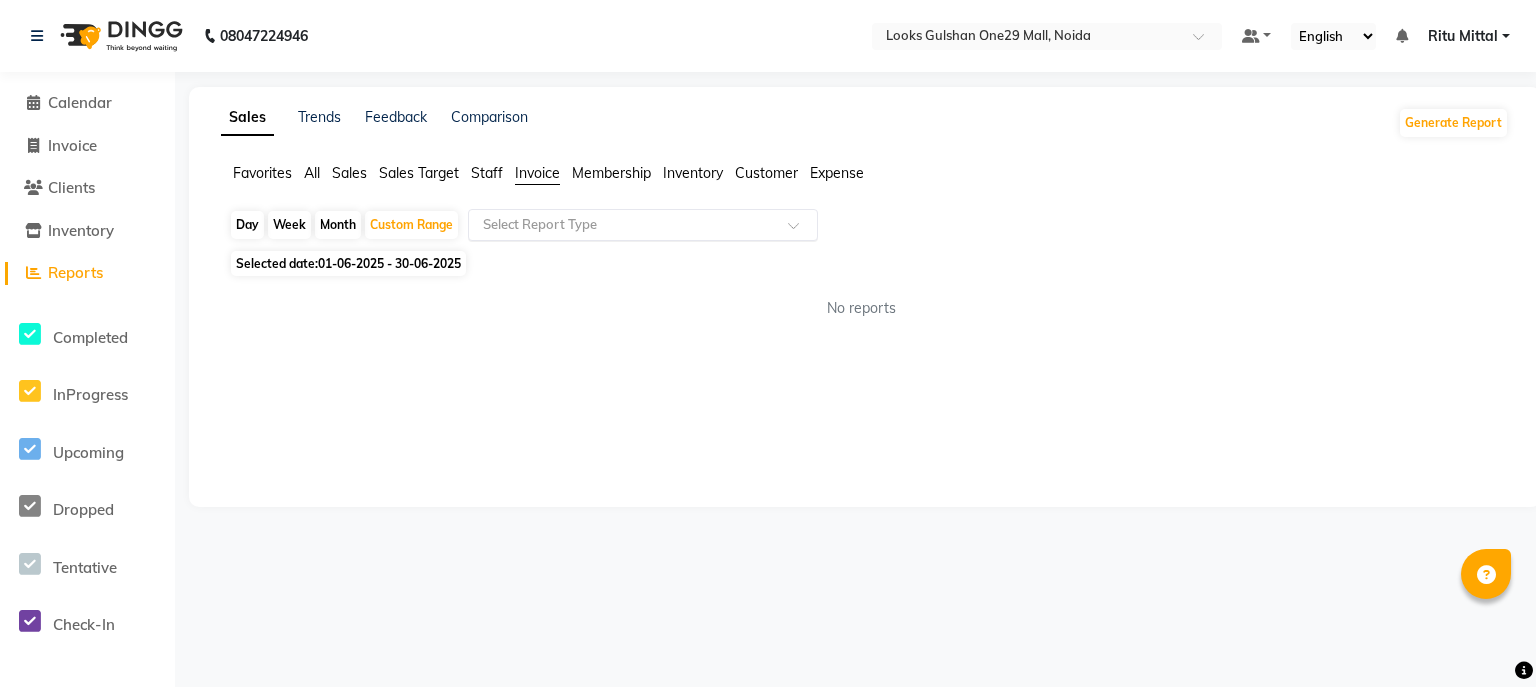 click 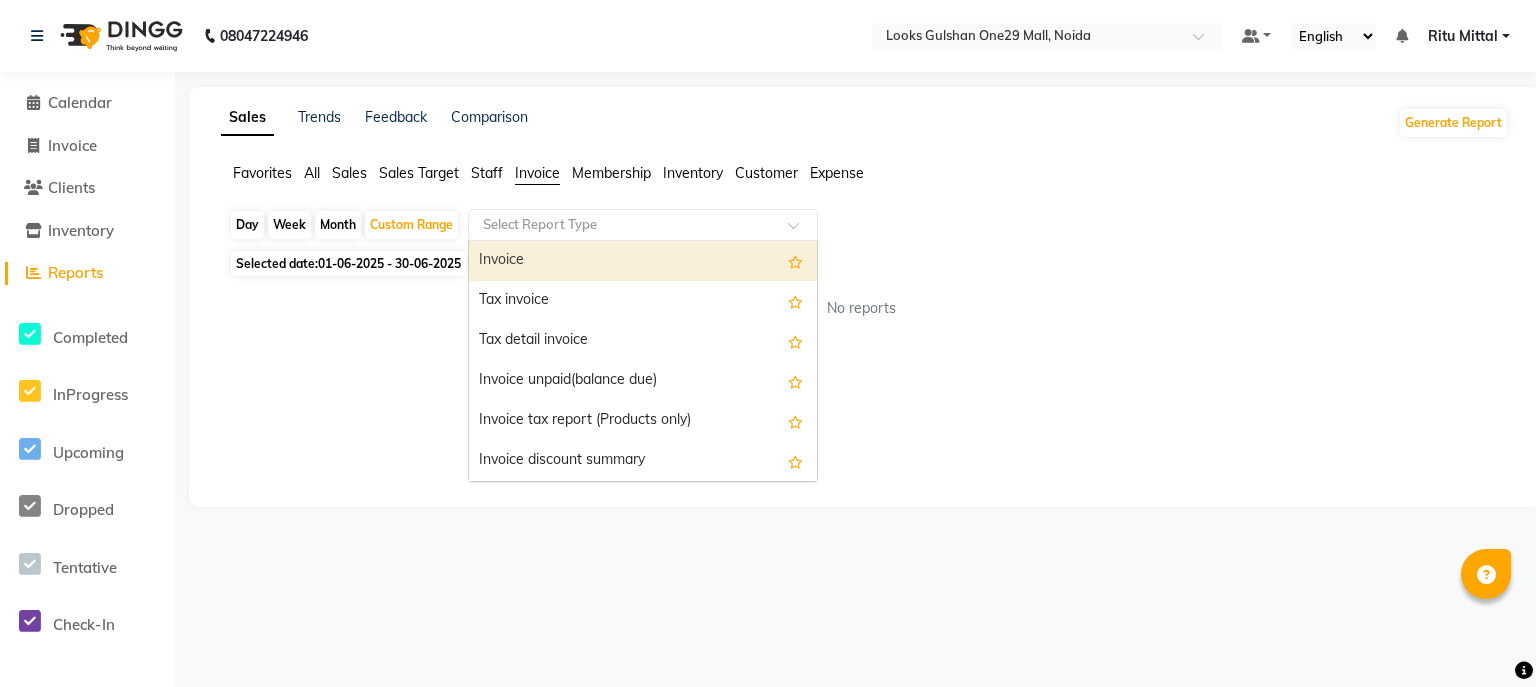 click on "Staff" 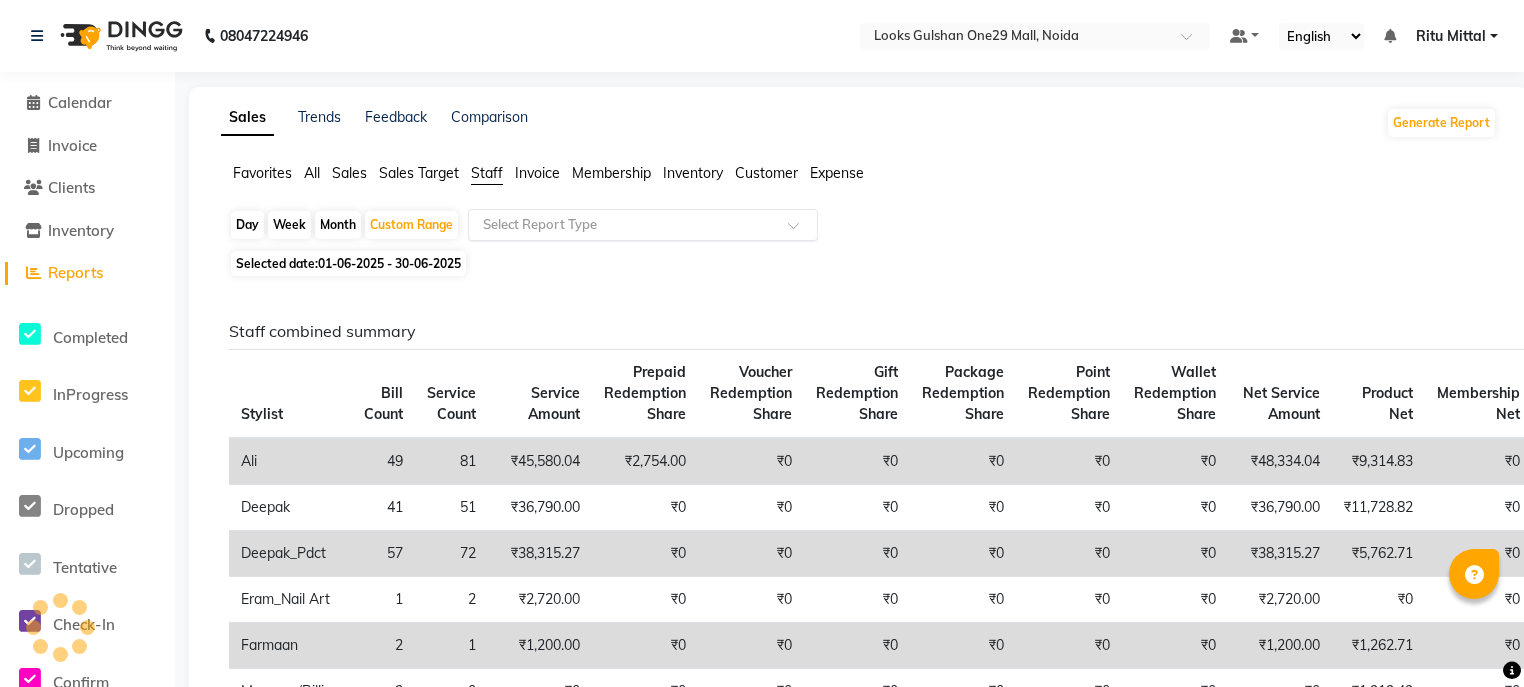 click 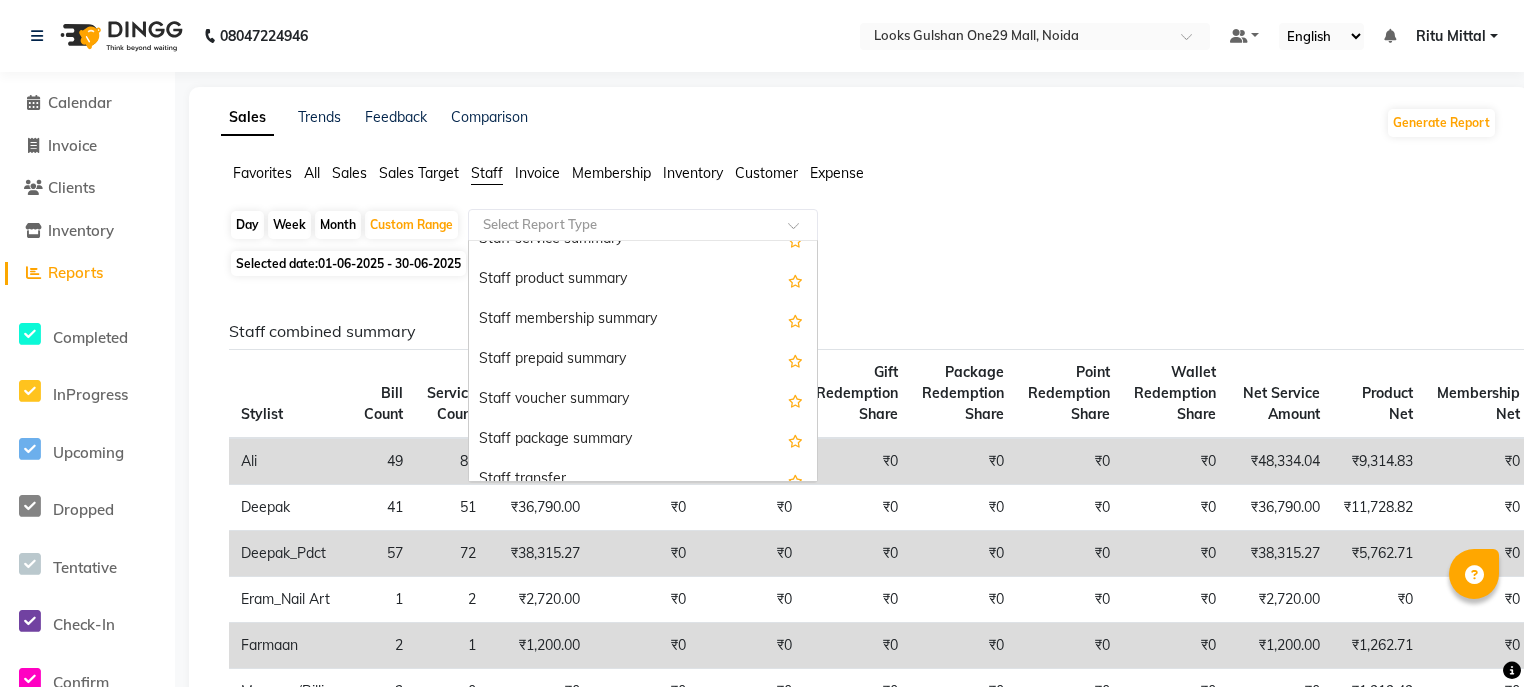 scroll, scrollTop: 640, scrollLeft: 0, axis: vertical 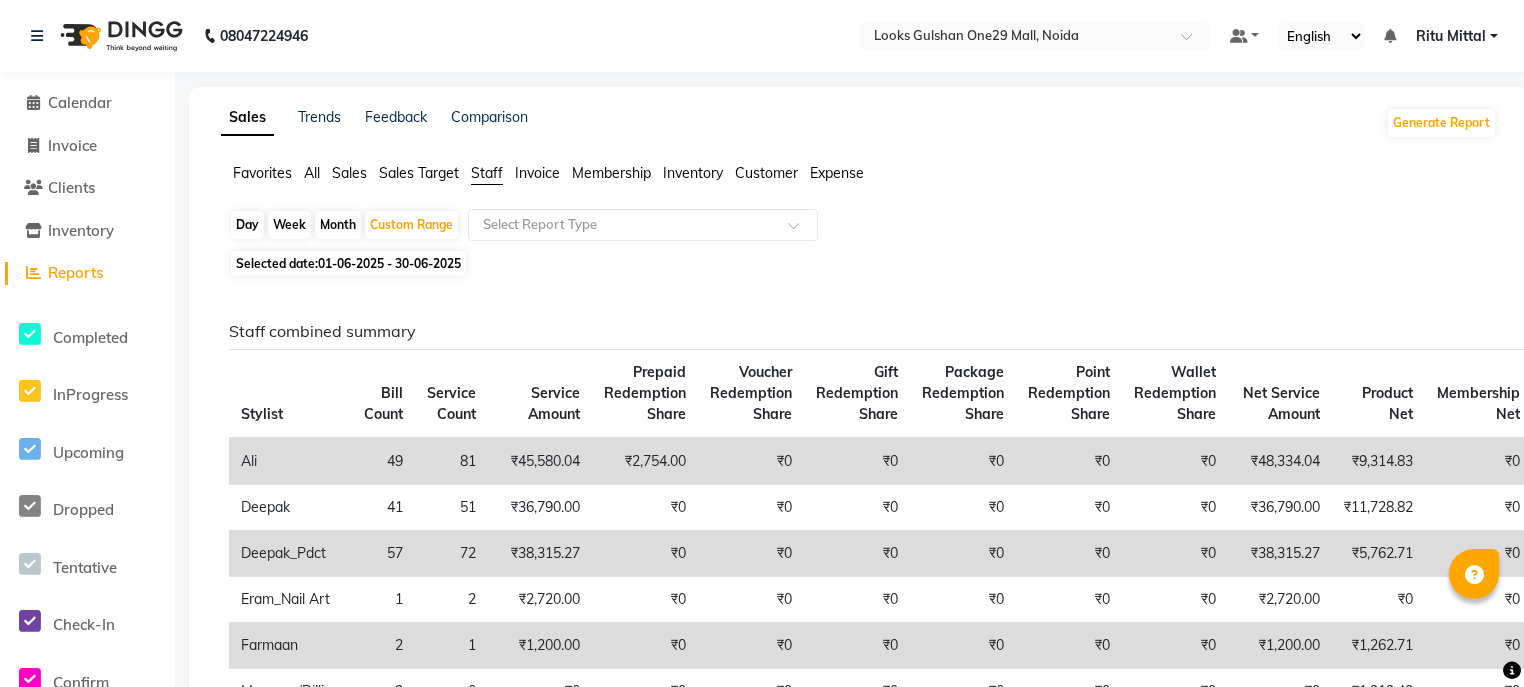 click on "Sales Target" 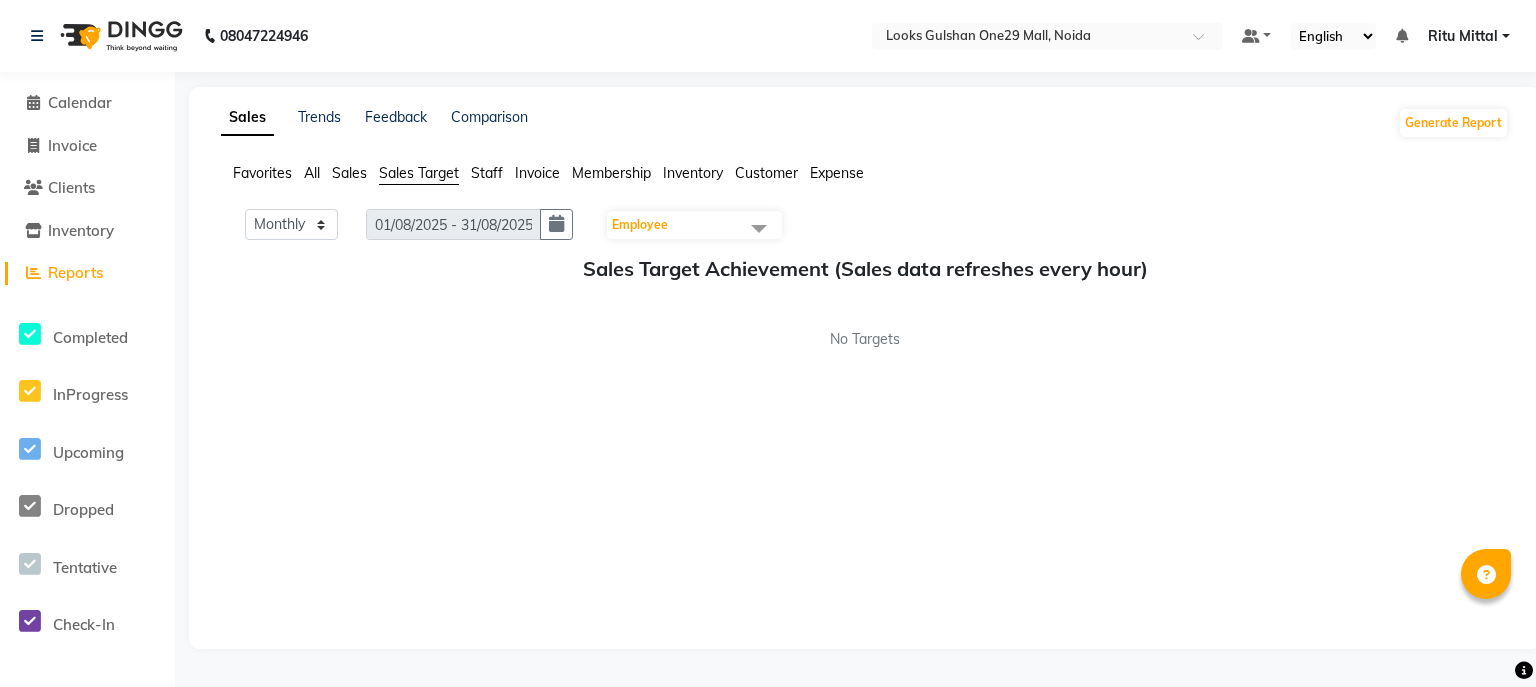 click on "Sales" 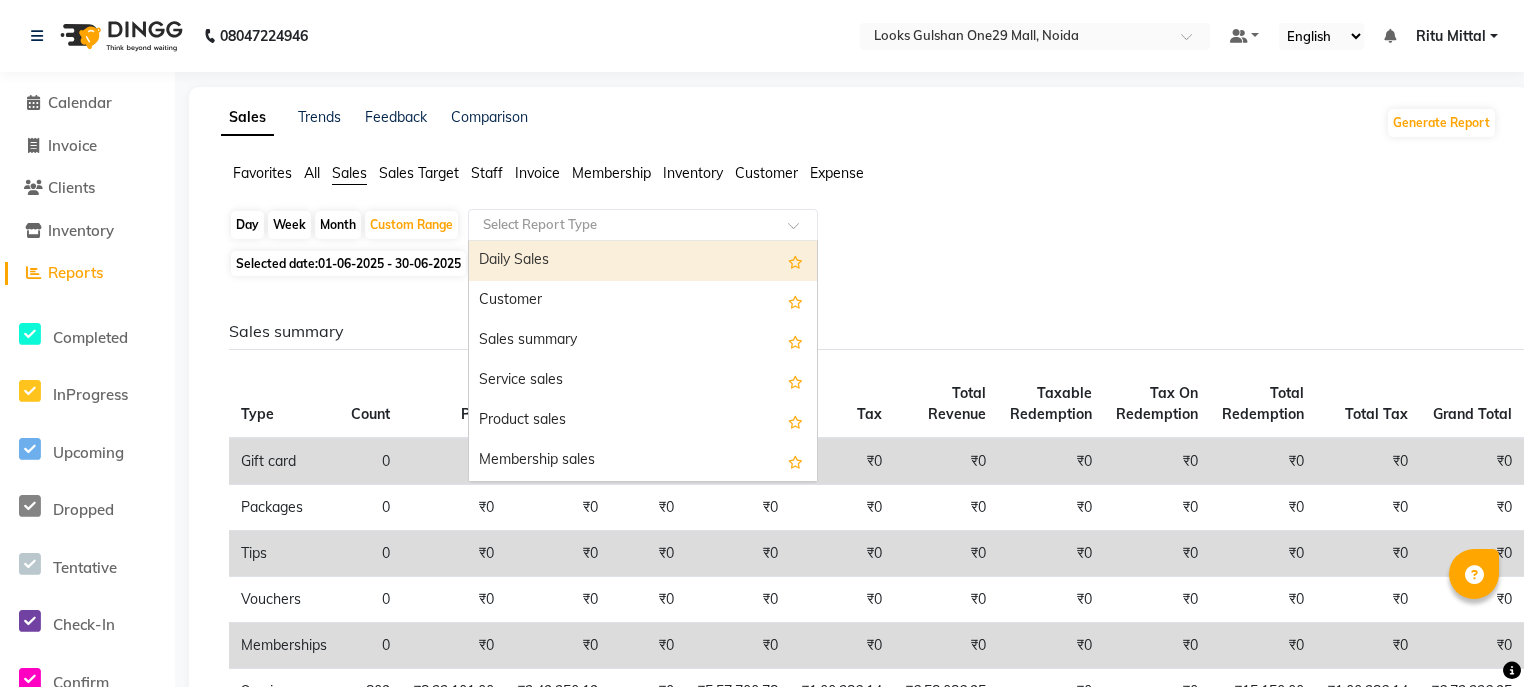 click 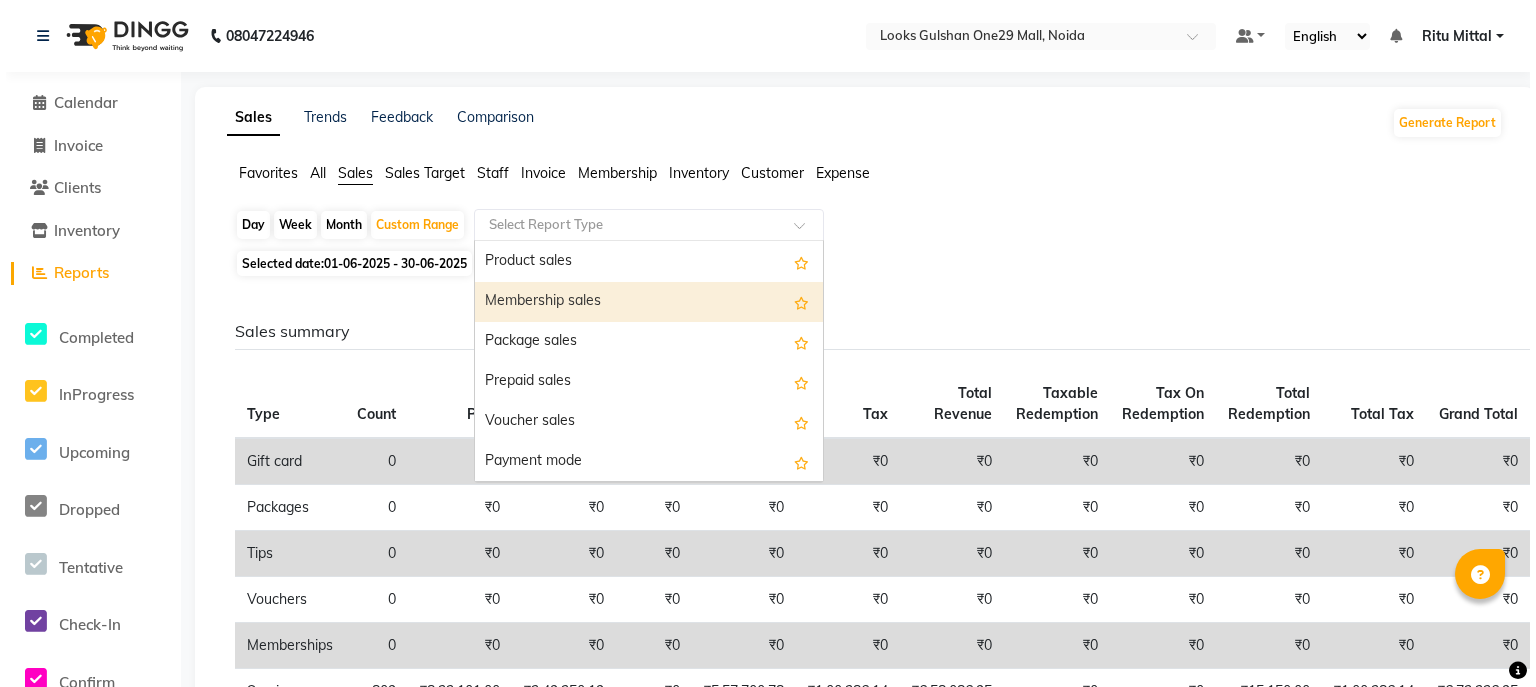scroll, scrollTop: 160, scrollLeft: 0, axis: vertical 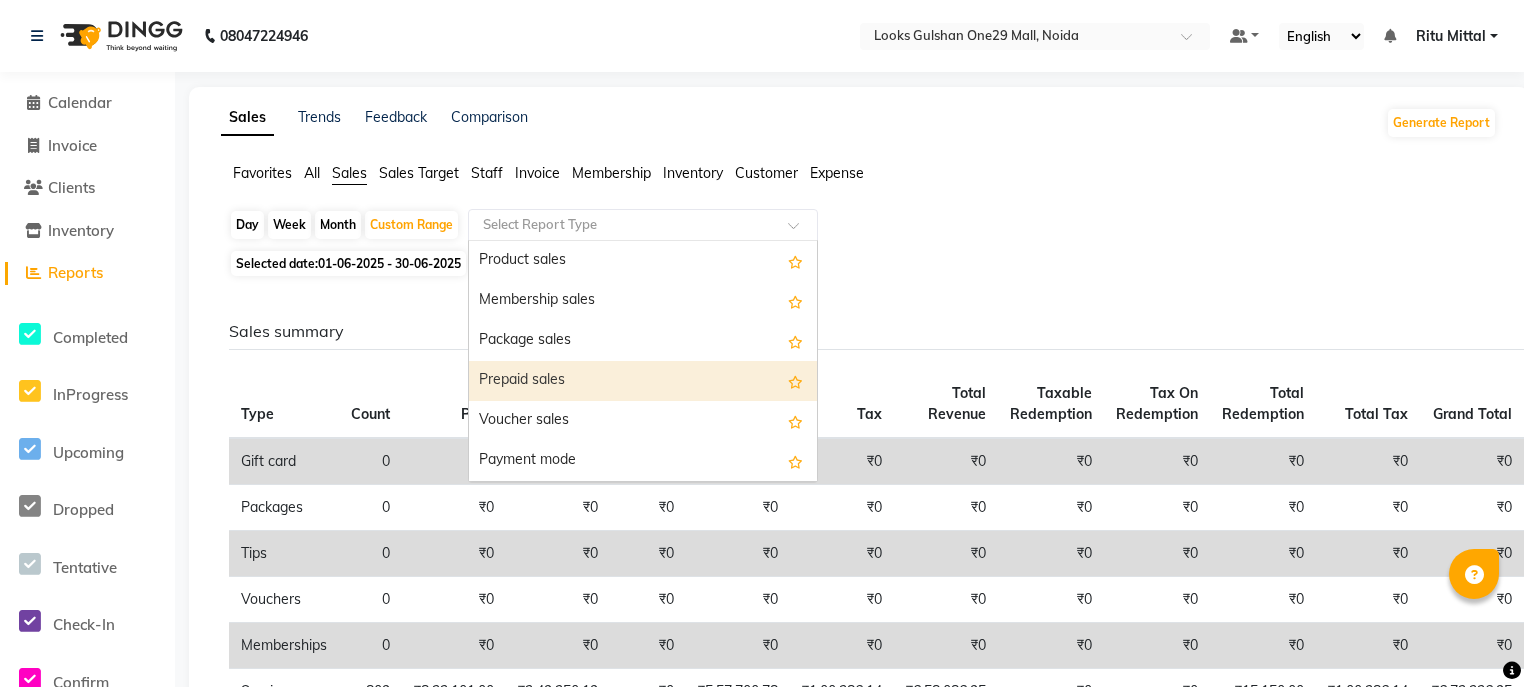 click on "Prepaid sales" at bounding box center [643, 381] 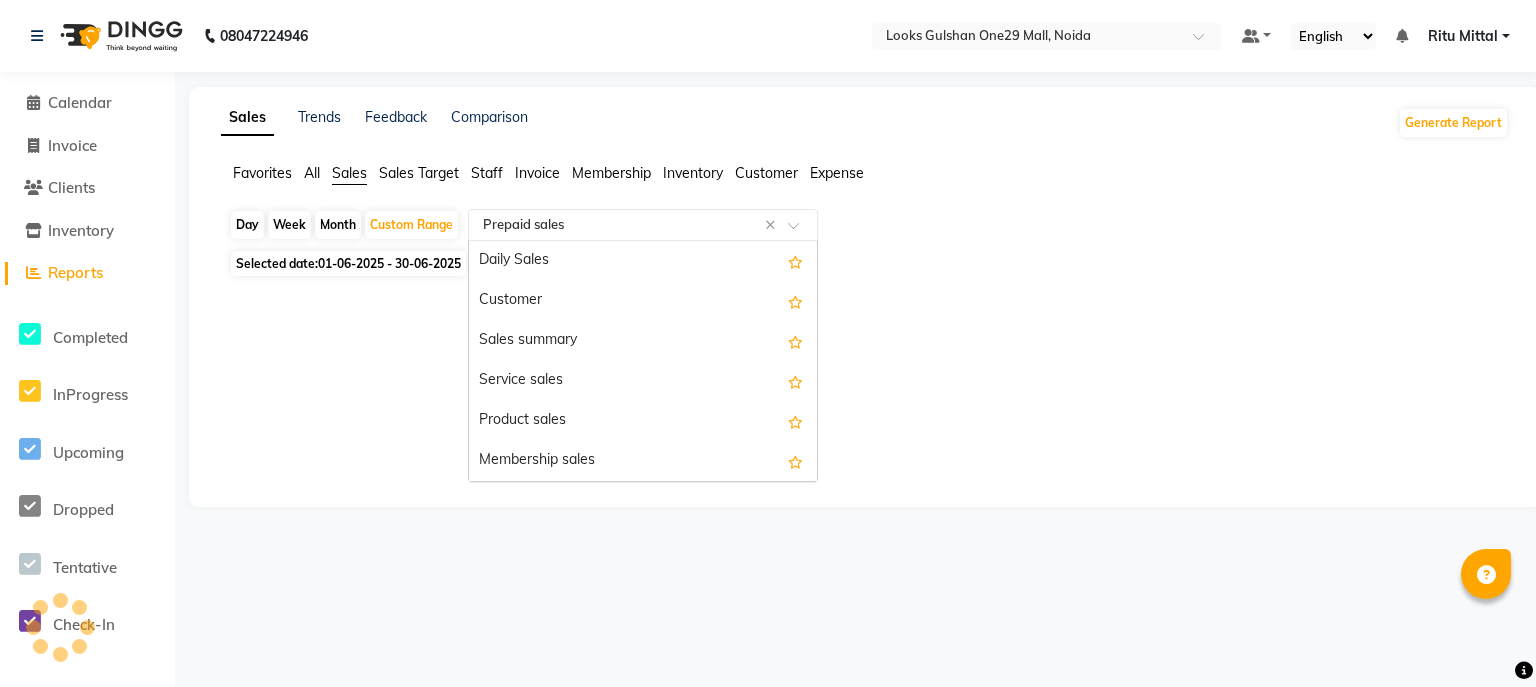 click 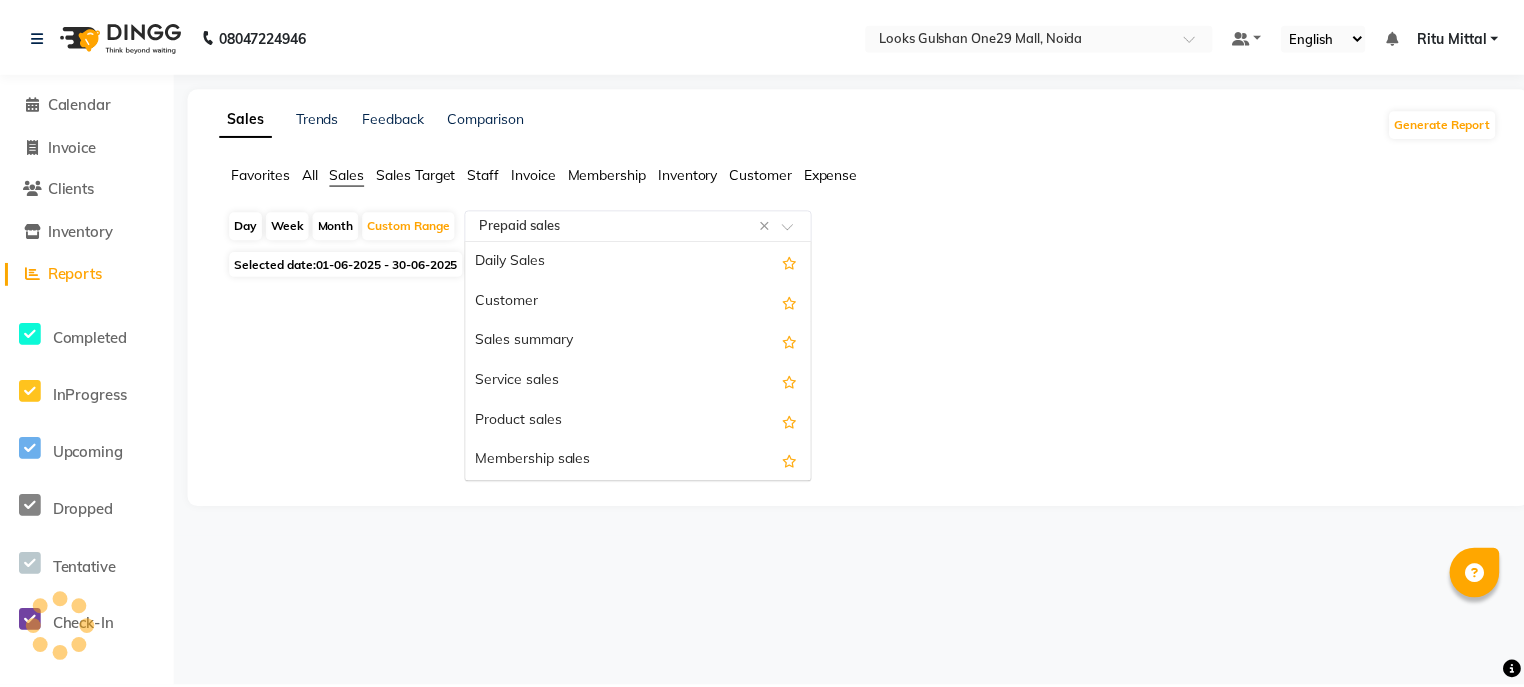 scroll, scrollTop: 280, scrollLeft: 0, axis: vertical 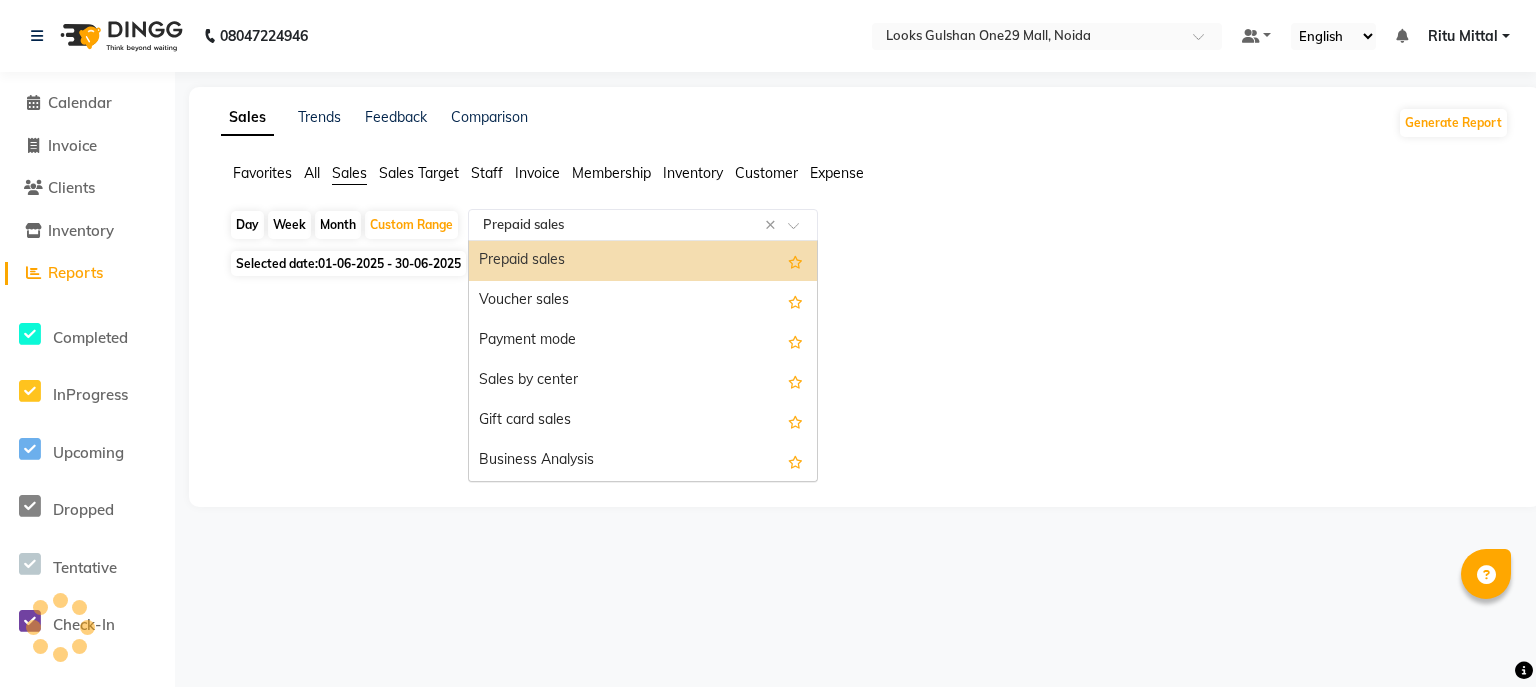 select on "full_report" 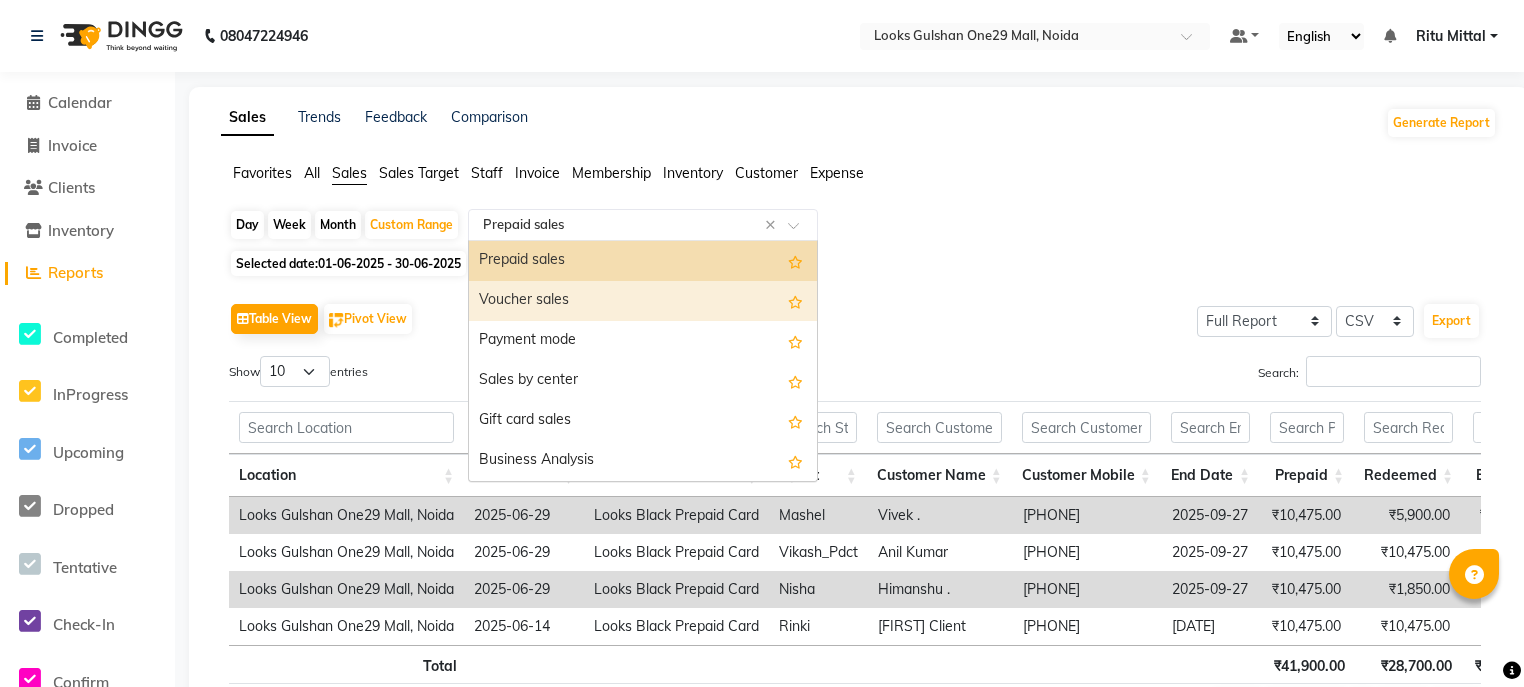 click on "Table View   Pivot View  Select Full Report Filtered Report Select CSV PDF  Export  Show  10 25 50 100  entries Search: Location Invoice Date Voucher Stylist Customer Name Customer Mobile End Date Prepaid Redeemed Balance Price Tax Total Location Invoice Date Voucher Stylist Customer Name Customer Mobile End Date Prepaid Redeemed Balance Price Tax Total Total ₹41,900.00 ₹28,700.00 ₹13,200.00 ₹41,900.00 ₹6,101.72 ₹40,000.12 Looks Gulshan One29 Mall, [CITY] [DATE] Looks Black Prepaid Card Mashel Vivek . [PHONE] [DATE] ₹10,475.00 ₹5,900.00 ₹4,575.00 ₹10,475.00 ₹1,525.43 ₹10,000.03 Looks Gulshan One29 Mall, [CITY] [DATE] Looks Black Prepaid Card Vikash_Pdct Anil Kumar [PHONE] [DATE] ₹10,475.00 ₹10,475.00 ₹0 ₹10,475.00 ₹1,525.43 ₹10,000.03 Looks Gulshan One29 Mall, [CITY] [DATE] Looks Black Prepaid Card Nisha Himanshu . [PHONE] [DATE] ₹10,475.00 ₹1,850.00 ₹8,625.00 ₹10,475.00 ₹1,525.43 ₹10,000.03 Looks Gulshan One29 Mall, [CITY]" 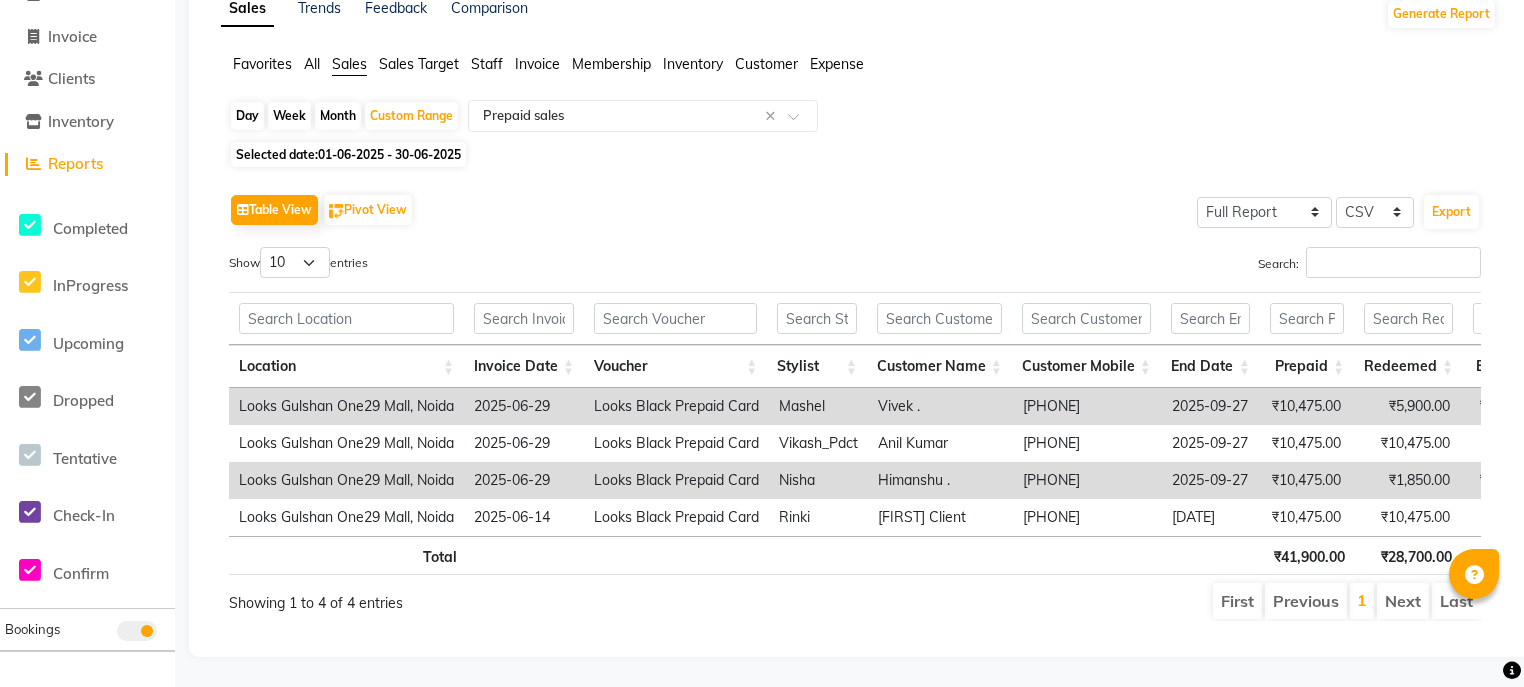 scroll, scrollTop: 131, scrollLeft: 0, axis: vertical 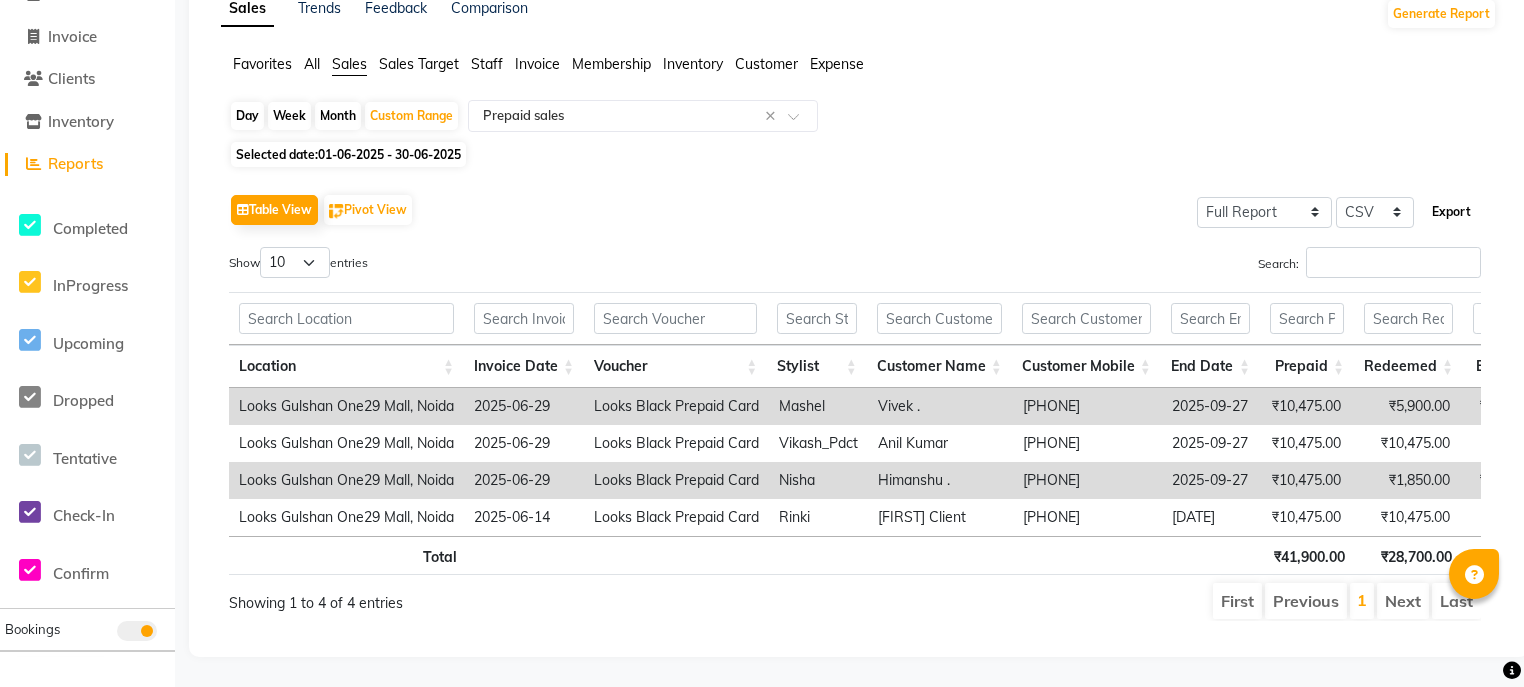 click on "Export" 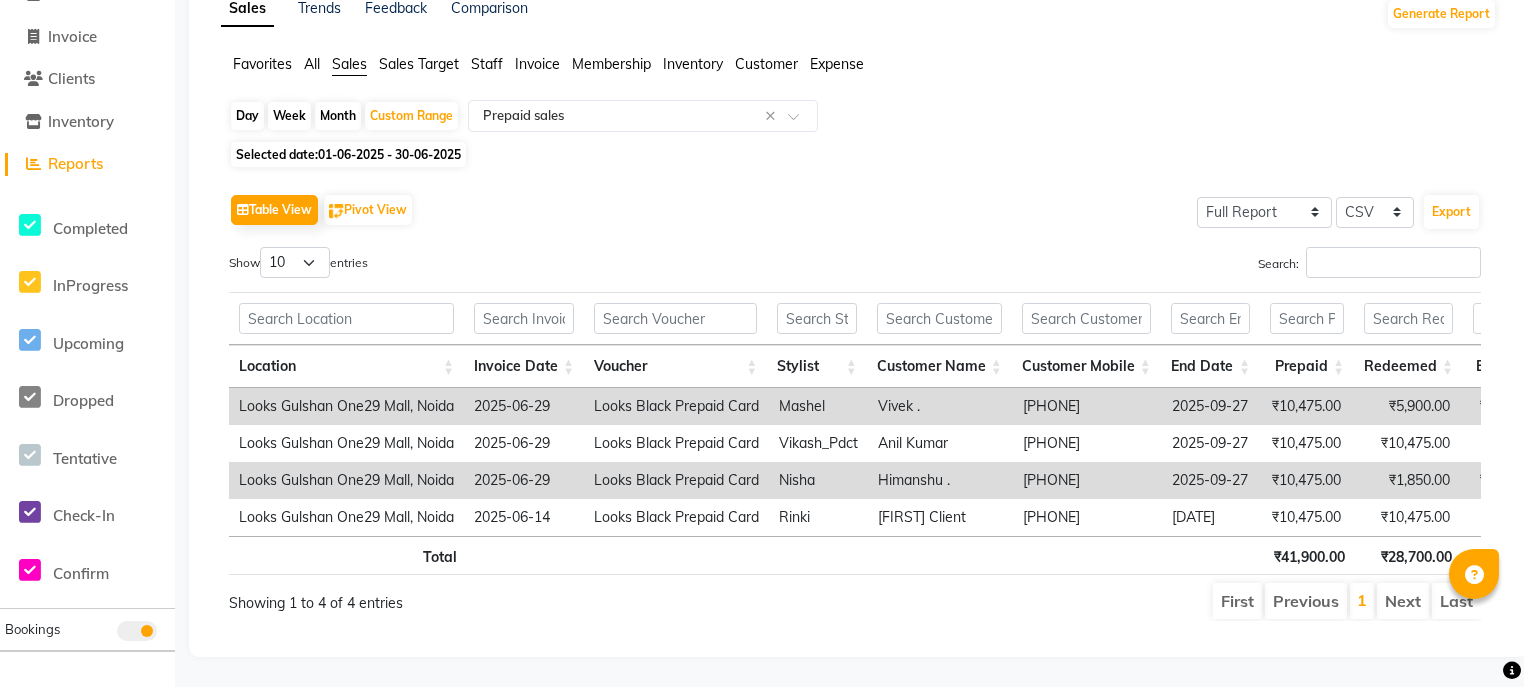 click on "01-06-2025 - 30-06-2025" 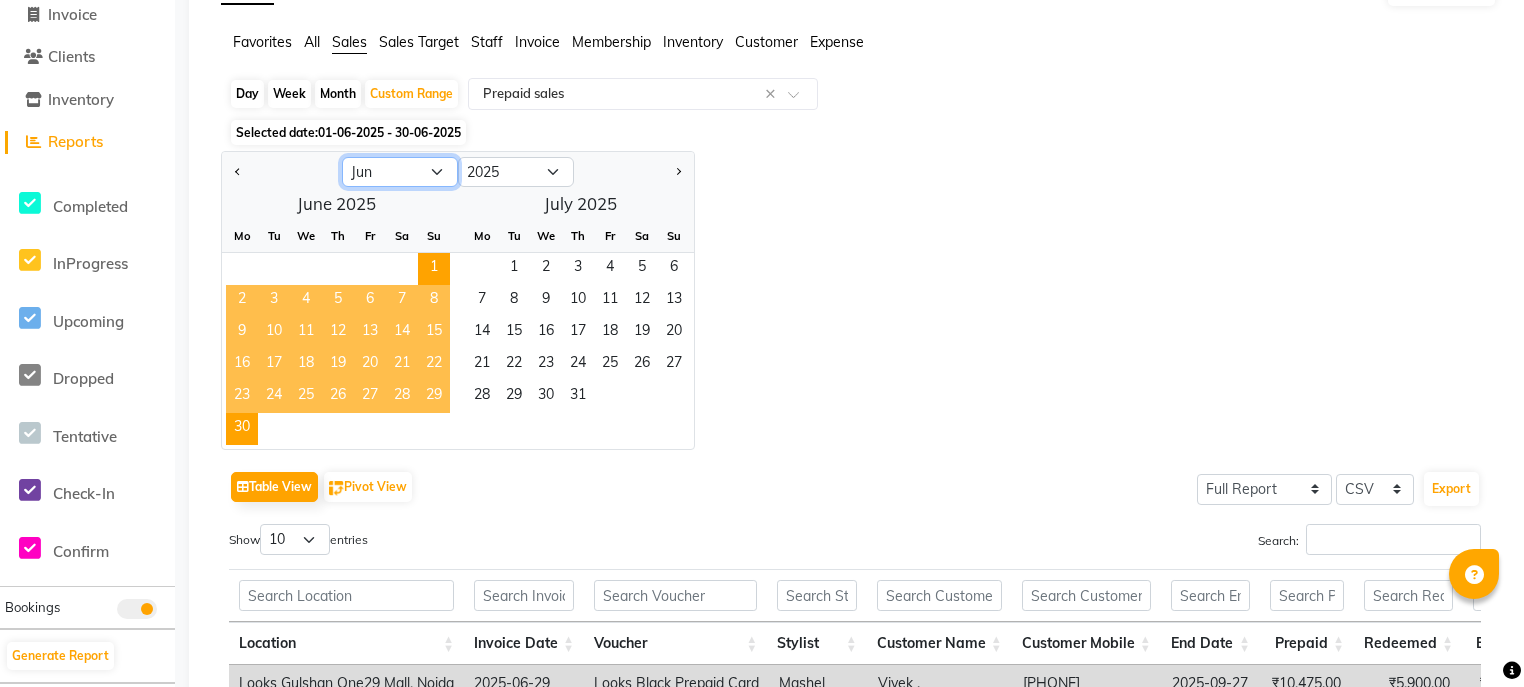 click on "Jan Feb Mar Apr May Jun Jul Aug Sep Oct Nov Dec" 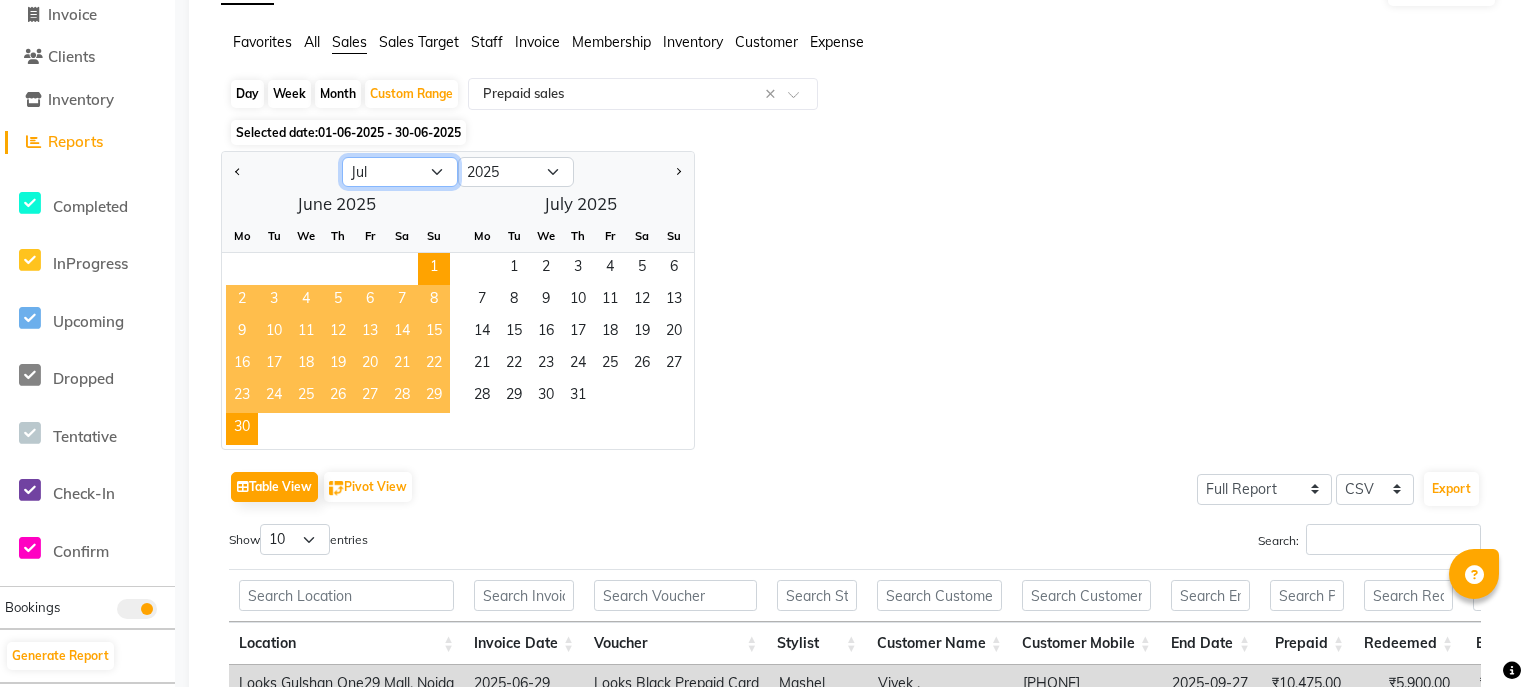 click on "Jan Feb Mar Apr May Jun Jul Aug Sep Oct Nov Dec" 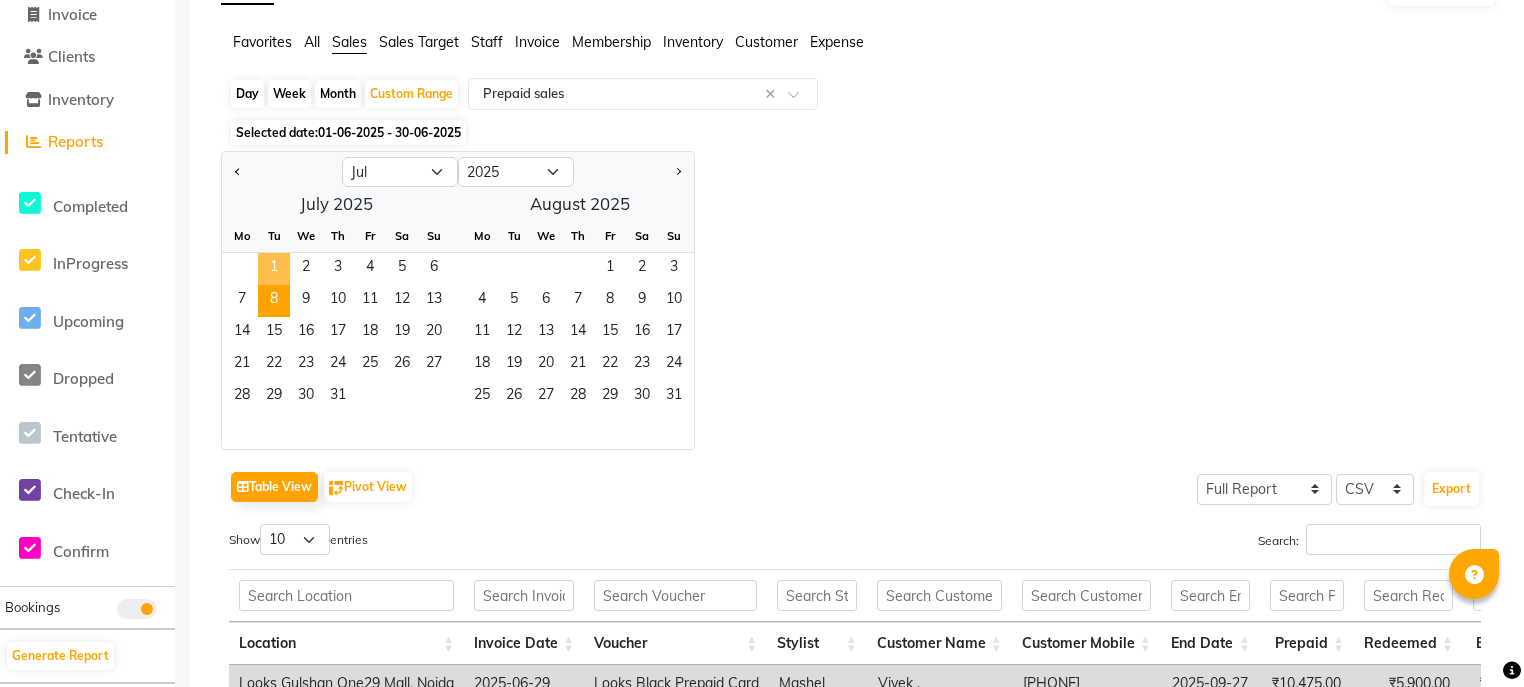 click on "1" 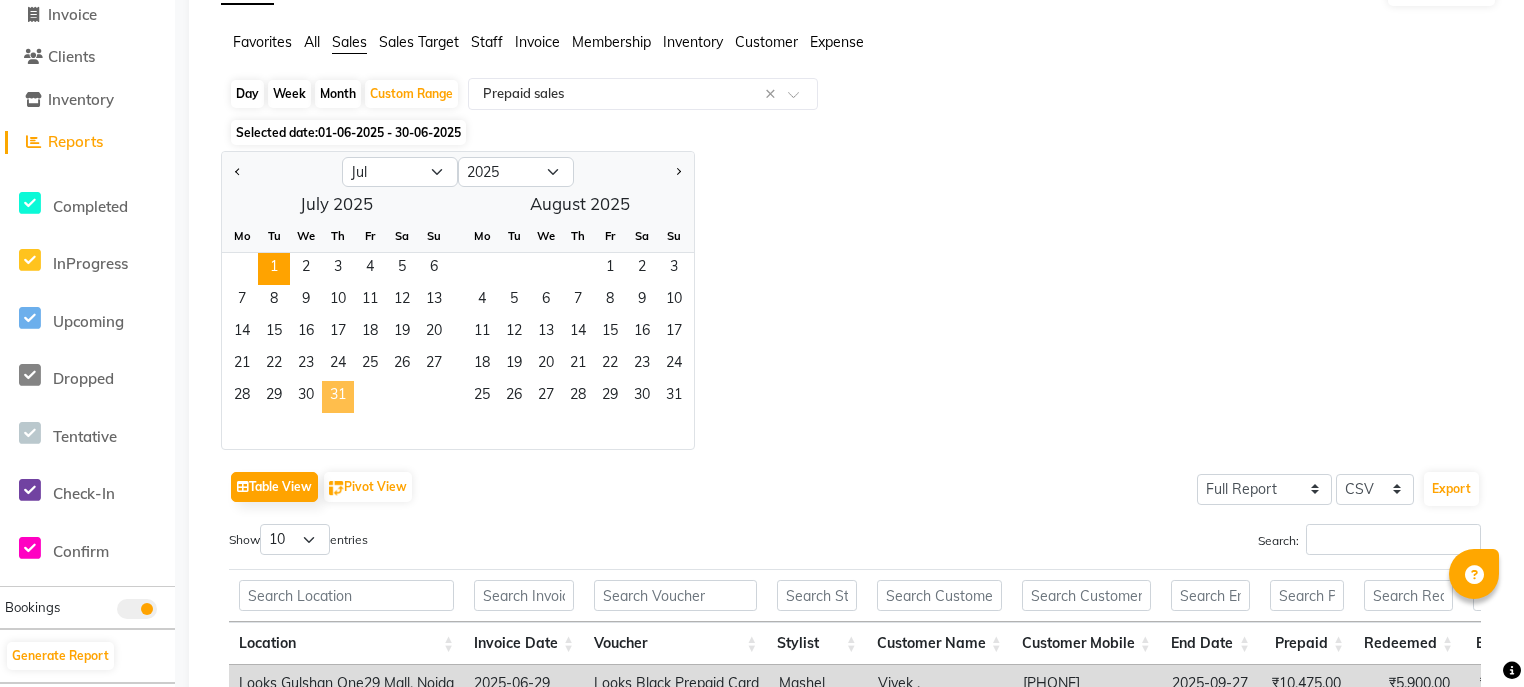 click on "31" 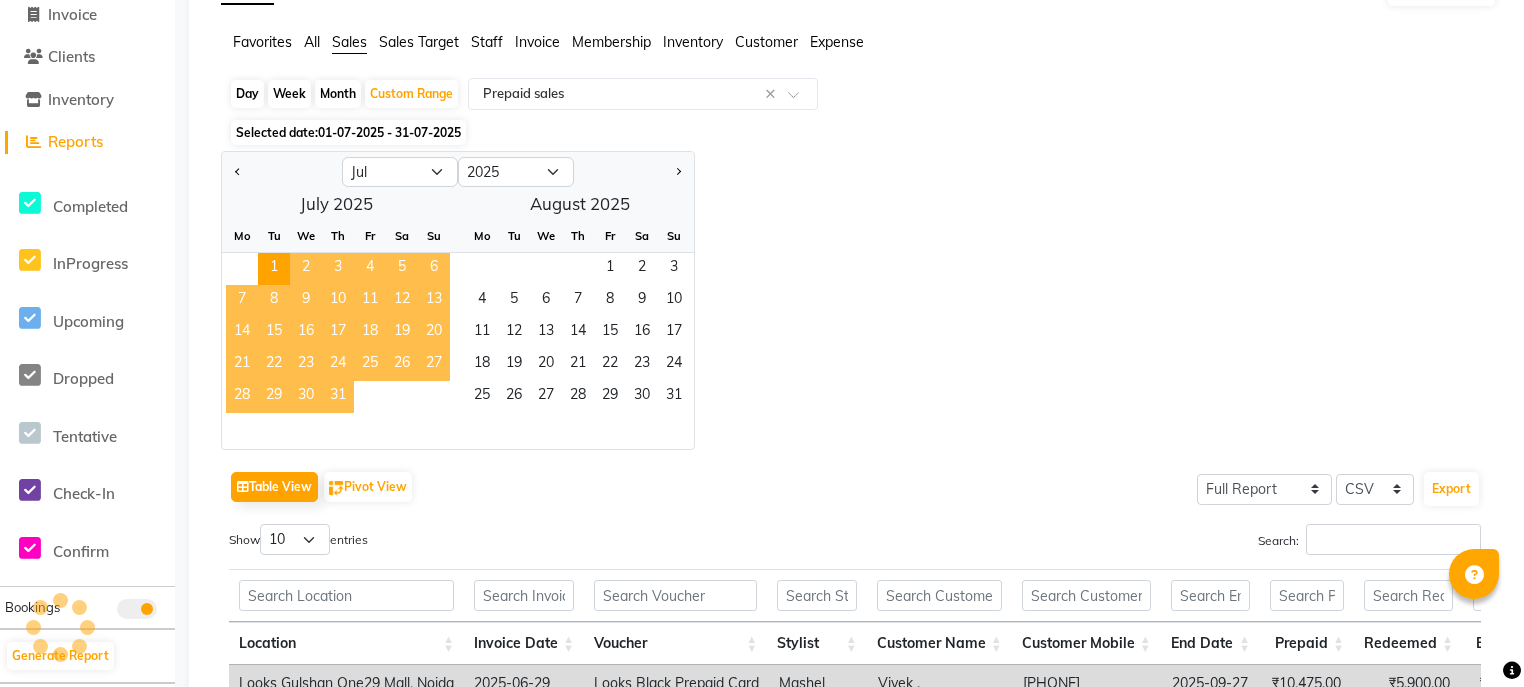 scroll, scrollTop: 0, scrollLeft: 0, axis: both 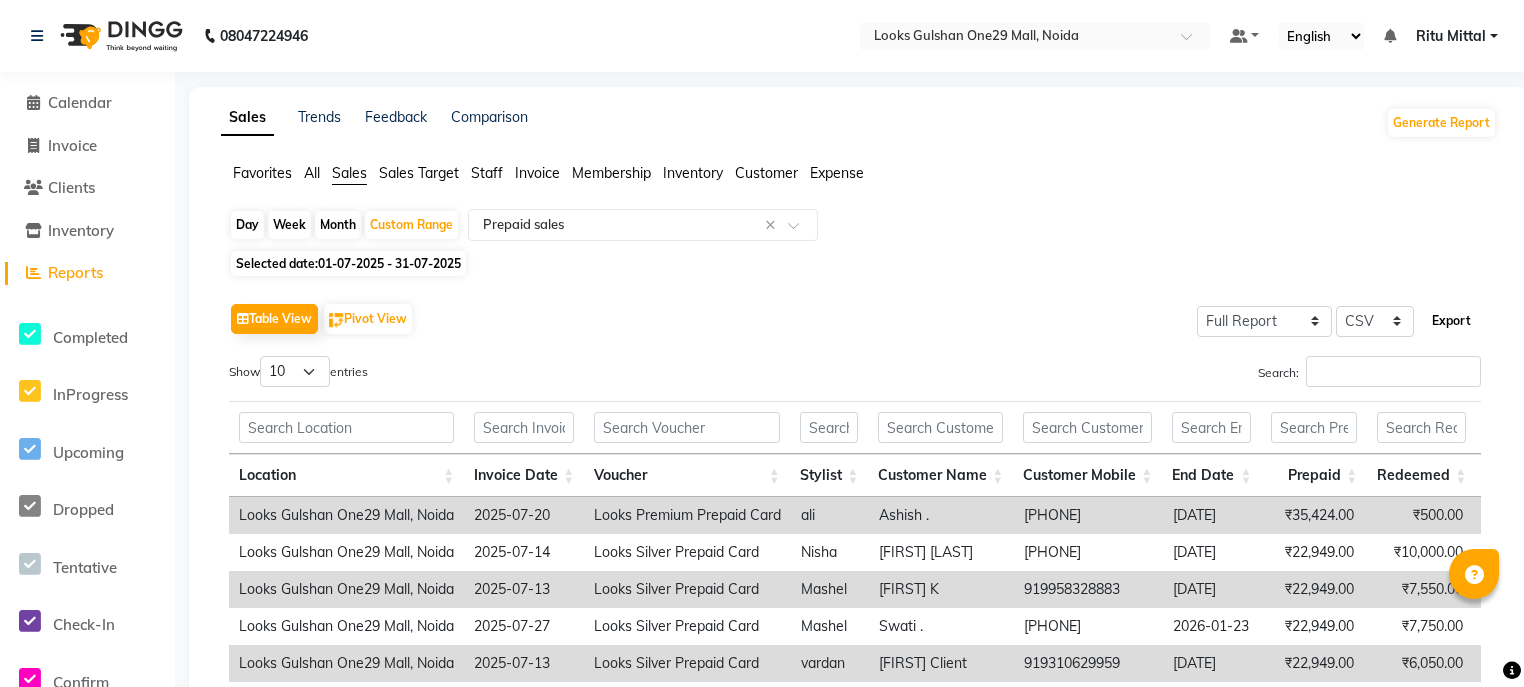 click on "Export" 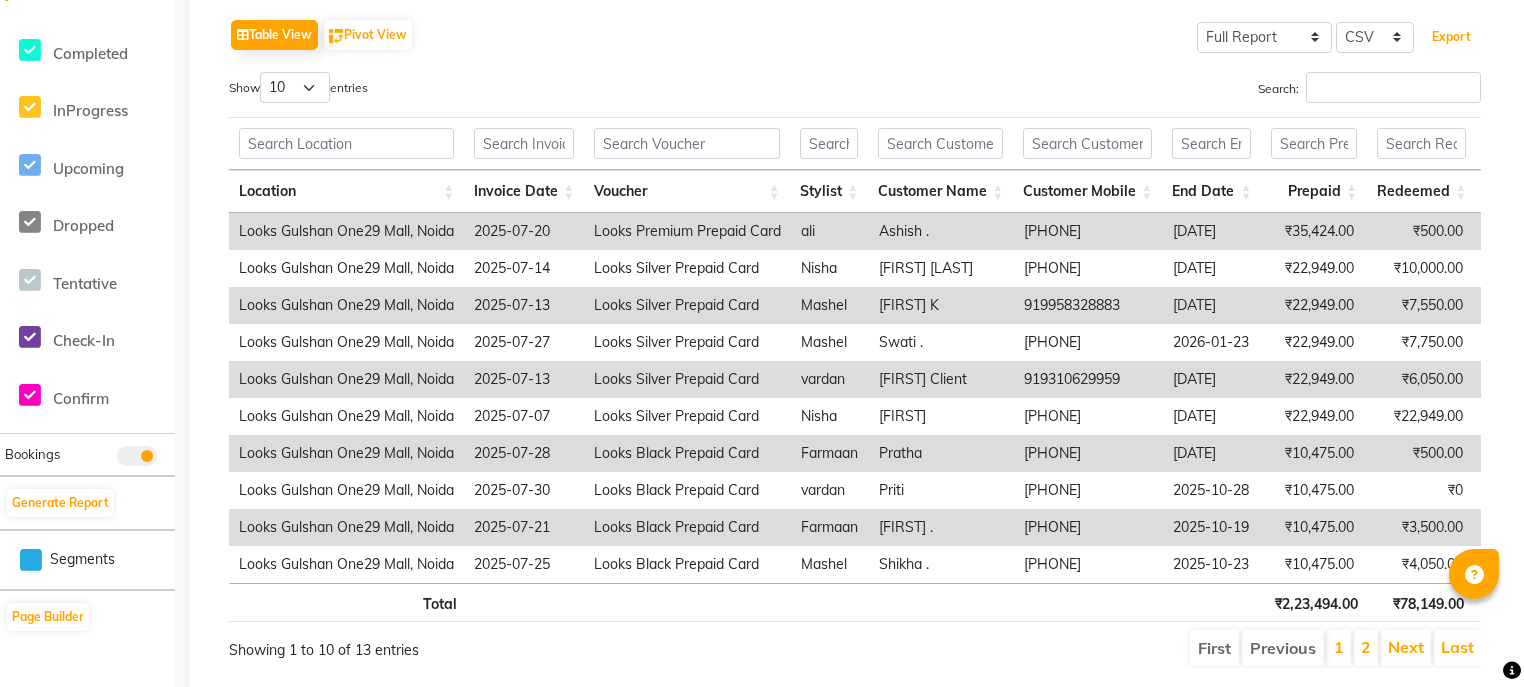 scroll, scrollTop: 320, scrollLeft: 0, axis: vertical 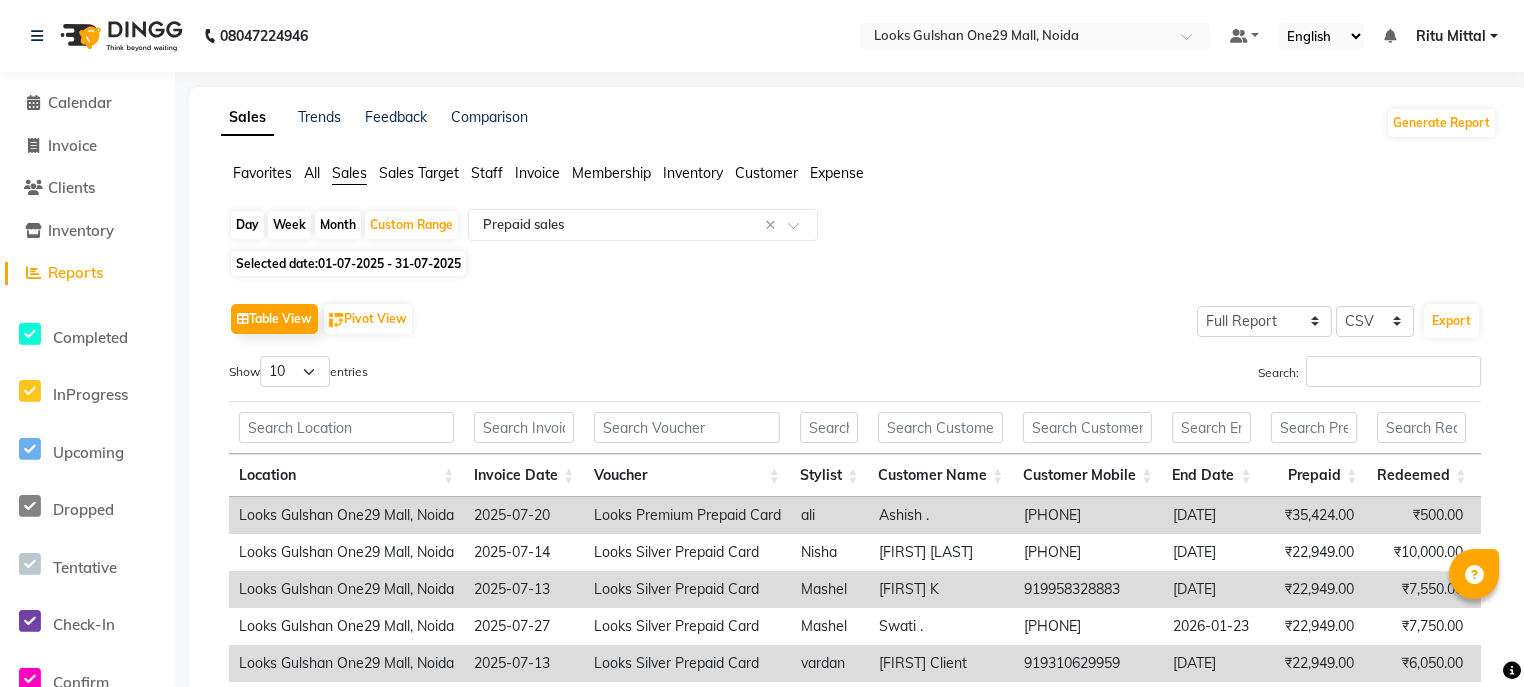 click on "Day   Week   Month   Custom Range  Select Report Type × Prepaid sales × Selected date:  01-07-2025 - 31-07-2025   Table View   Pivot View  Select Full Report Filtered Report Select CSV PDF  Export  Show  10 25 50 100  entries Search: Location Invoice Date Voucher Stylist Customer Name Customer Mobile End Date Prepaid Redeemed Balance Price Tax Total Location Invoice Date Voucher Stylist Customer Name Customer Mobile End Date Prepaid Redeemed Balance Price Tax Total Total ₹2,23,494.00 ₹78,149.00 ₹1,45,345.00 ₹2,23,494.00 ₹30,508.59 ₹2,00,000.59 Looks Gulshan One29 Mall, [CITY] 2025-07-20 Looks Premium Prepaid Card ali Ashish . [PHONE] 2026-01-16 ₹35,424.00 ₹500.00 ₹34,924.00 ₹35,424.00 ₹4,576.28 ₹30,000.08 Looks Gulshan One29 Mall, [CITY] 2025-07-14 Looks Silver Prepaid Card Nisha Natasha Goel [PHONE] 2026-01-10 ₹22,949.00 ₹10,000.00 ₹12,949.00 ₹22,949.00 ₹3,050.86 ₹20,000.06 Looks Gulshan One29 Mall, [CITY] 2025-07-13 Looks Silver Prepaid Card Mashel Sneha K 1 2" 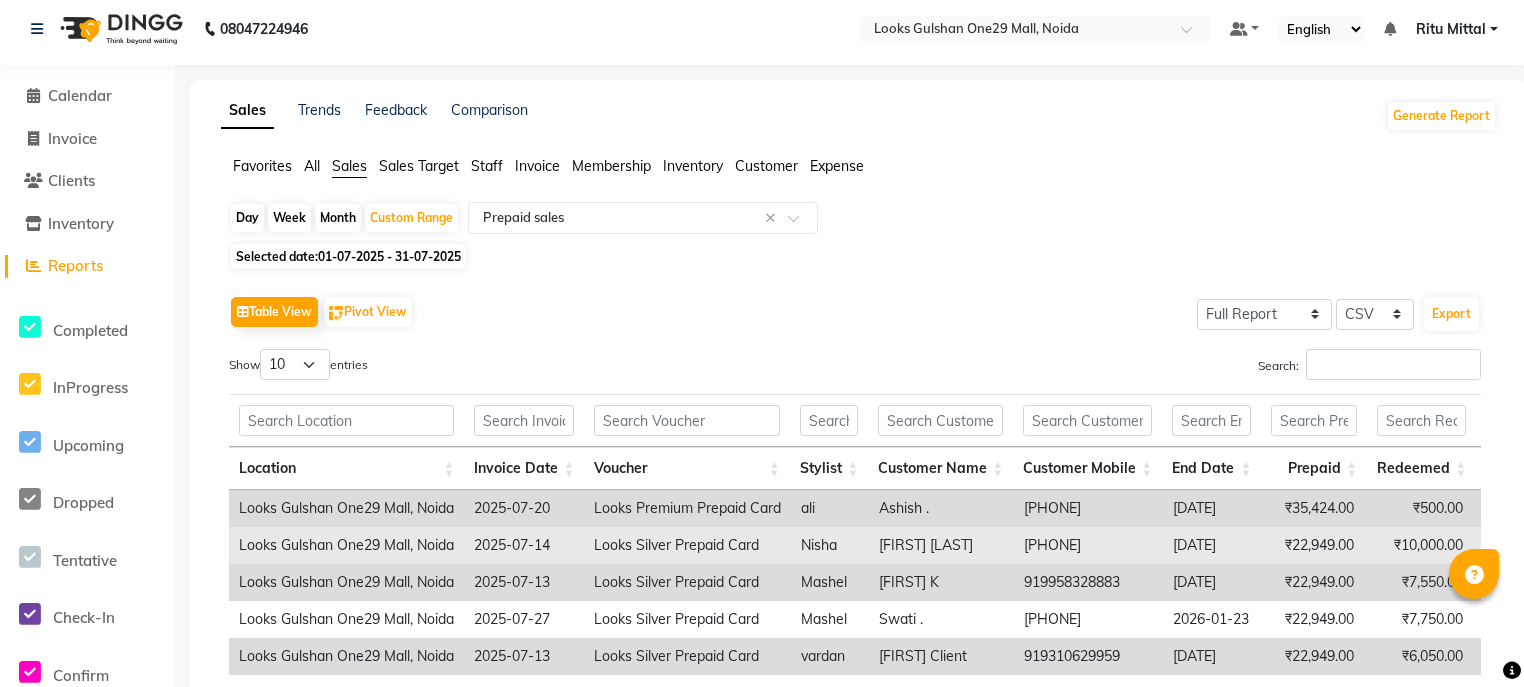 scroll, scrollTop: 0, scrollLeft: 0, axis: both 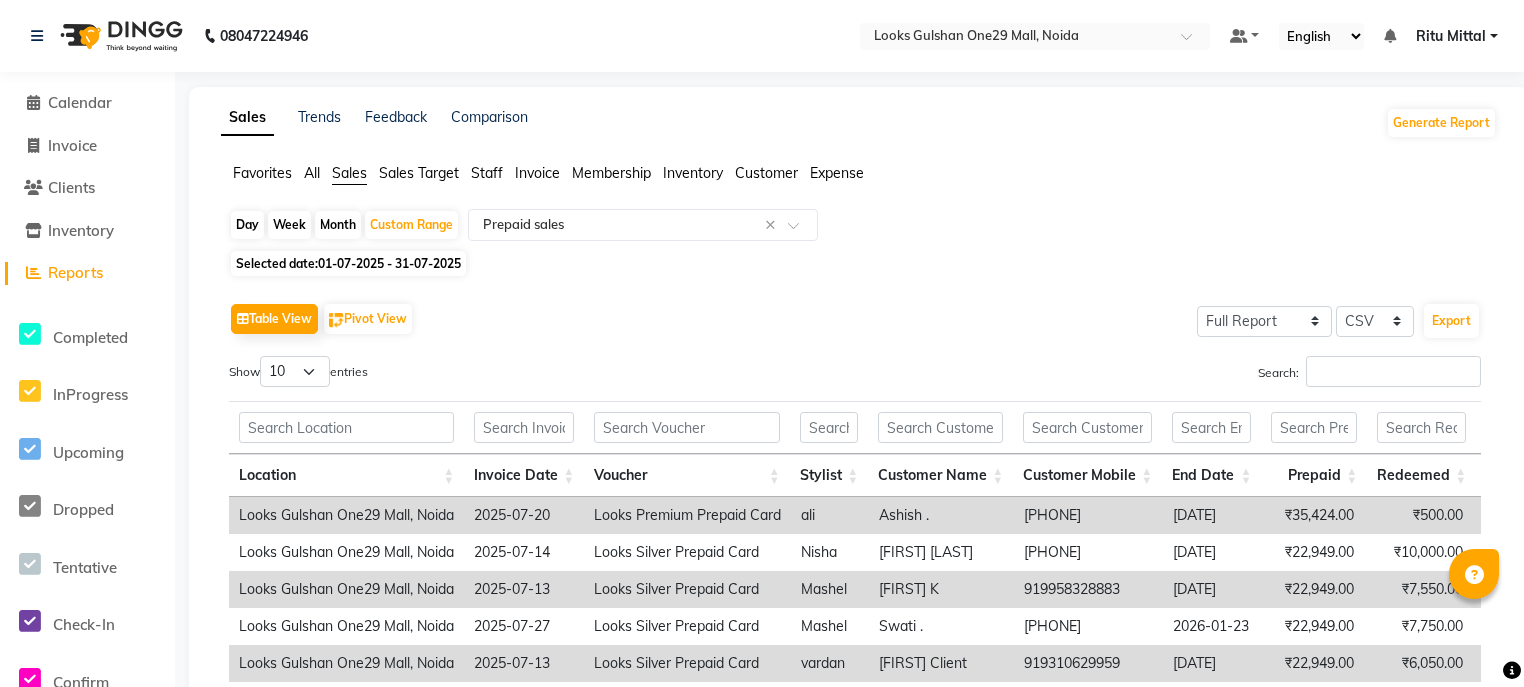 click on "Staff" 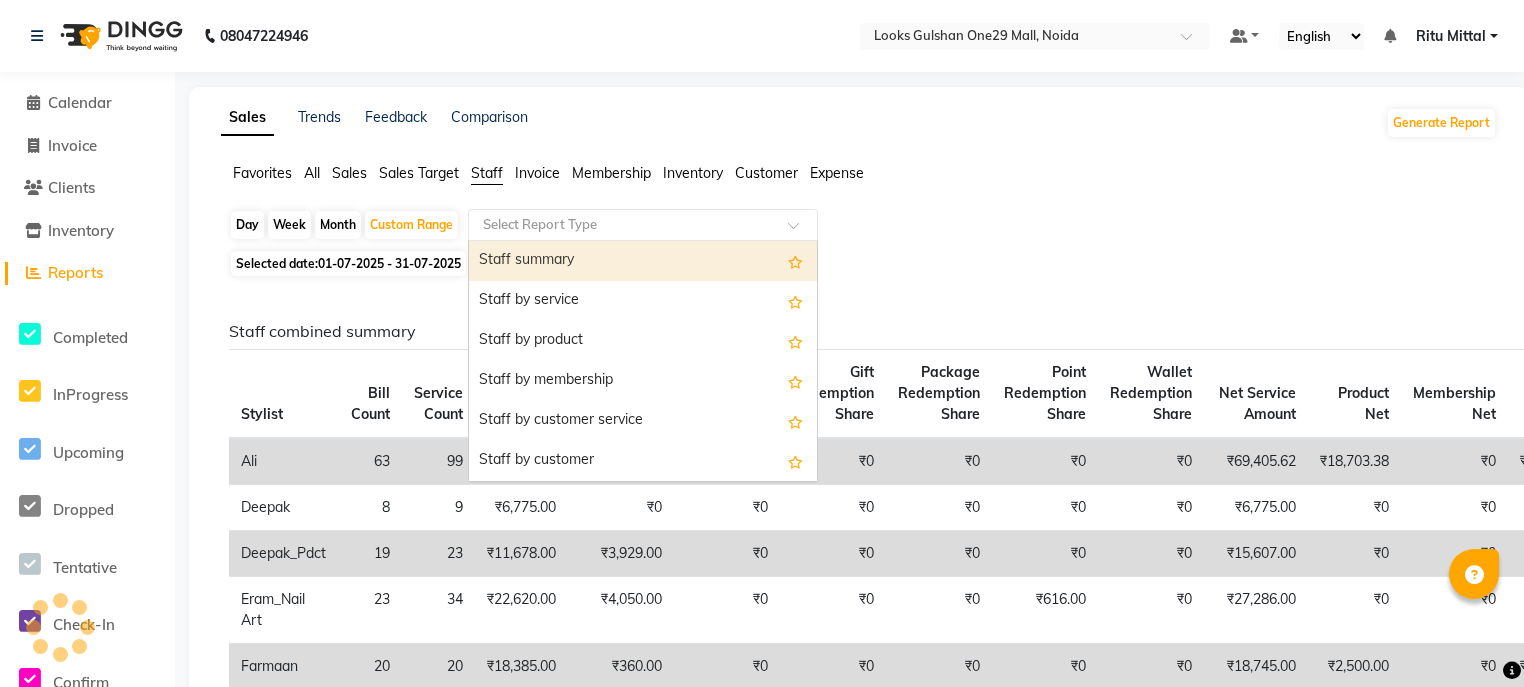click 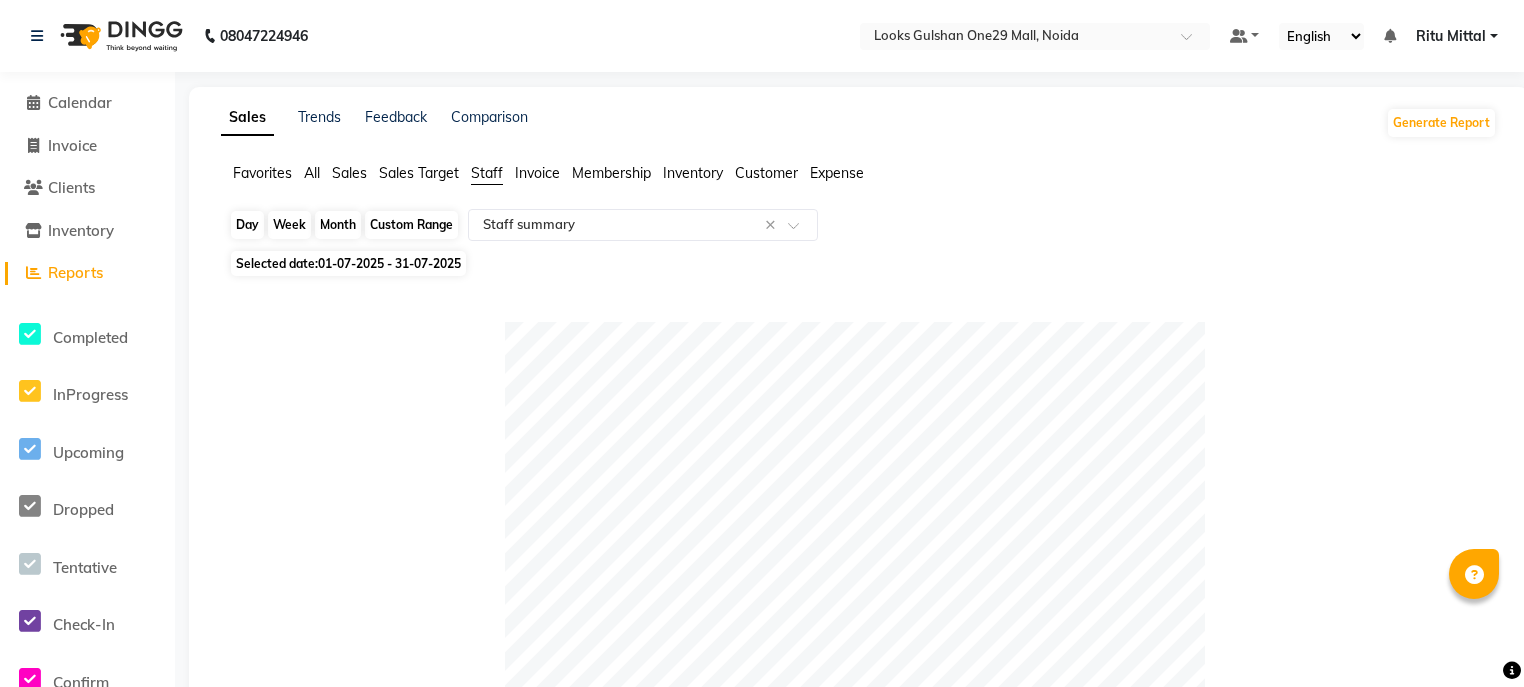 click on "Custom Range" 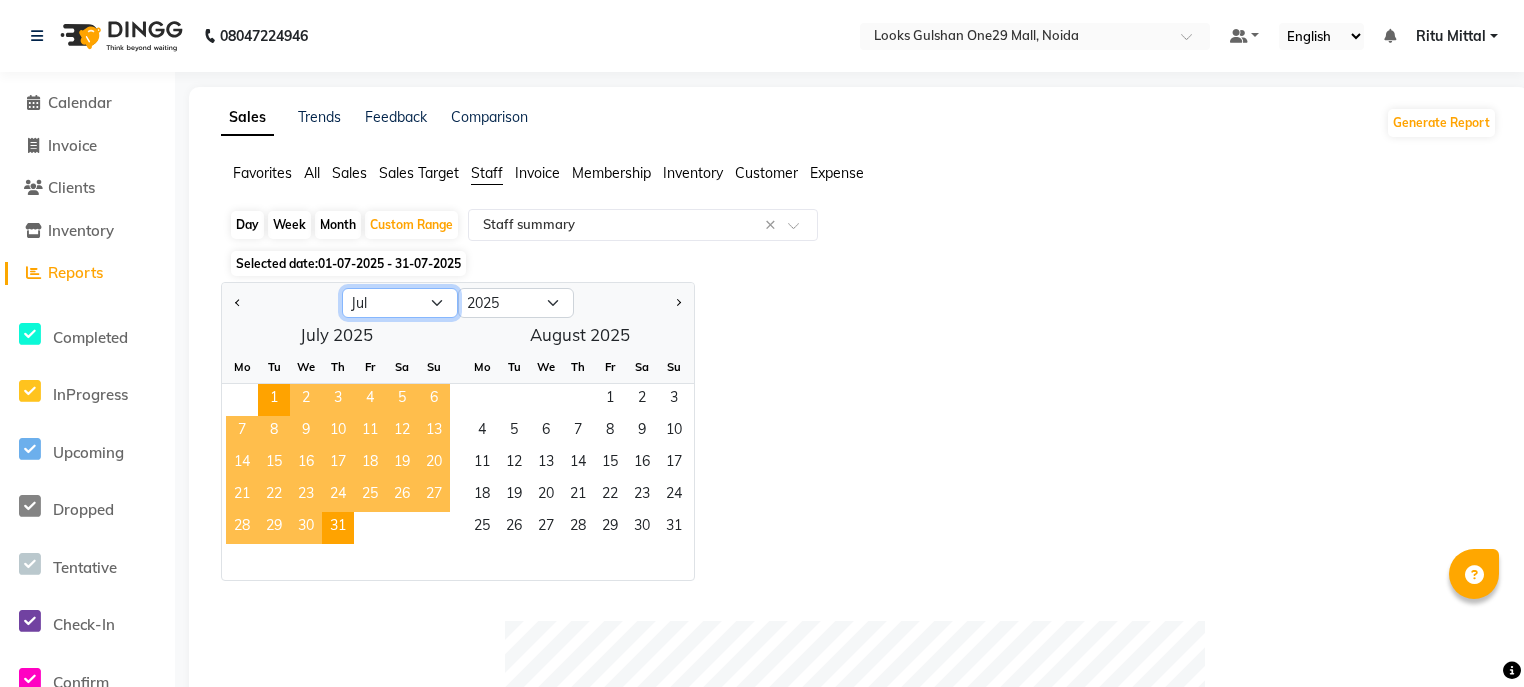 click on "Jan Feb Mar Apr May Jun Jul Aug Sep Oct Nov Dec" 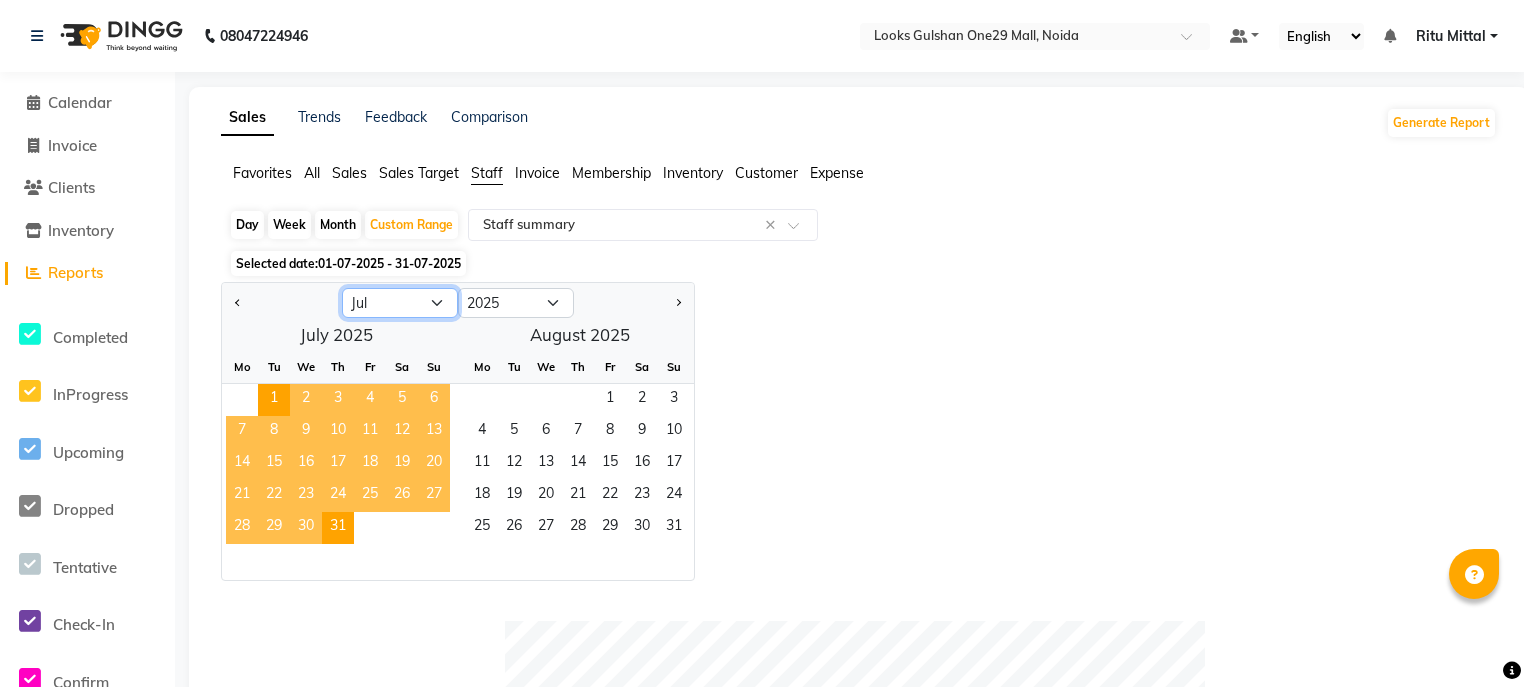 select on "6" 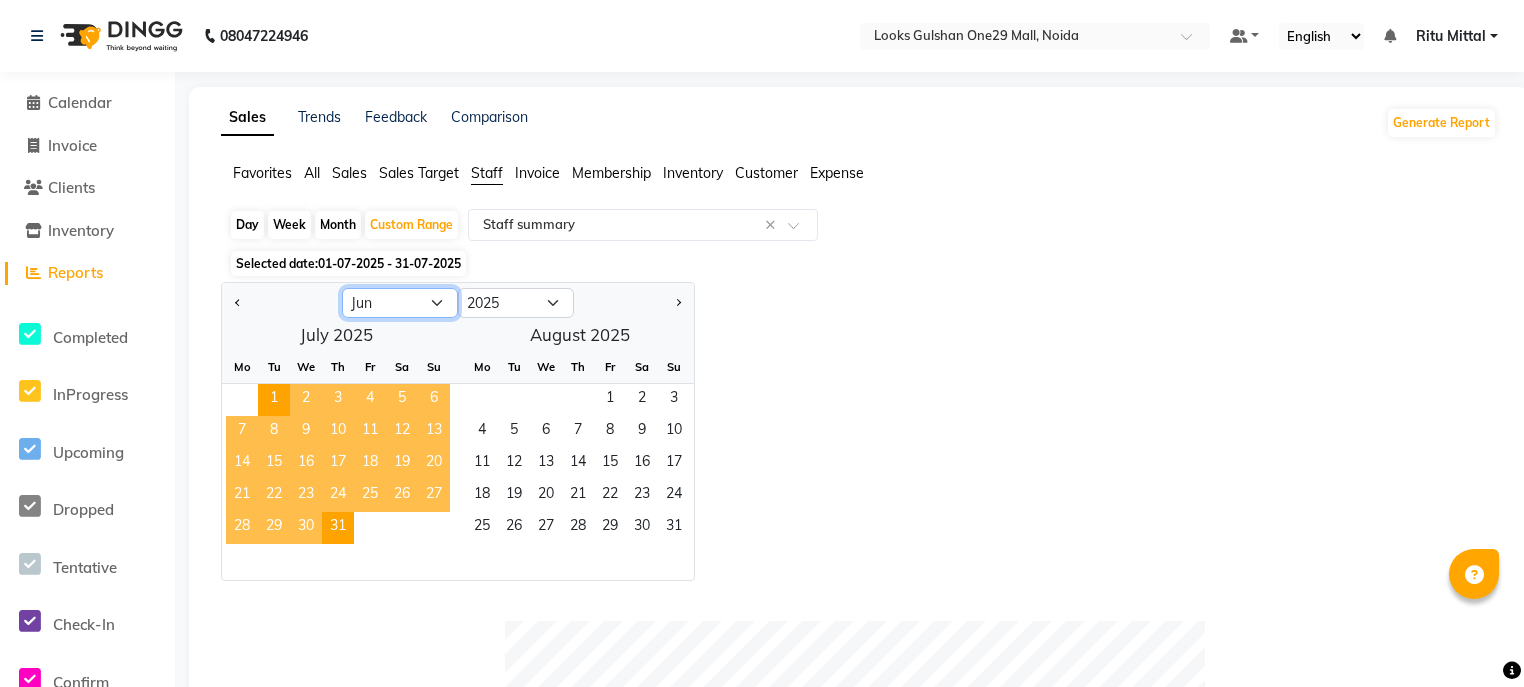 click on "Jan Feb Mar Apr May Jun Jul Aug Sep Oct Nov Dec" 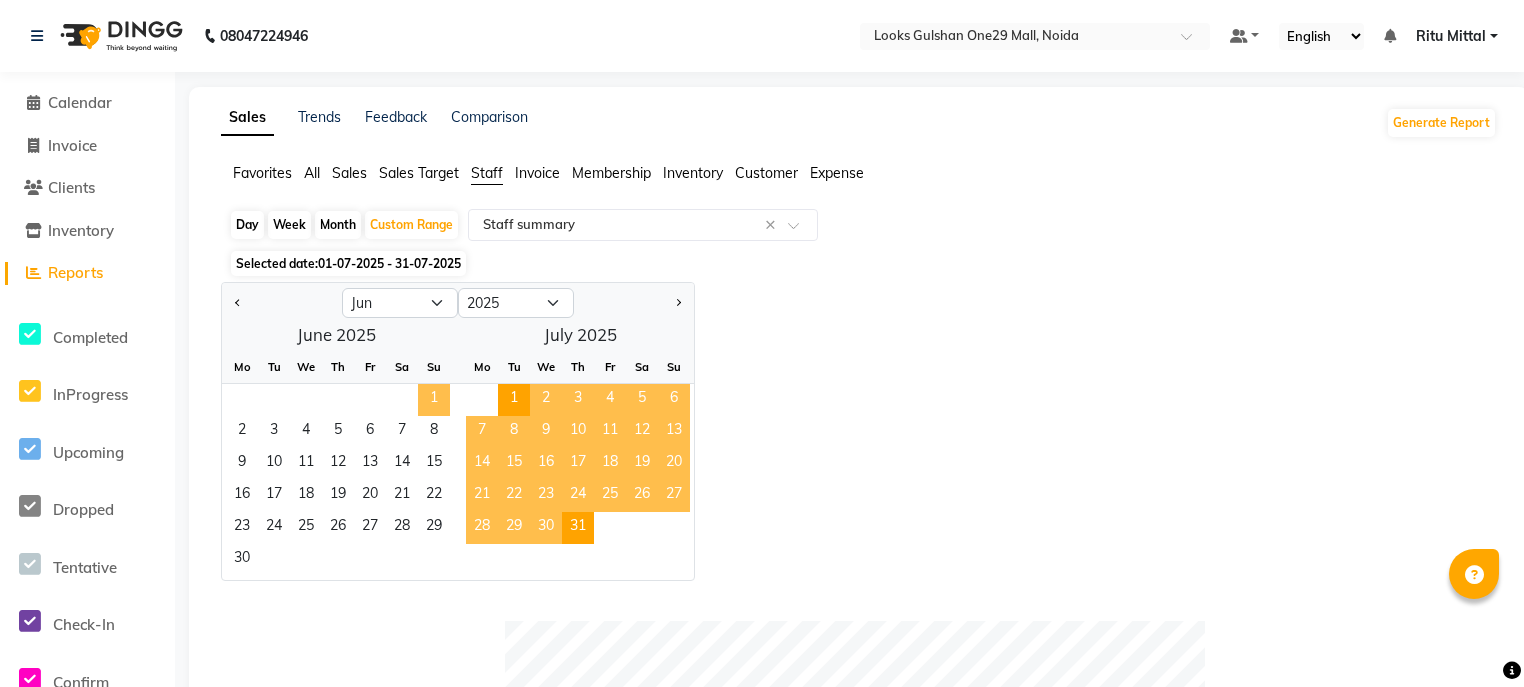 click on "1" 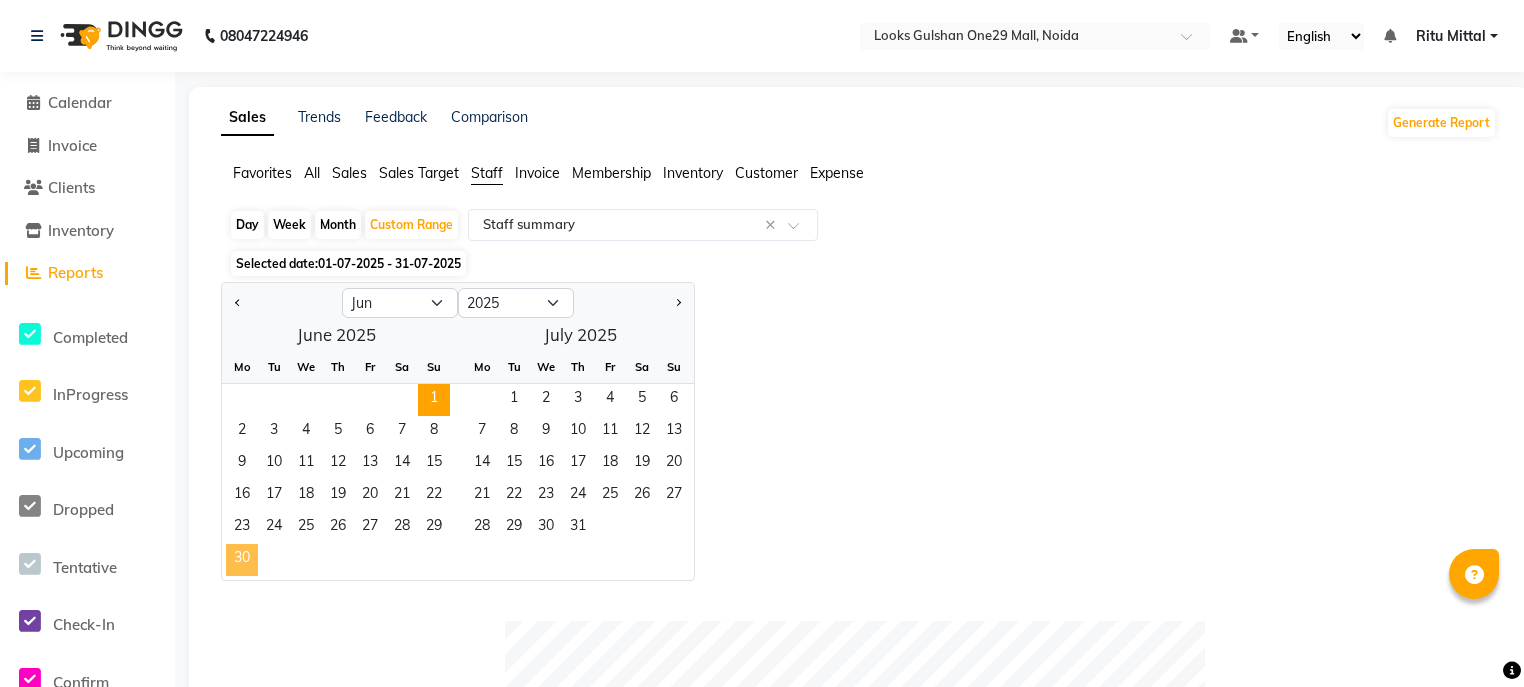 click on "30" 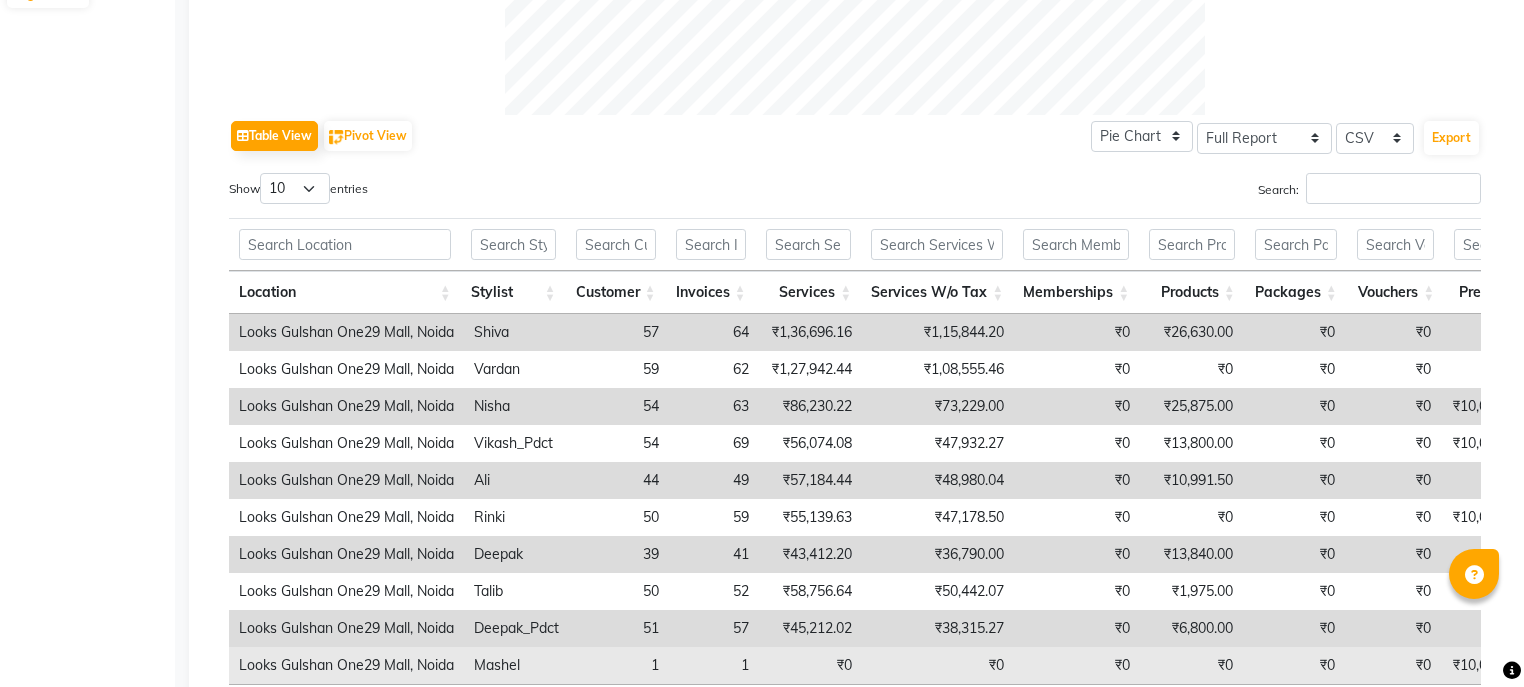 scroll, scrollTop: 1077, scrollLeft: 0, axis: vertical 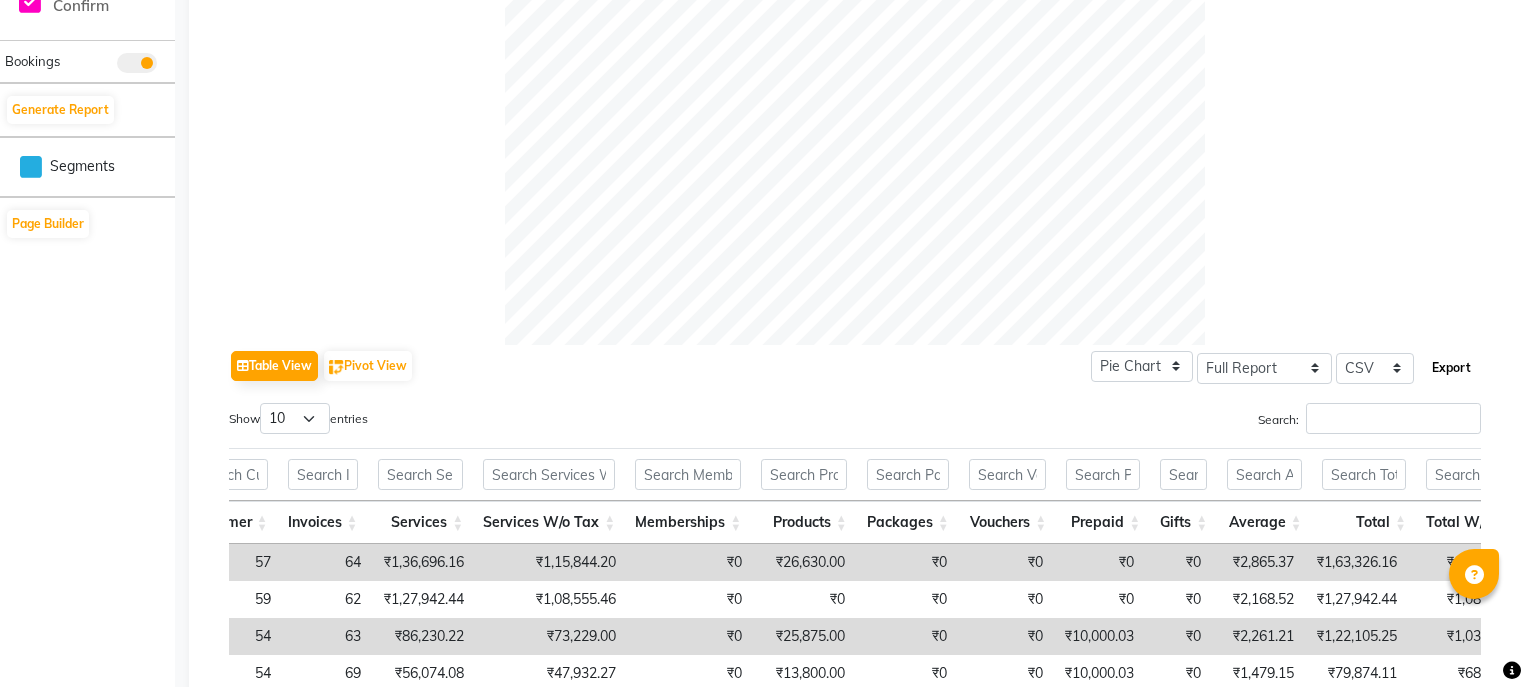 click on "Export" 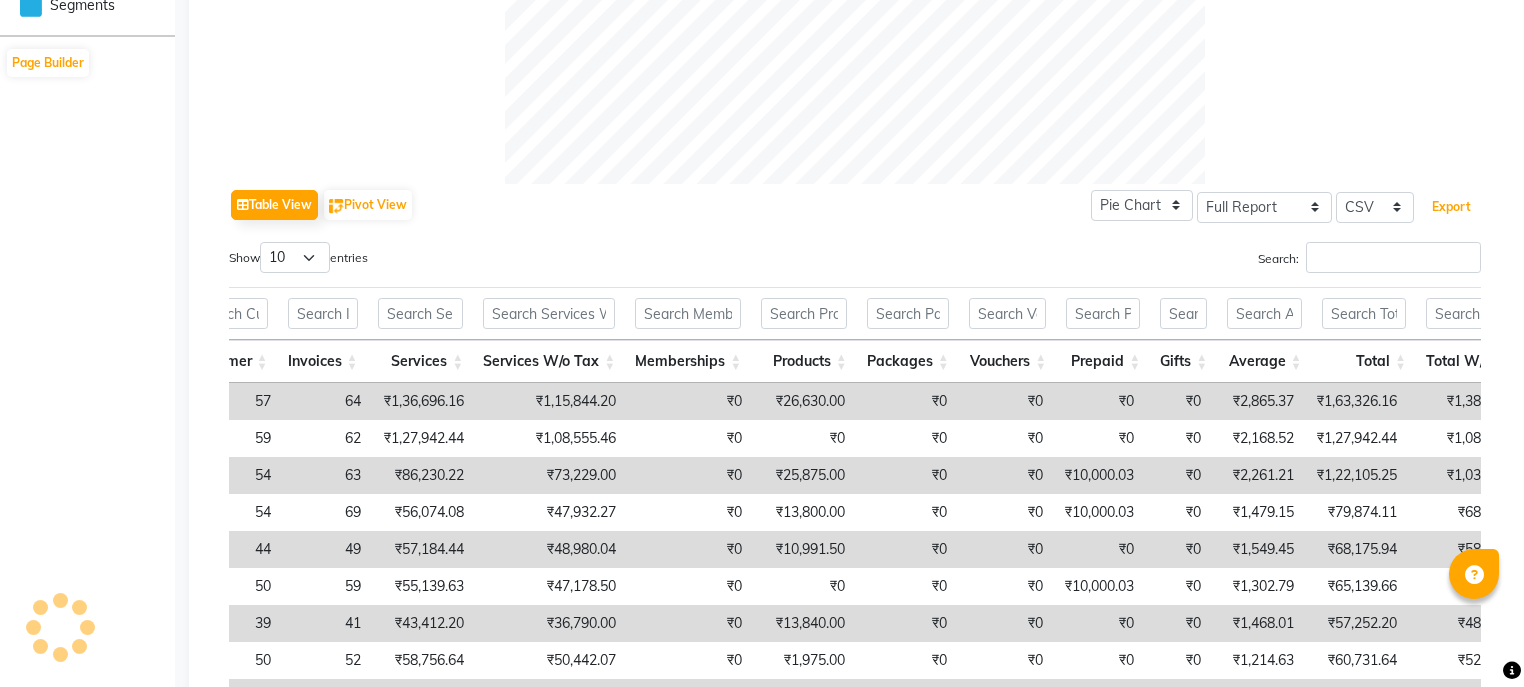 scroll, scrollTop: 837, scrollLeft: 0, axis: vertical 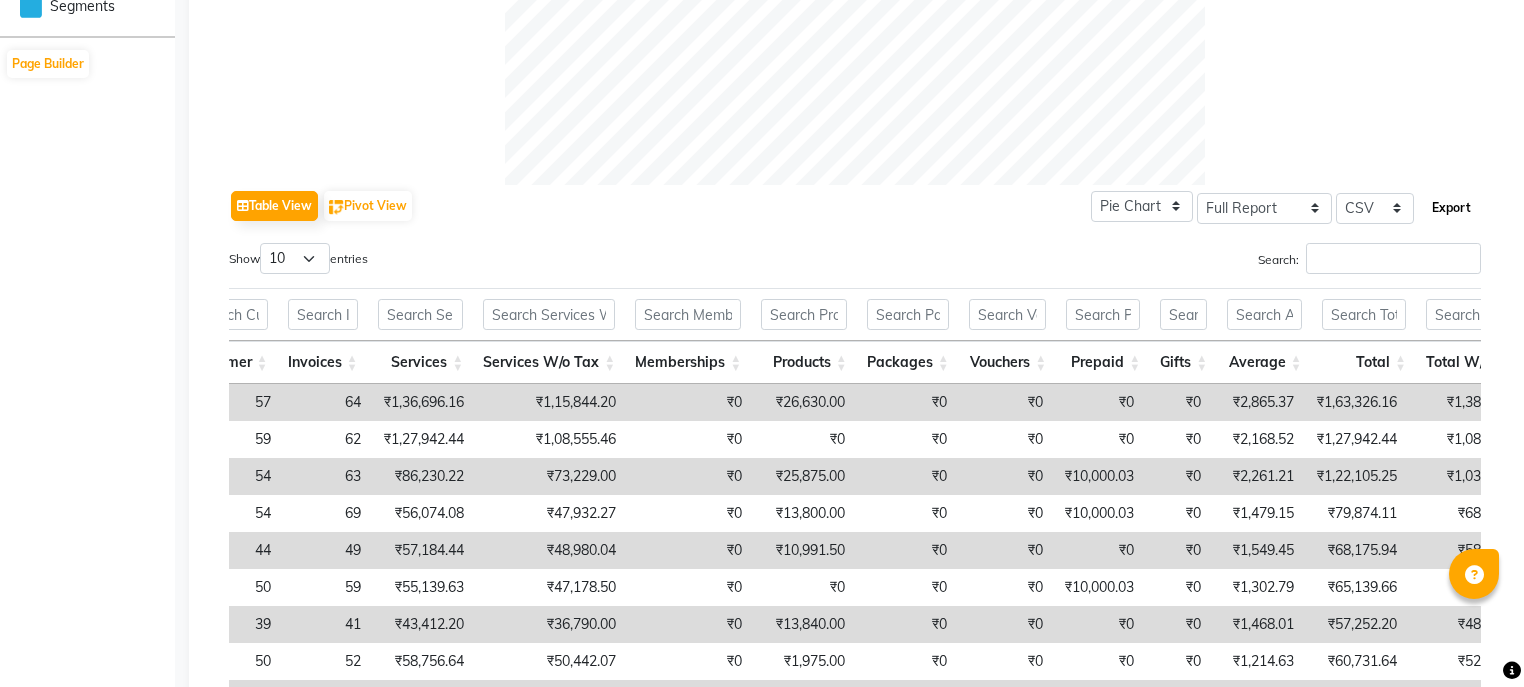 click on "Export" 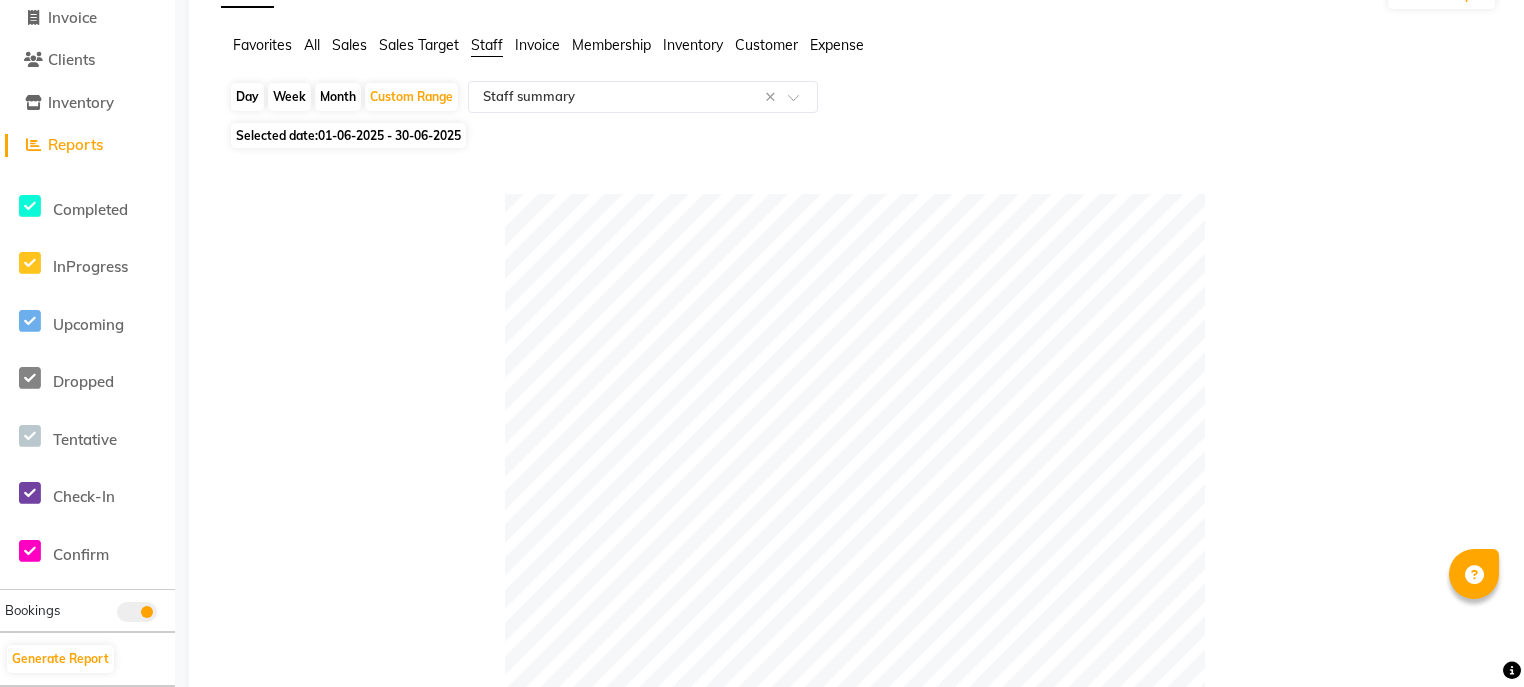 scroll, scrollTop: 117, scrollLeft: 0, axis: vertical 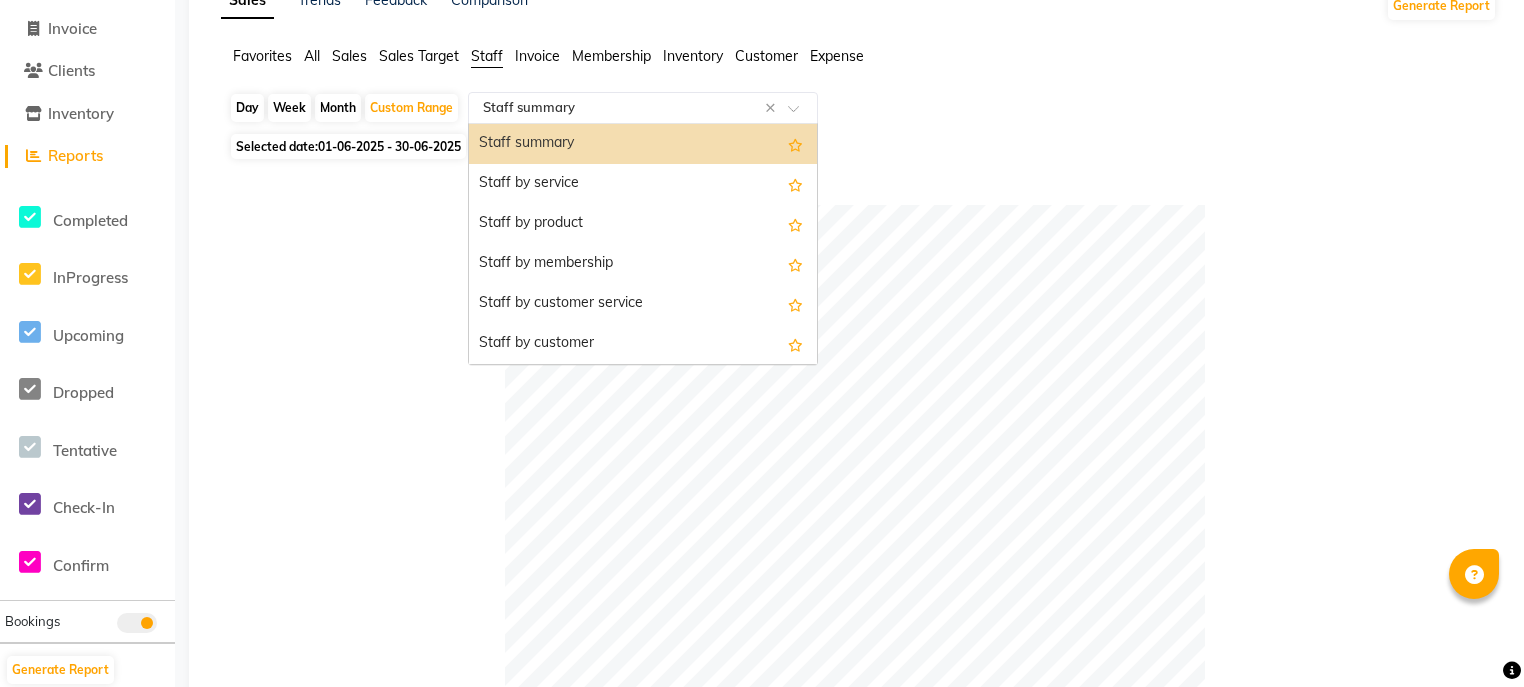 click 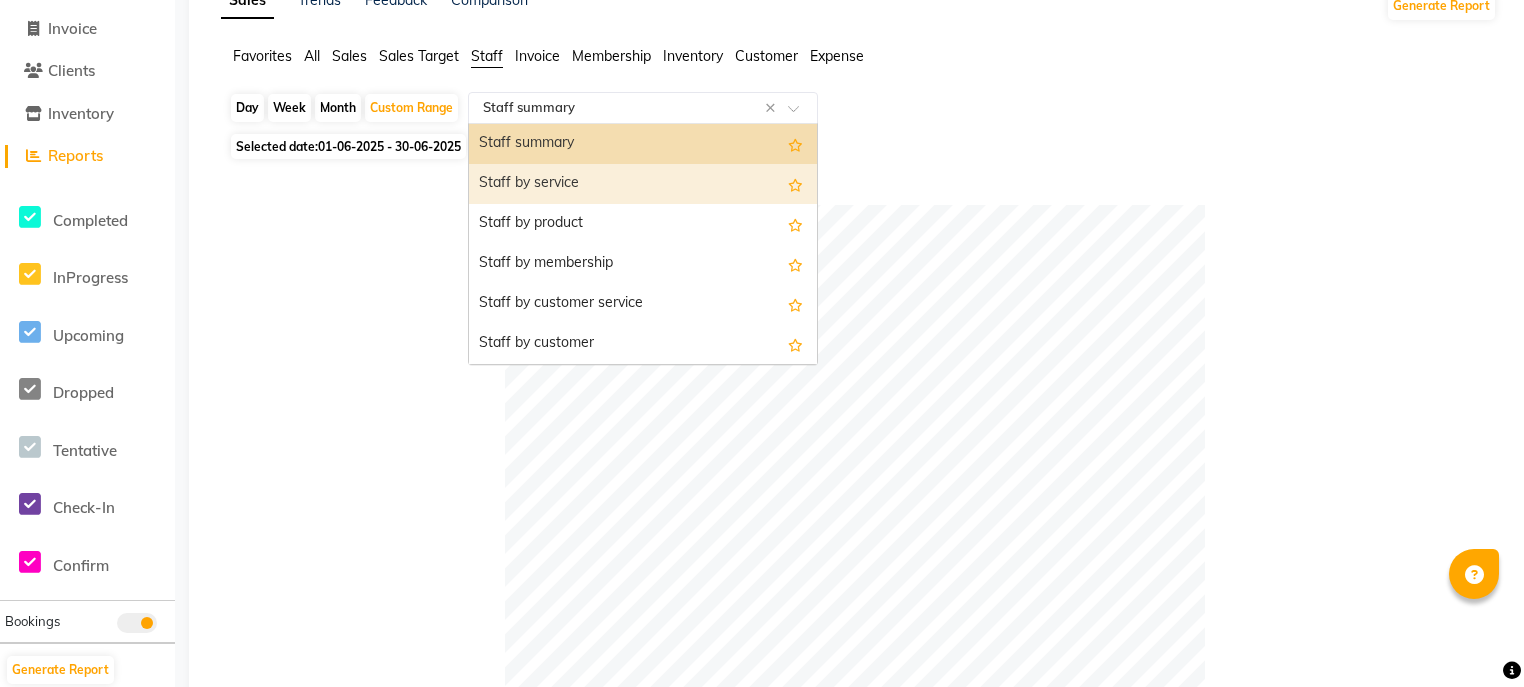 click on "Staff by service" at bounding box center [643, 184] 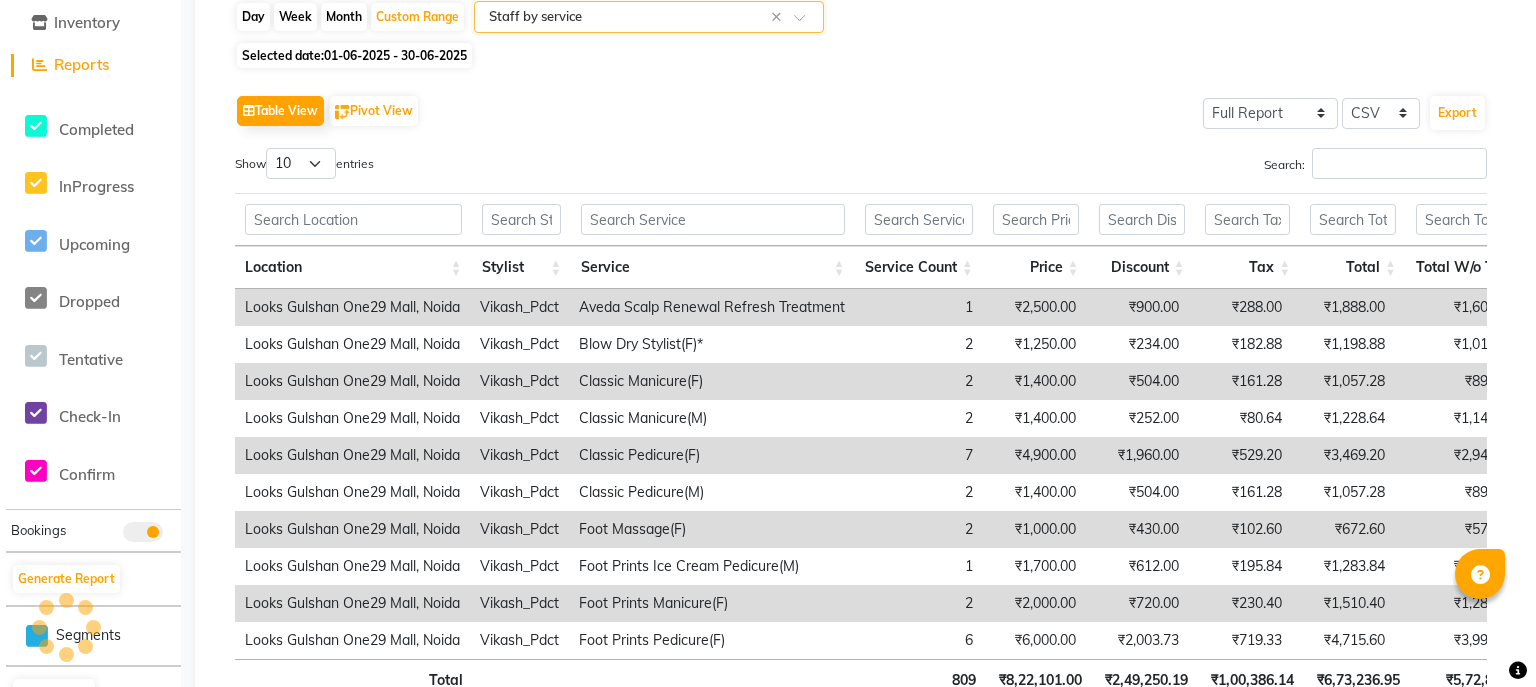 scroll, scrollTop: 0, scrollLeft: 0, axis: both 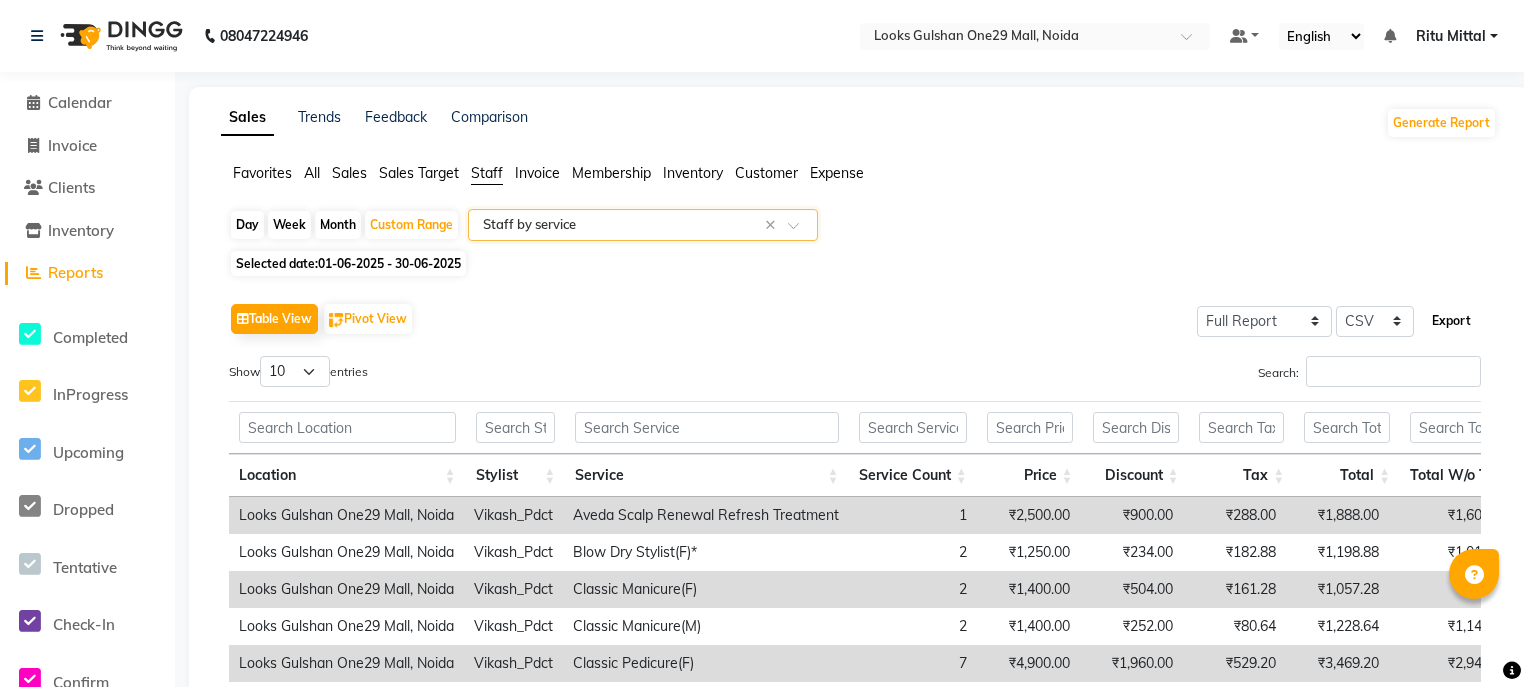 click on "Export" 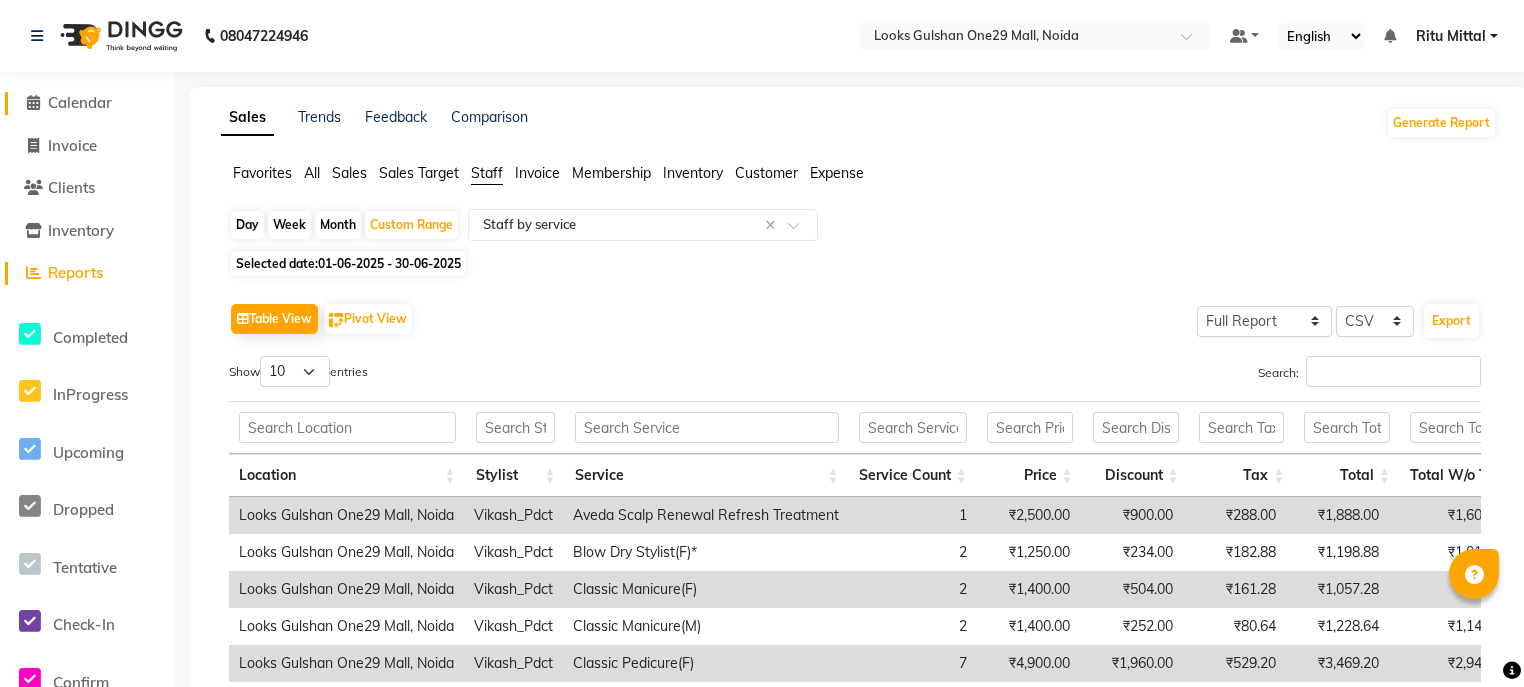 click on "Calendar" 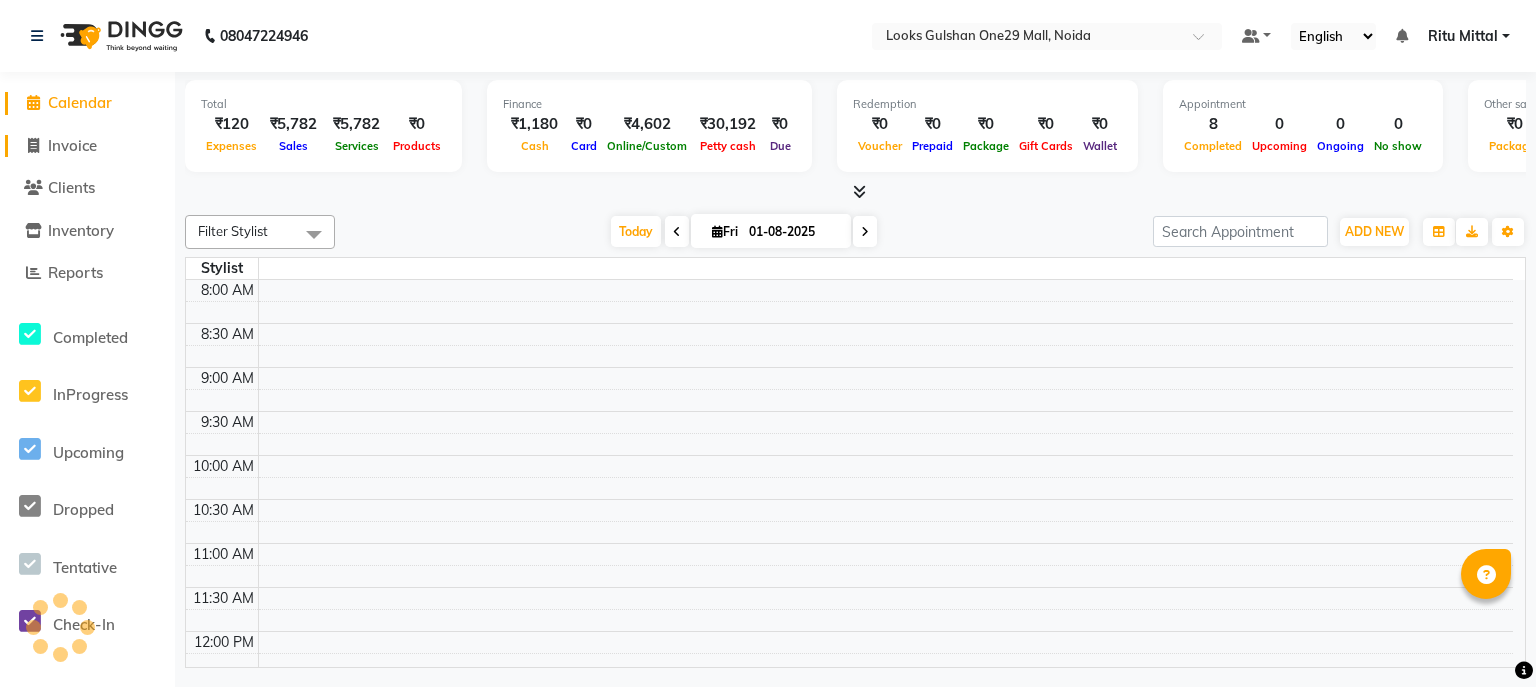 click on "Invoice" 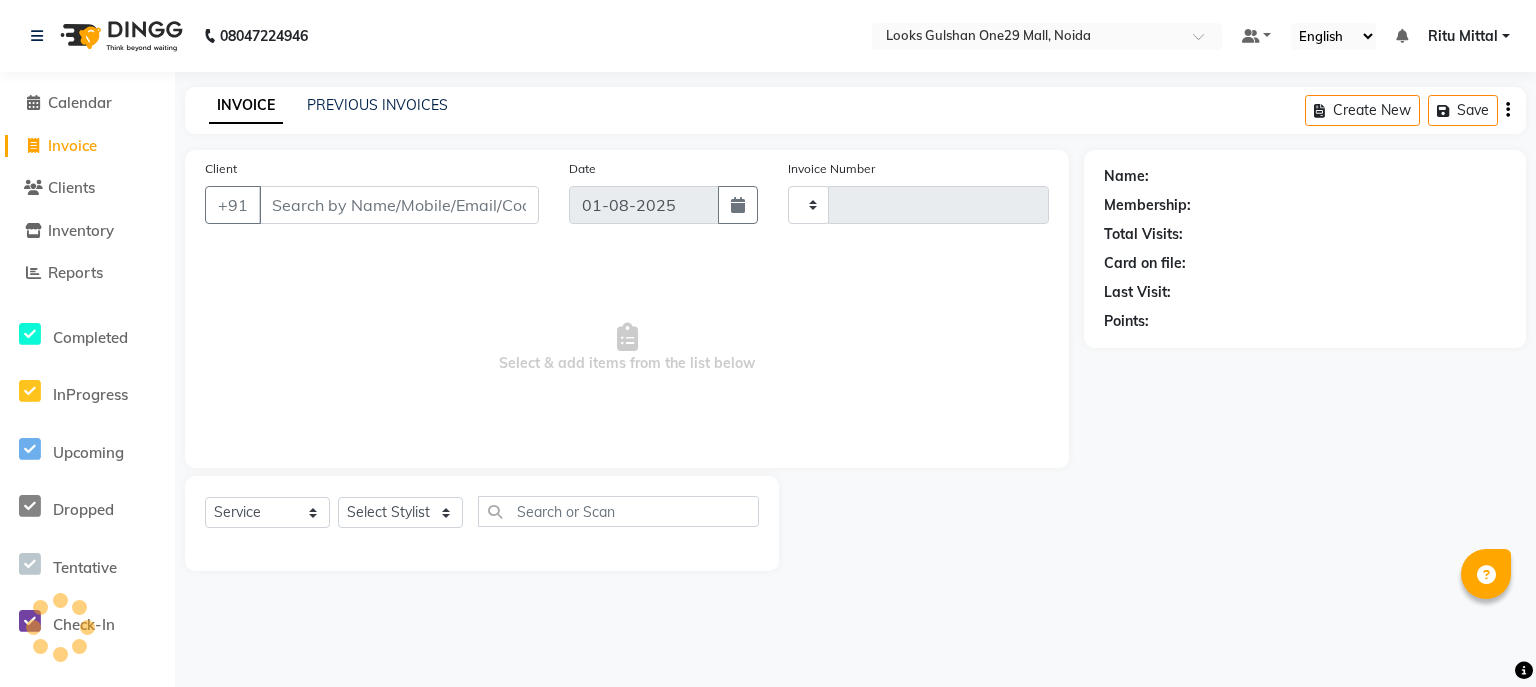 click on "Client" at bounding box center [399, 205] 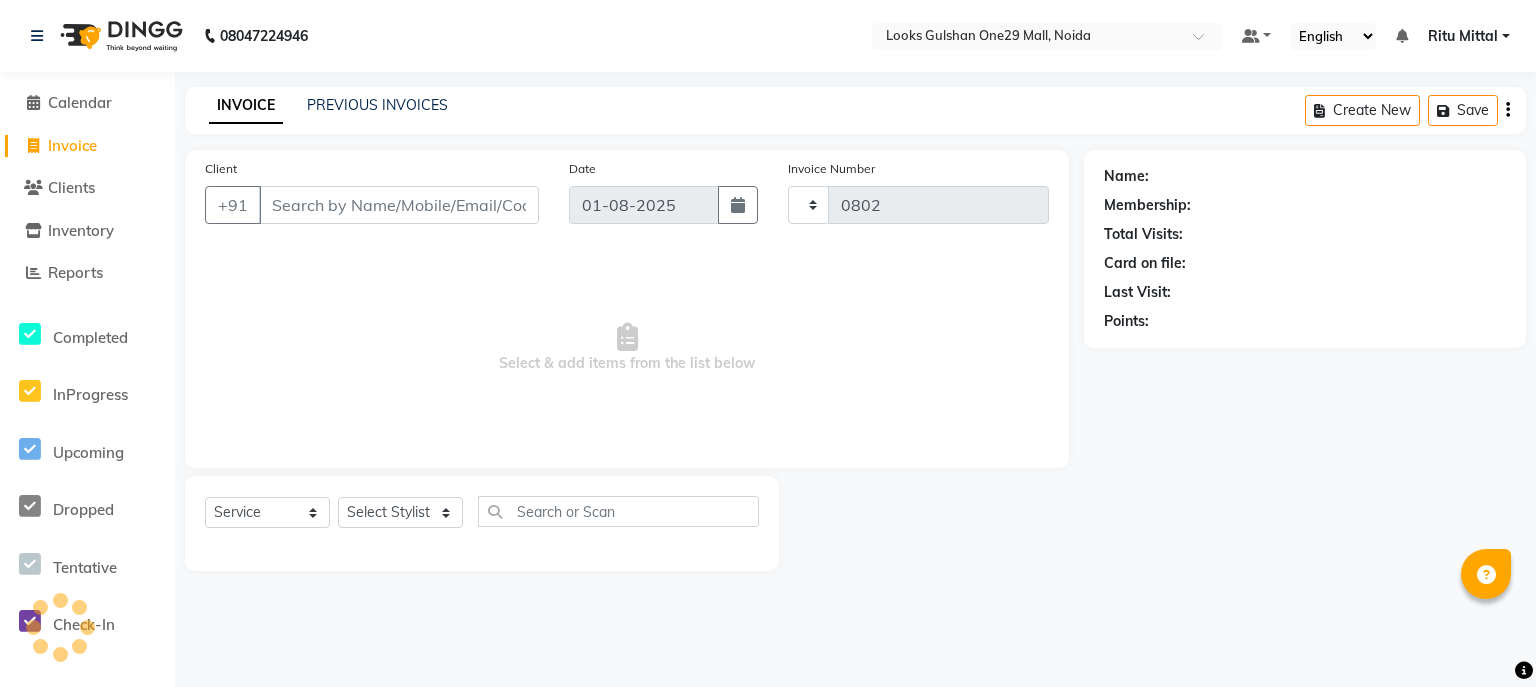 select on "8337" 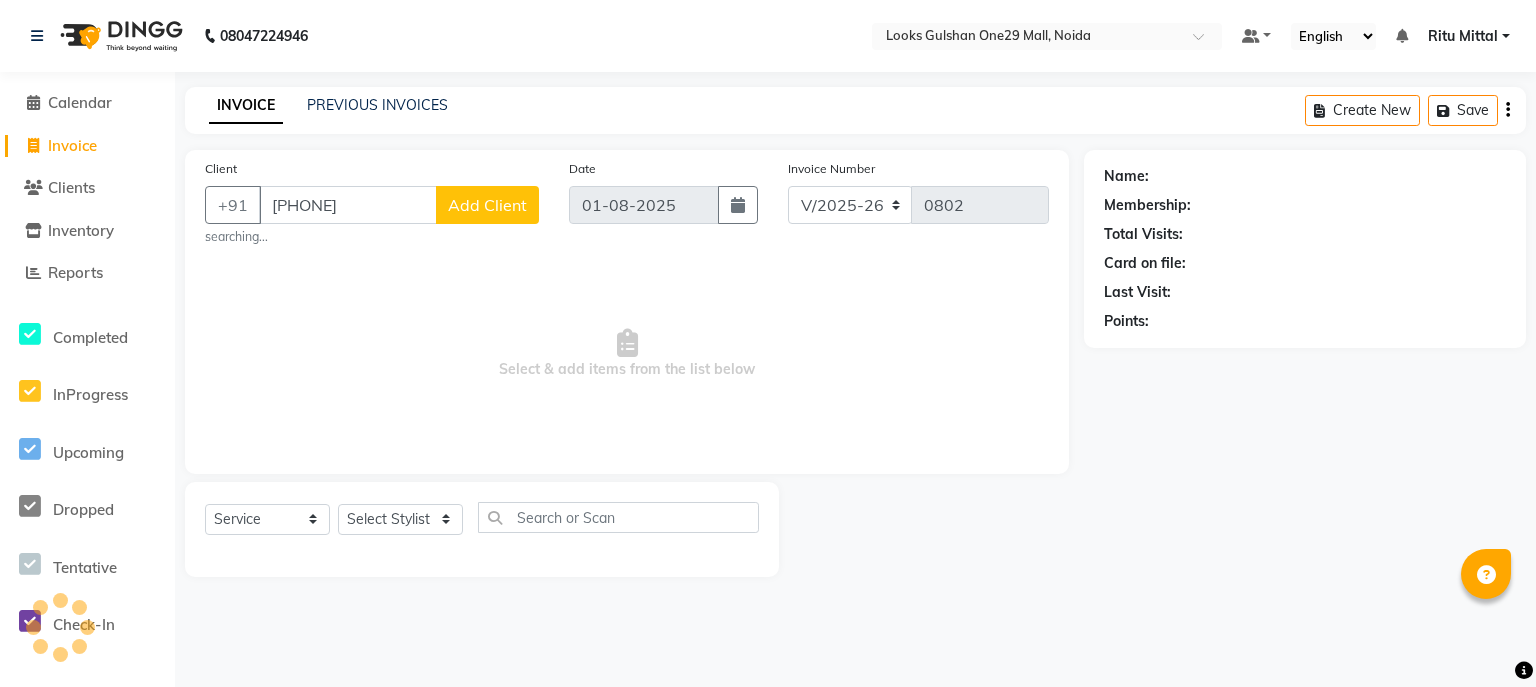 type on "[PHONE]" 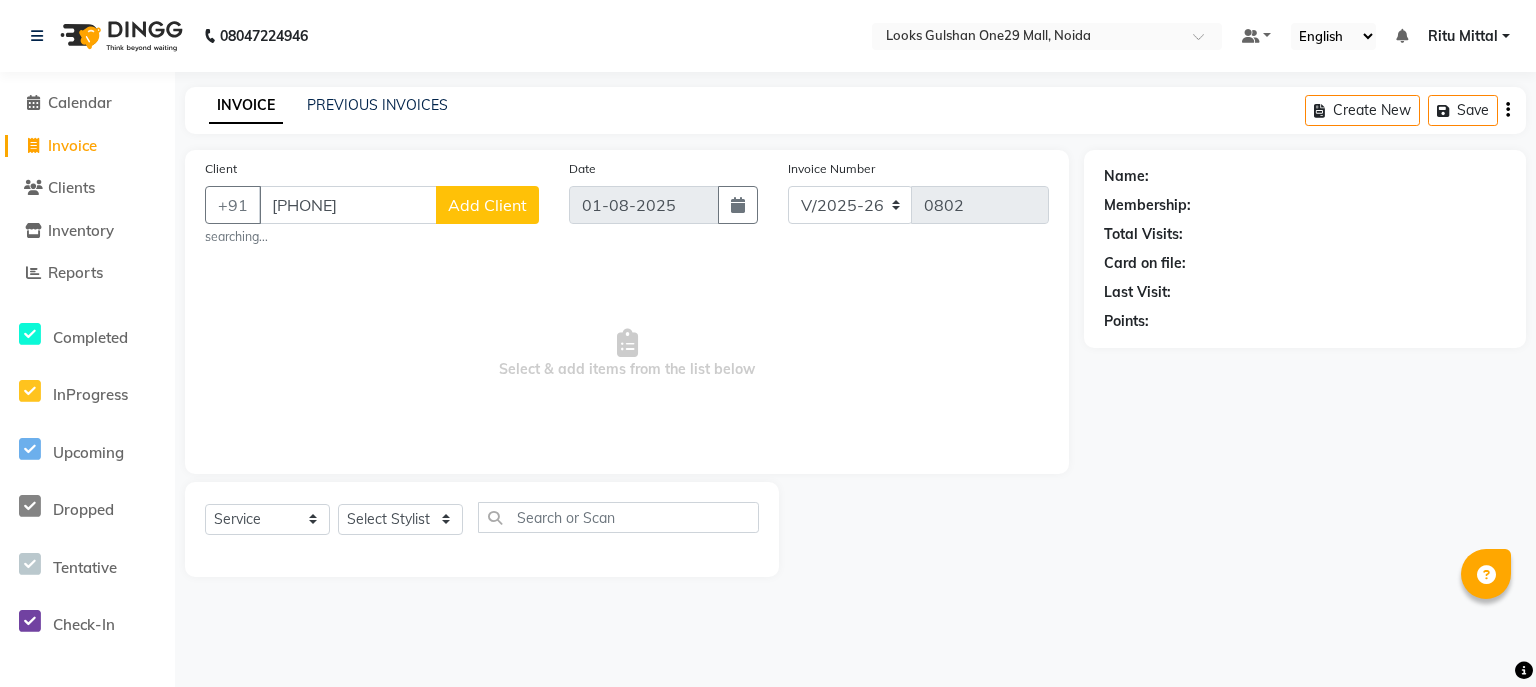 click on "Add Client" 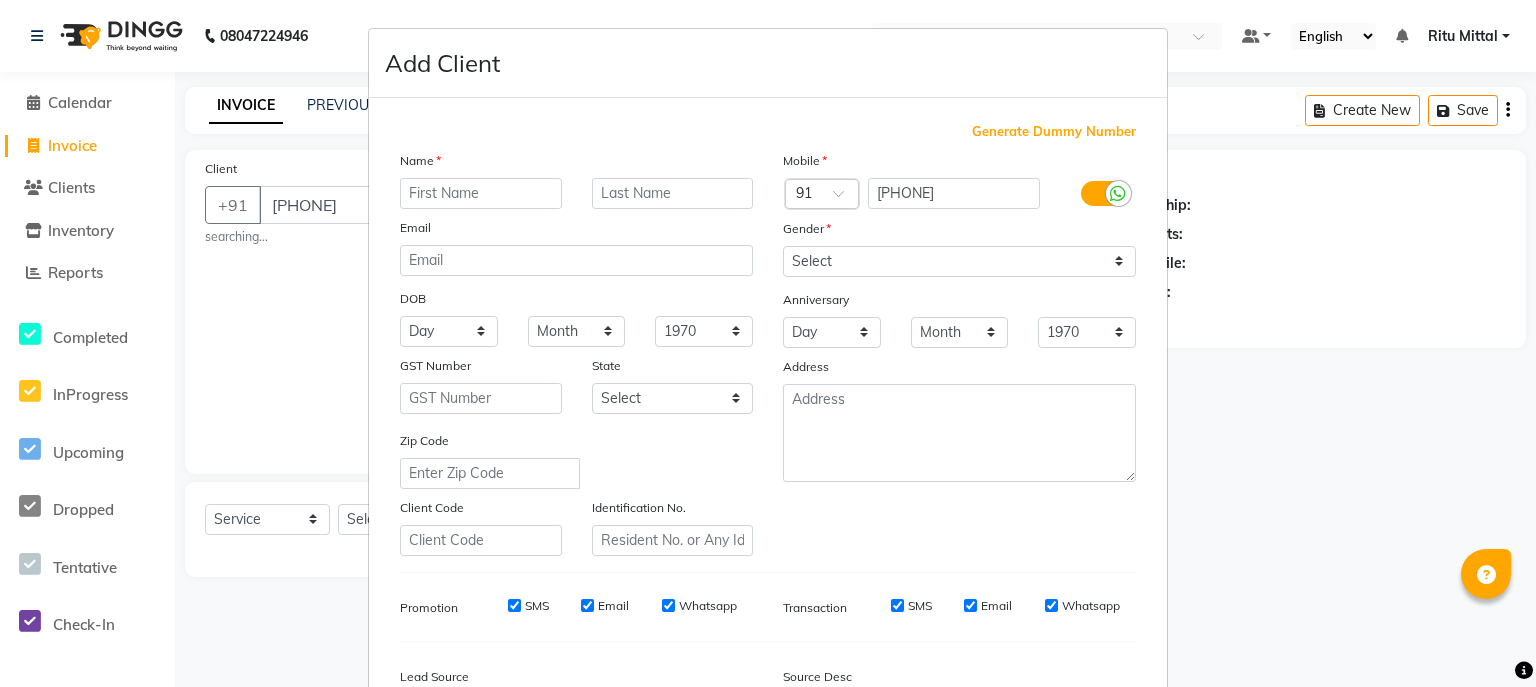 click at bounding box center [481, 193] 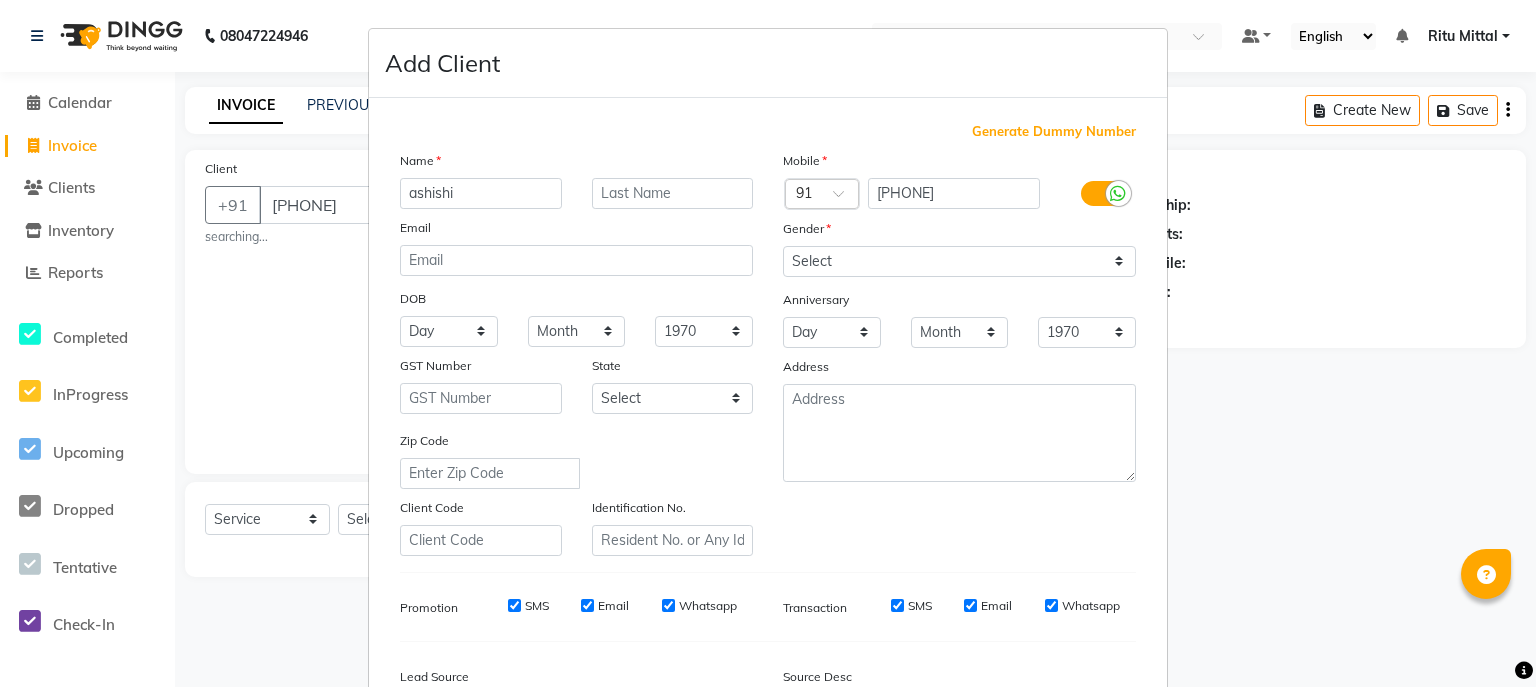 type on "ashishi" 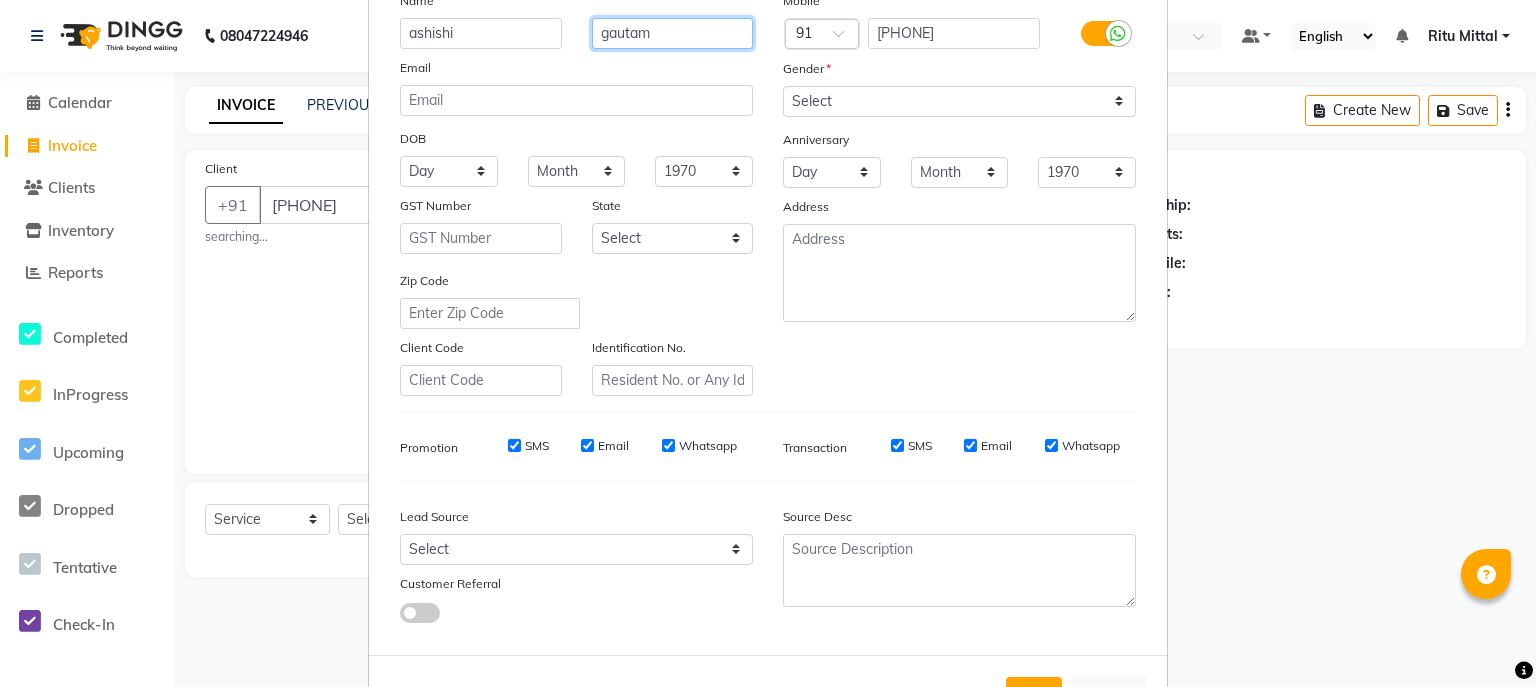 scroll, scrollTop: 80, scrollLeft: 0, axis: vertical 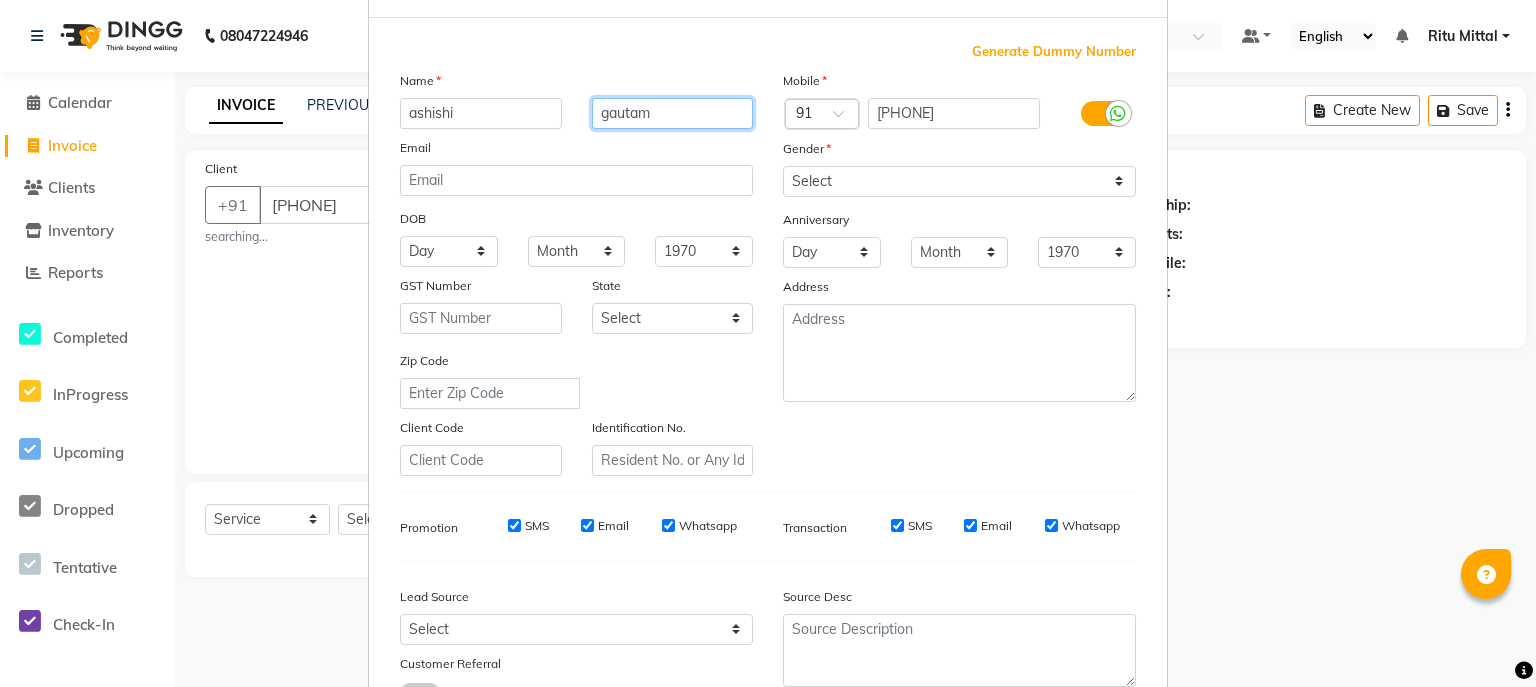 type on "gautam" 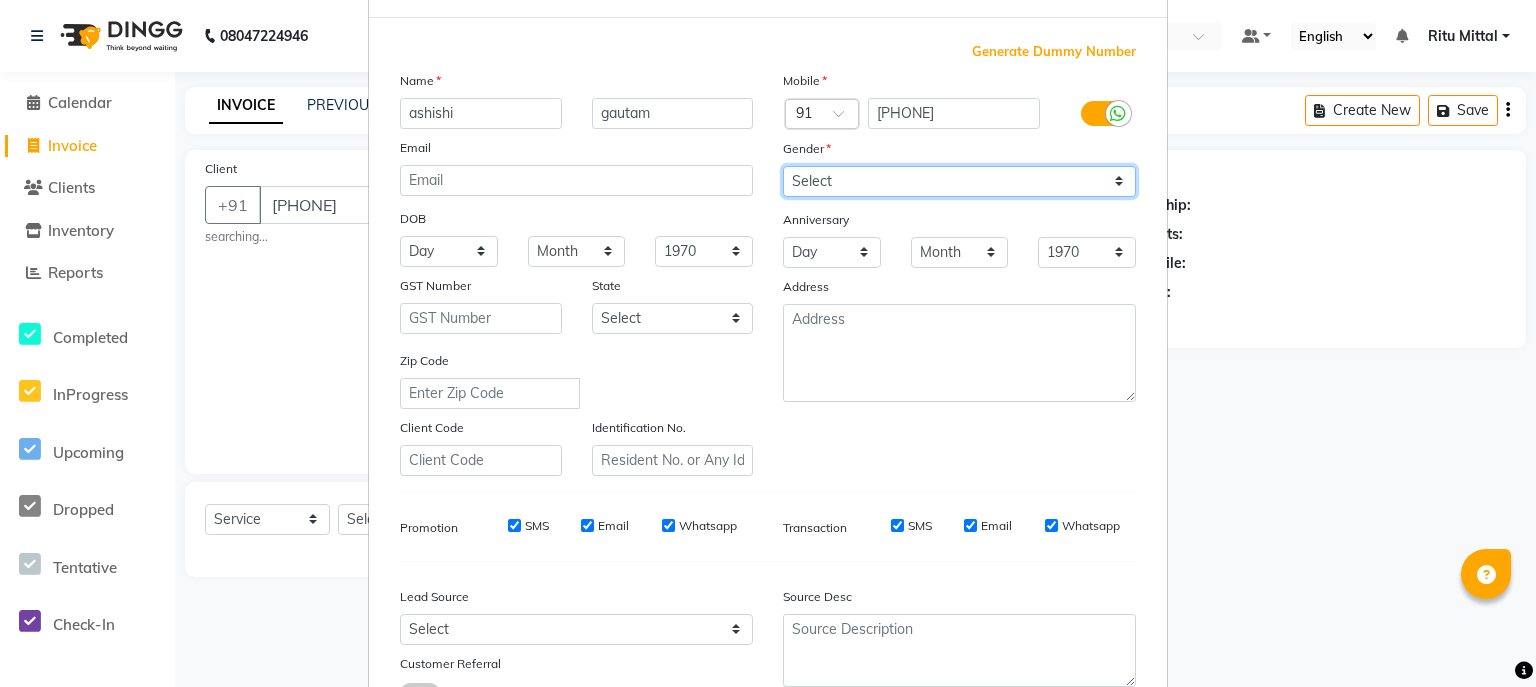 click on "Select Male Female Other Prefer Not To Say" at bounding box center (959, 181) 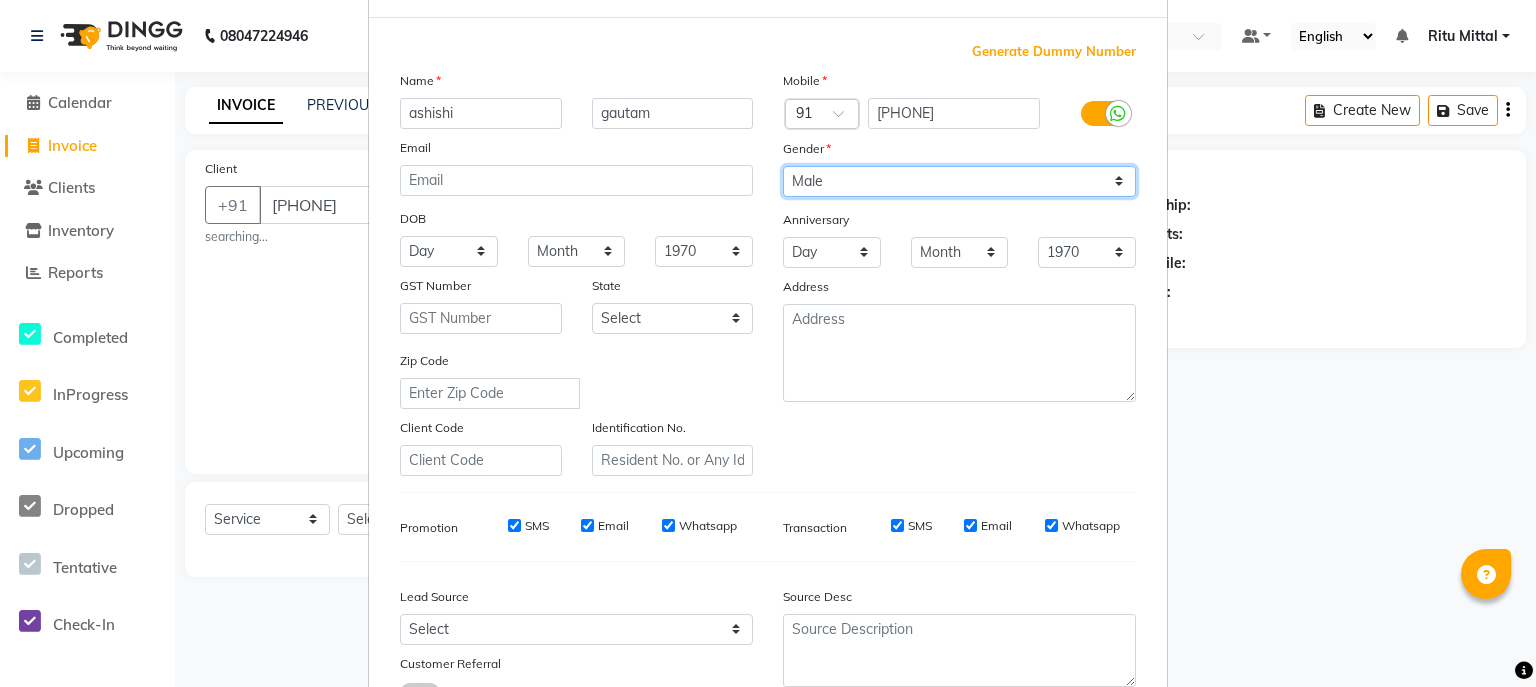 click on "Select Male Female Other Prefer Not To Say" at bounding box center (959, 181) 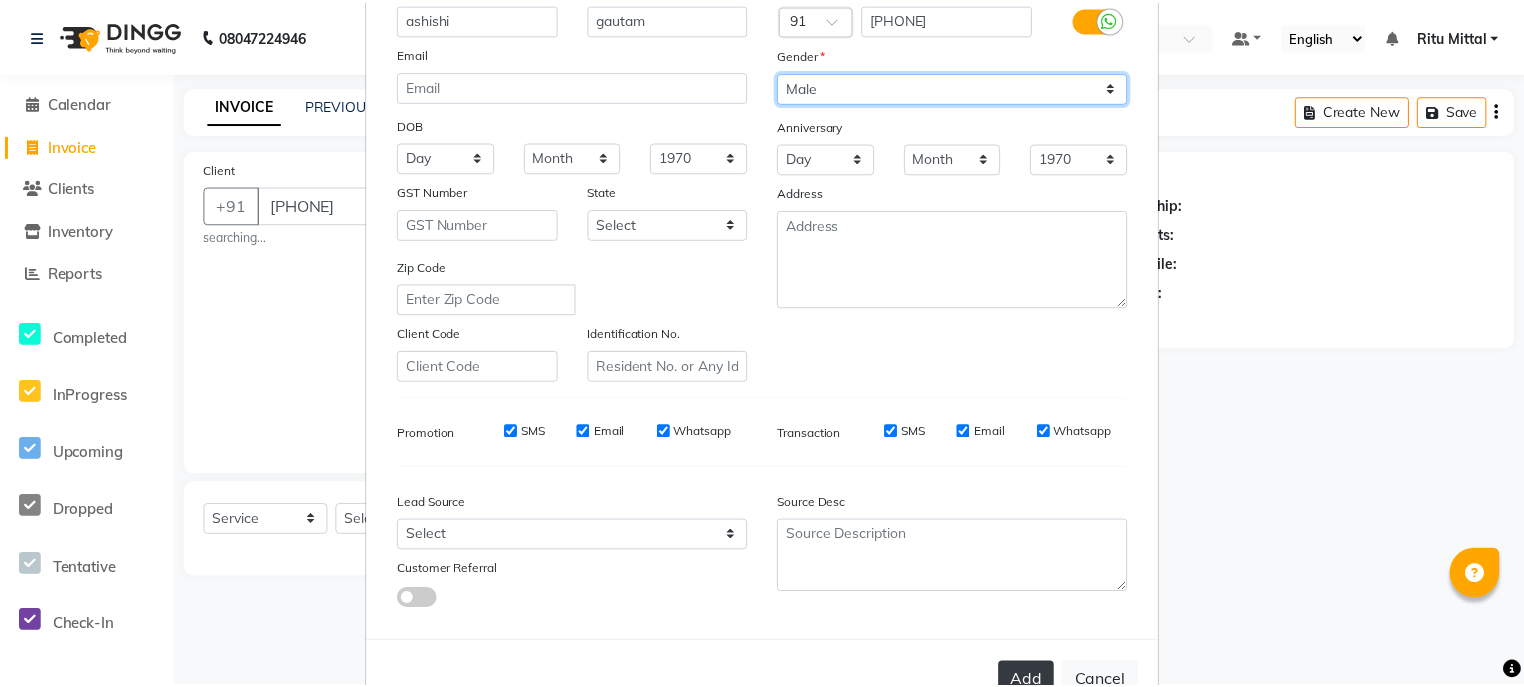 scroll, scrollTop: 240, scrollLeft: 0, axis: vertical 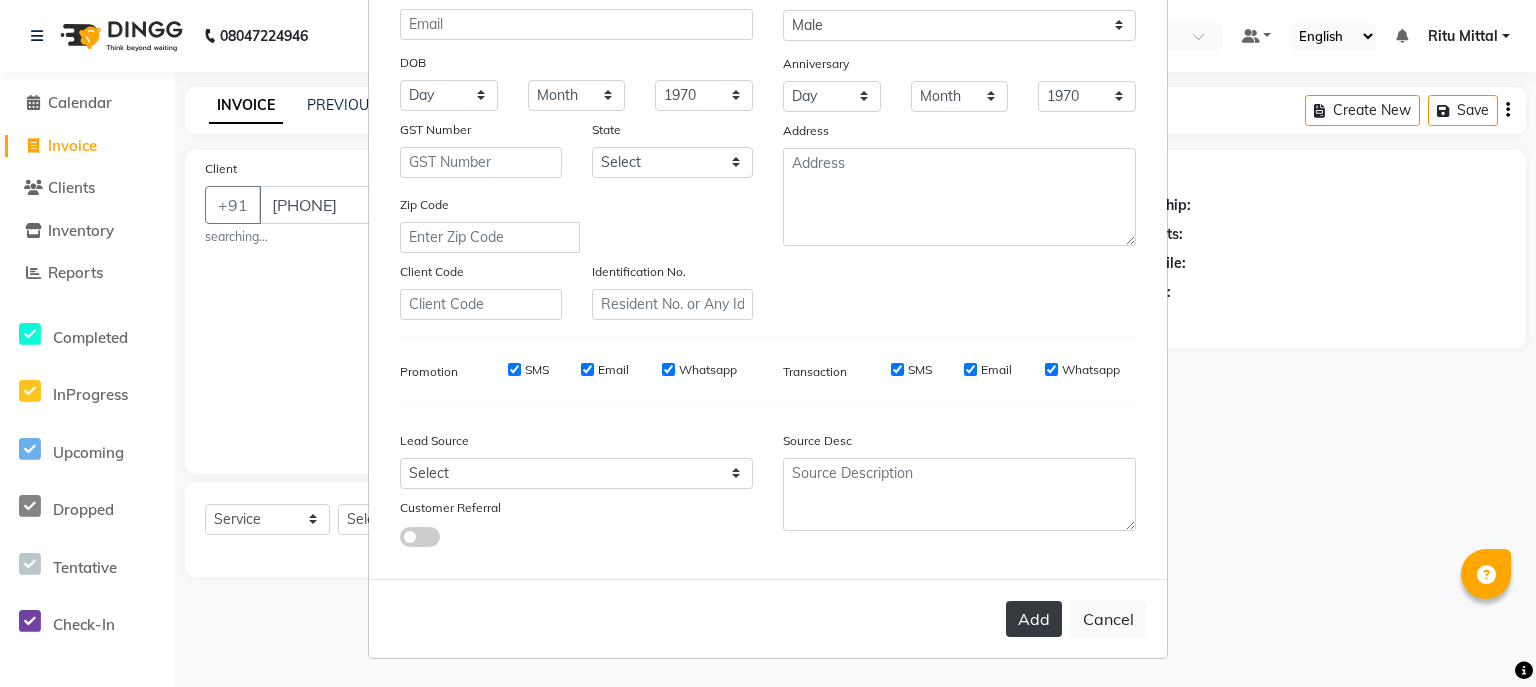 click on "Add" at bounding box center [1034, 619] 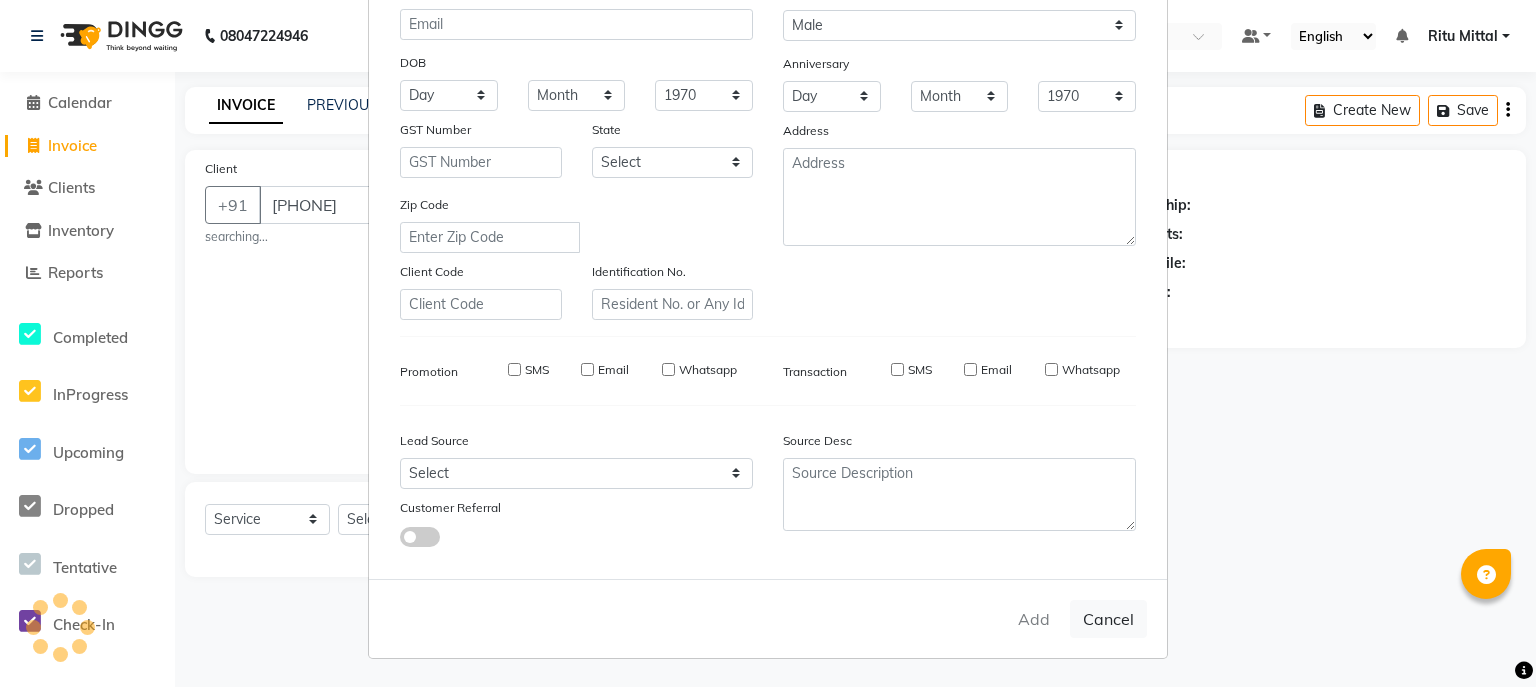 type 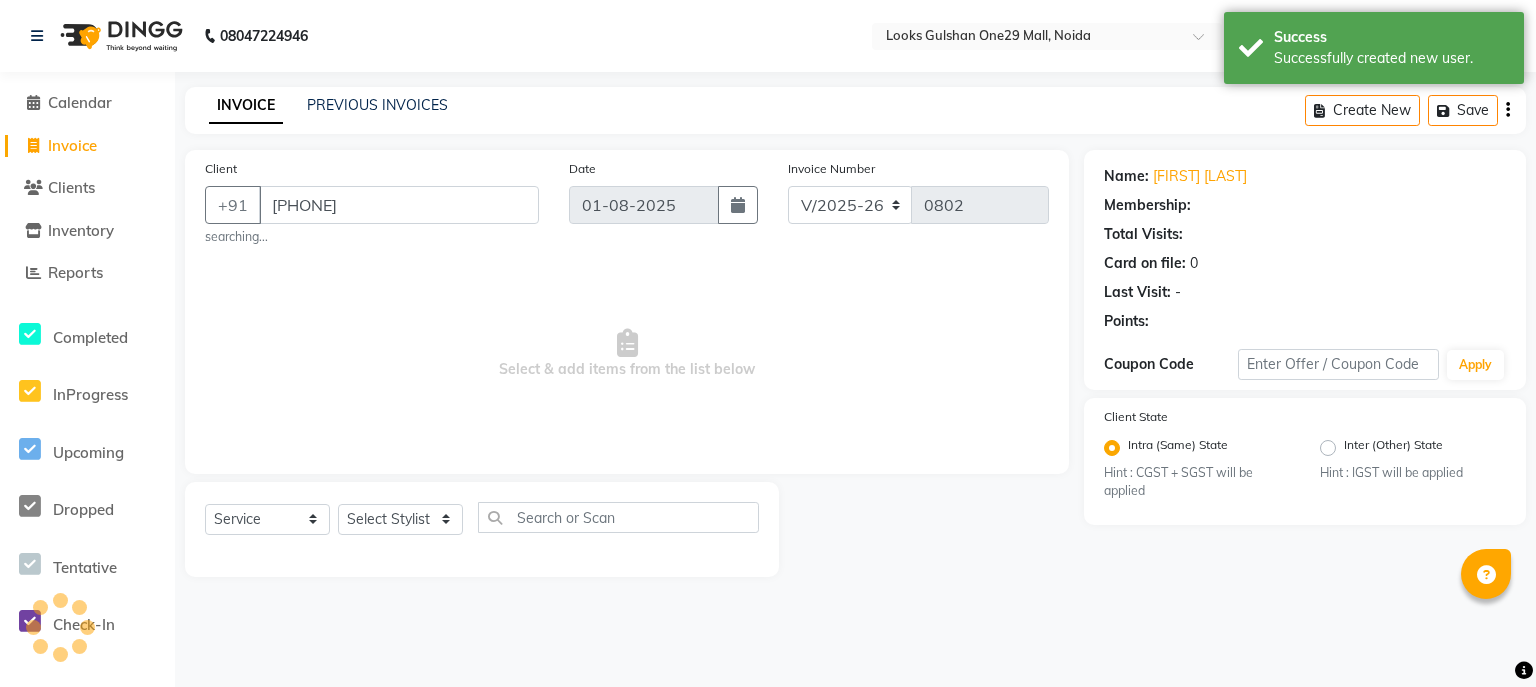 select on "1: Object" 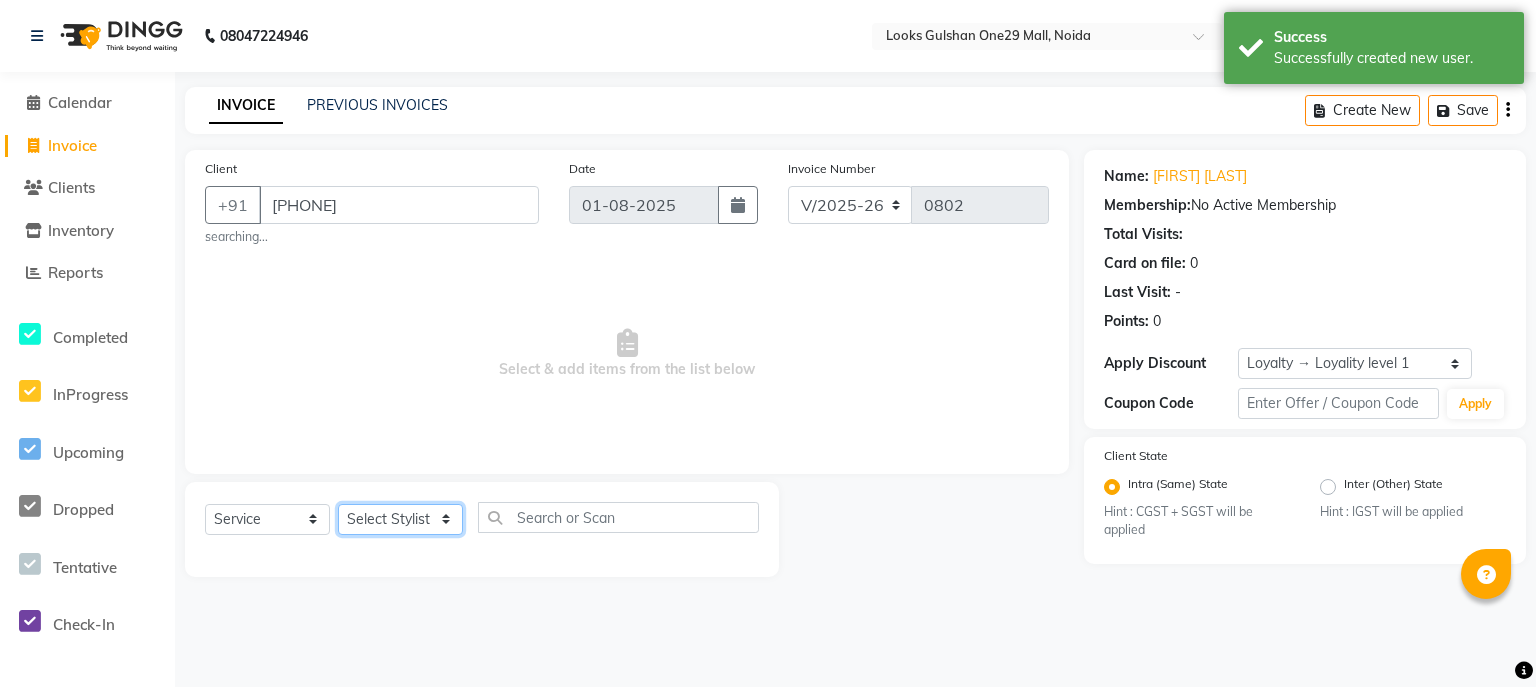 click on "Select Stylist ali Counter_Sales Deepak Eram_nail art Farmaan Manager(Billing User) Mashel Nisha Rinki Ritu Mittal Shiva Shiva(Cherry) Shivam_pdct Talib vardan Vikash_Pdct" 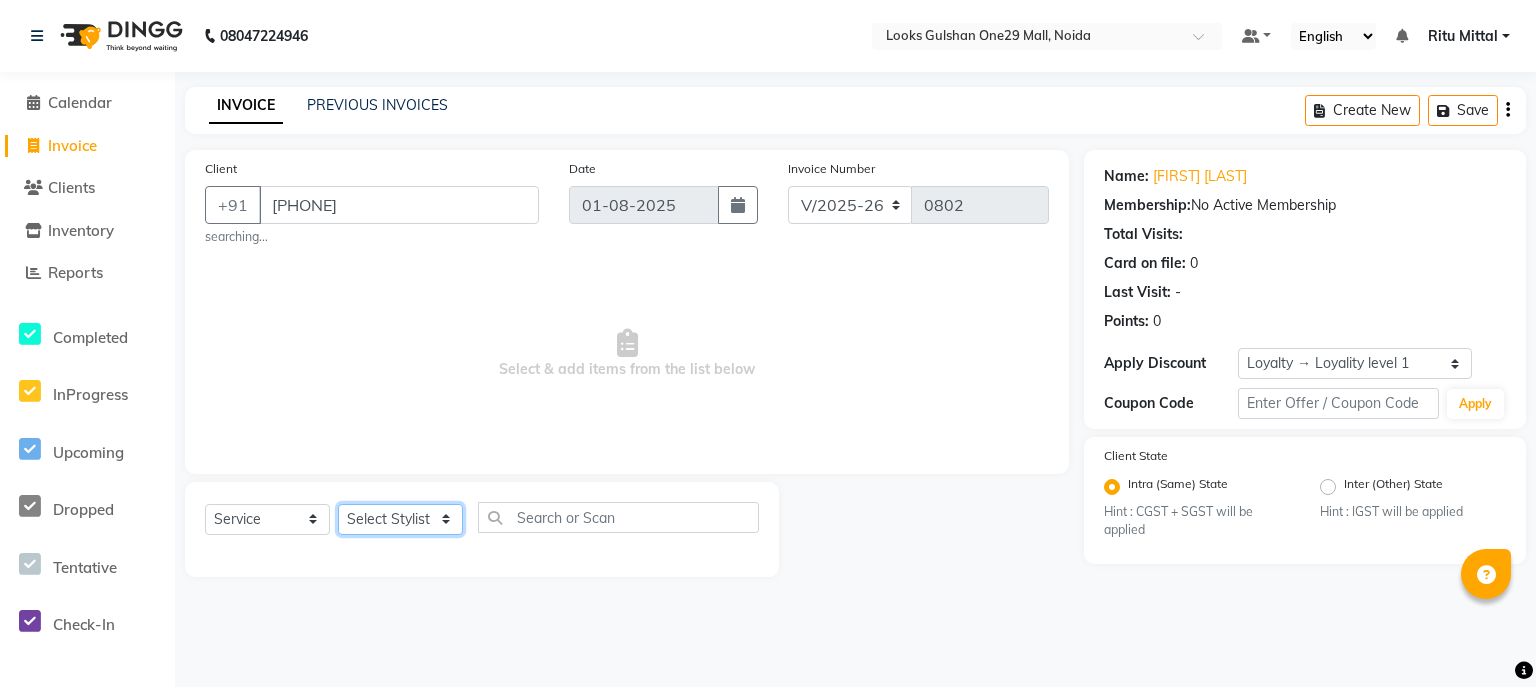 select on "82068" 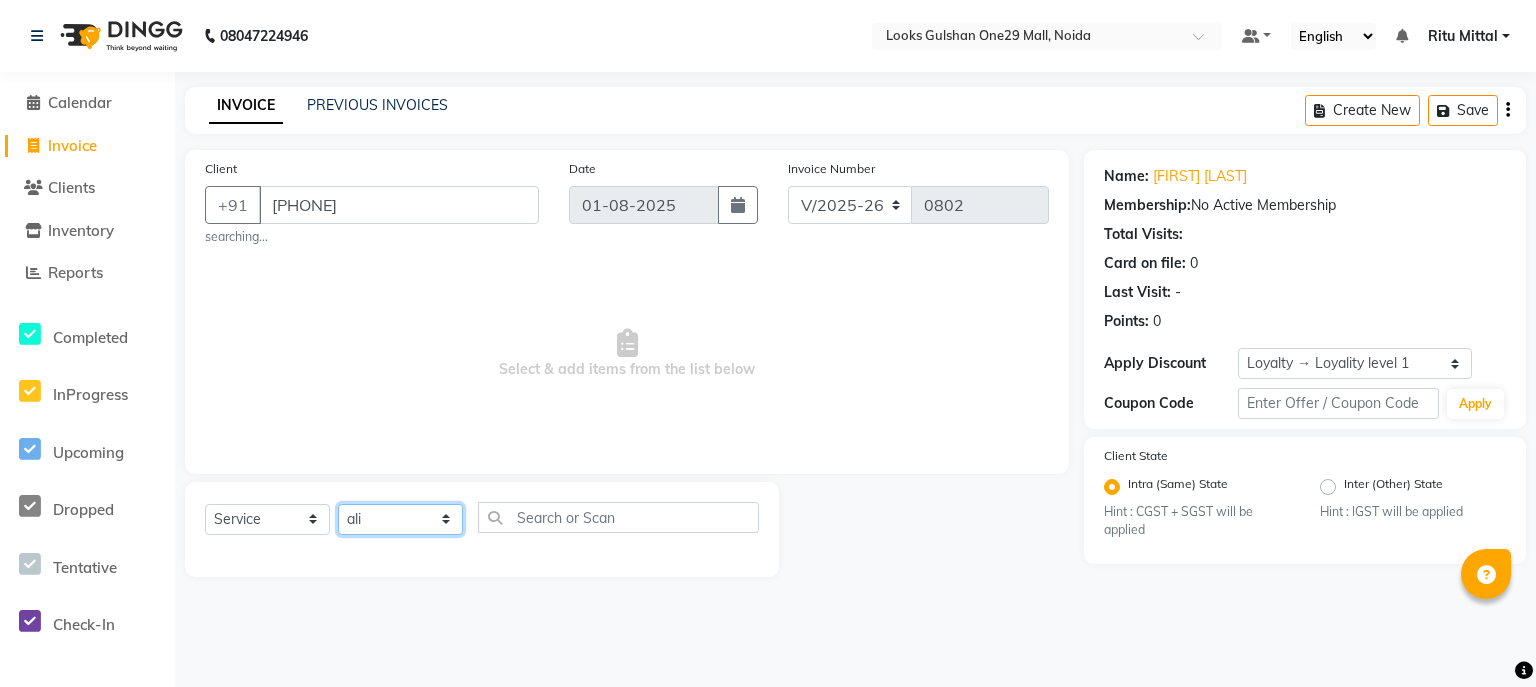click on "Select Stylist ali Counter_Sales Deepak Eram_nail art Farmaan Manager(Billing User) Mashel Nisha Rinki Ritu Mittal Shiva Shiva(Cherry) Shivam_pdct Talib vardan Vikash_Pdct" 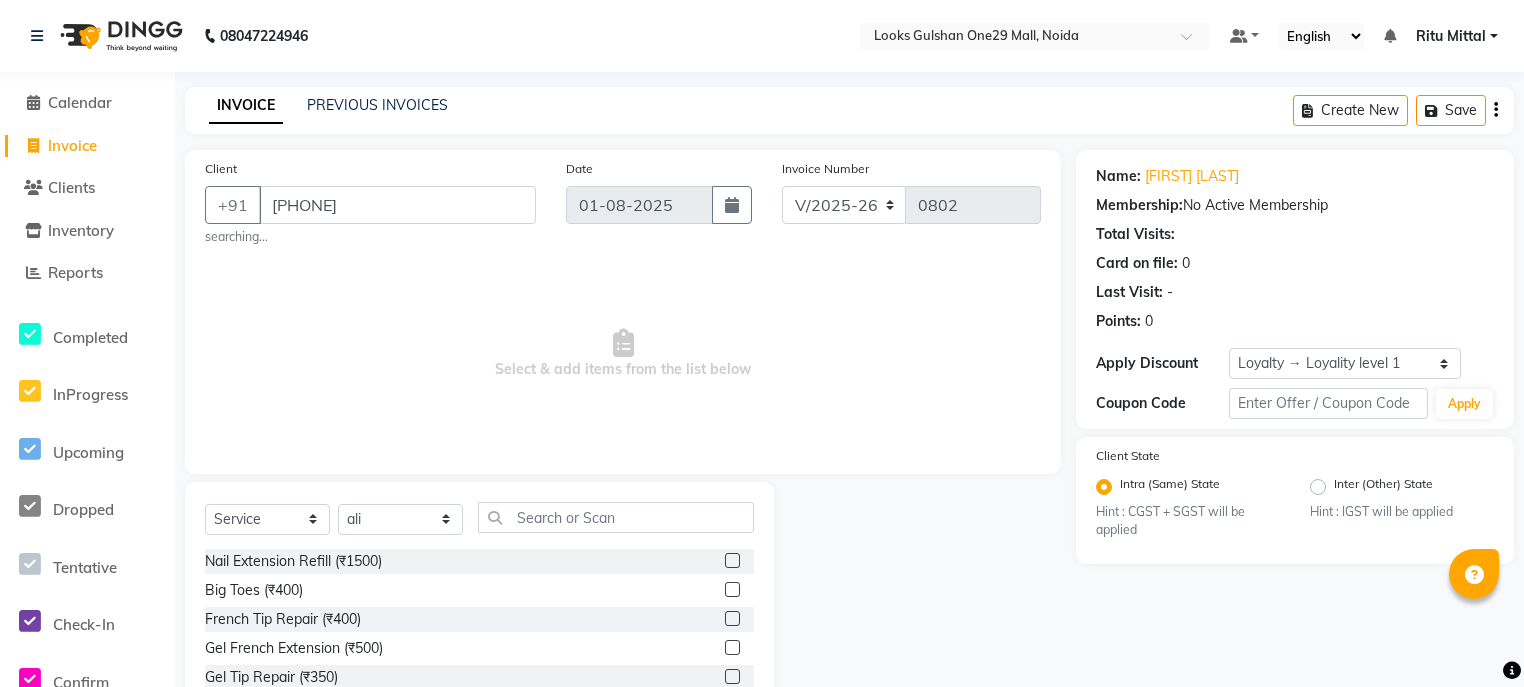 click on "Select  Service  Product  Membership  Package Voucher Prepaid Gift Card  Select Stylist ali Counter_Sales Deepak Eram_nail art Farmaan Manager(Billing User) Mashel Nisha Rinki Ritu Mittal Shiva Shiva(Cherry) Shivam_pdct Talib vardan Vikash_Pdct Nail Extension Refill (₹1500)  Big Toes (₹400)  French Tip Repair (₹400)  Gel French Extension (₹500)  Gel Tip Repair (₹350)  Gel Infills (₹1350)  Gel Overlays (₹1800)  Gel Extension (₹500)  Gel Nail Removal (₹150)  Natural Nail Extensions (₹3300)  French Nail Extensions (₹3500)  Gel Polish Removal (₹600)  Extension Removal (₹1000)  Nail Art Recruiter (₹500)  French Ombre Gel Polish (₹2500)  Nail Art Nedle (₹600)  Cutical Care (₹250)  Nail Art Brush (₹500)  French Gel Polish (₹2000)  French Glitter Gel Polish (₹2500)  Gel Polish Touchup                                   (₹1200)  Nail Art Per Finger(F)* (₹400)  3D Nail Art Recruiter (₹600)  Nail Art with Stones/Foil/Stickers per Finger (₹500)  Acrylic Overlays (₹1000)" 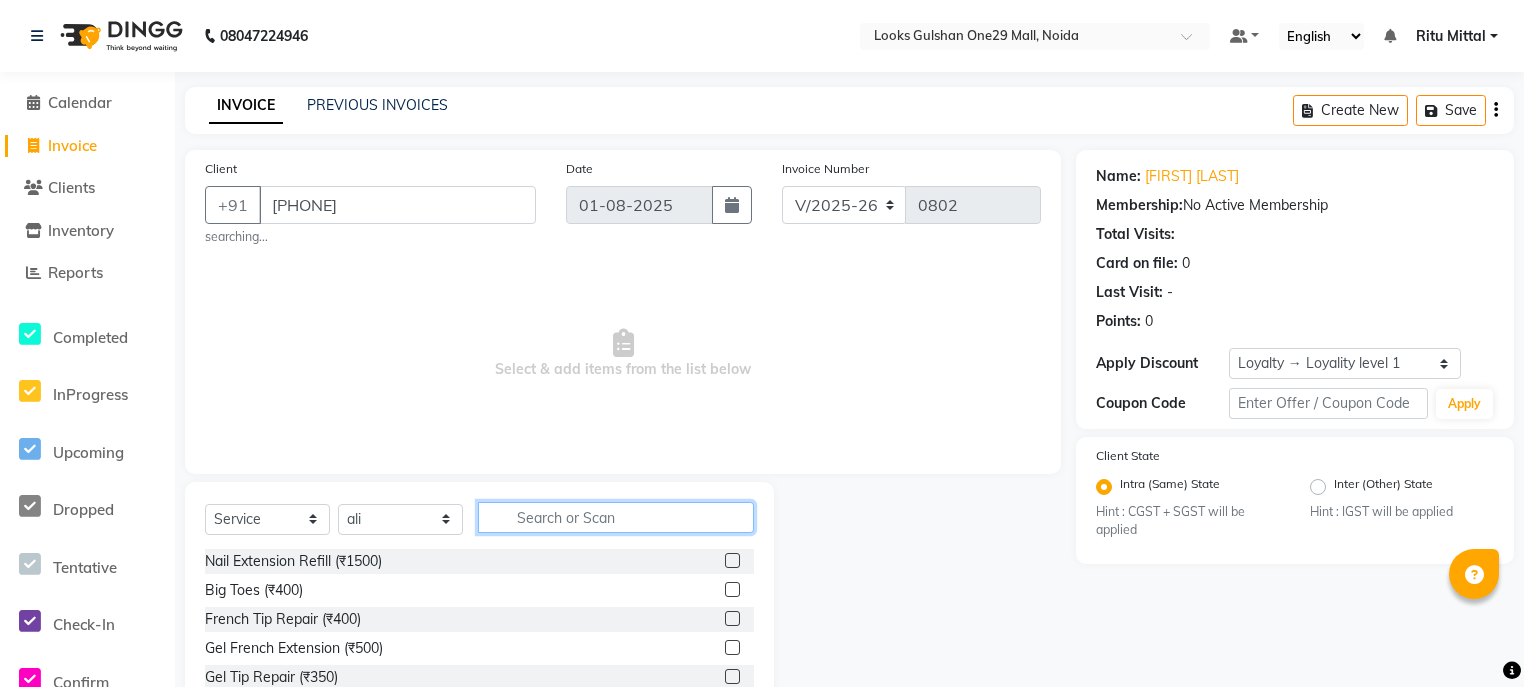 click 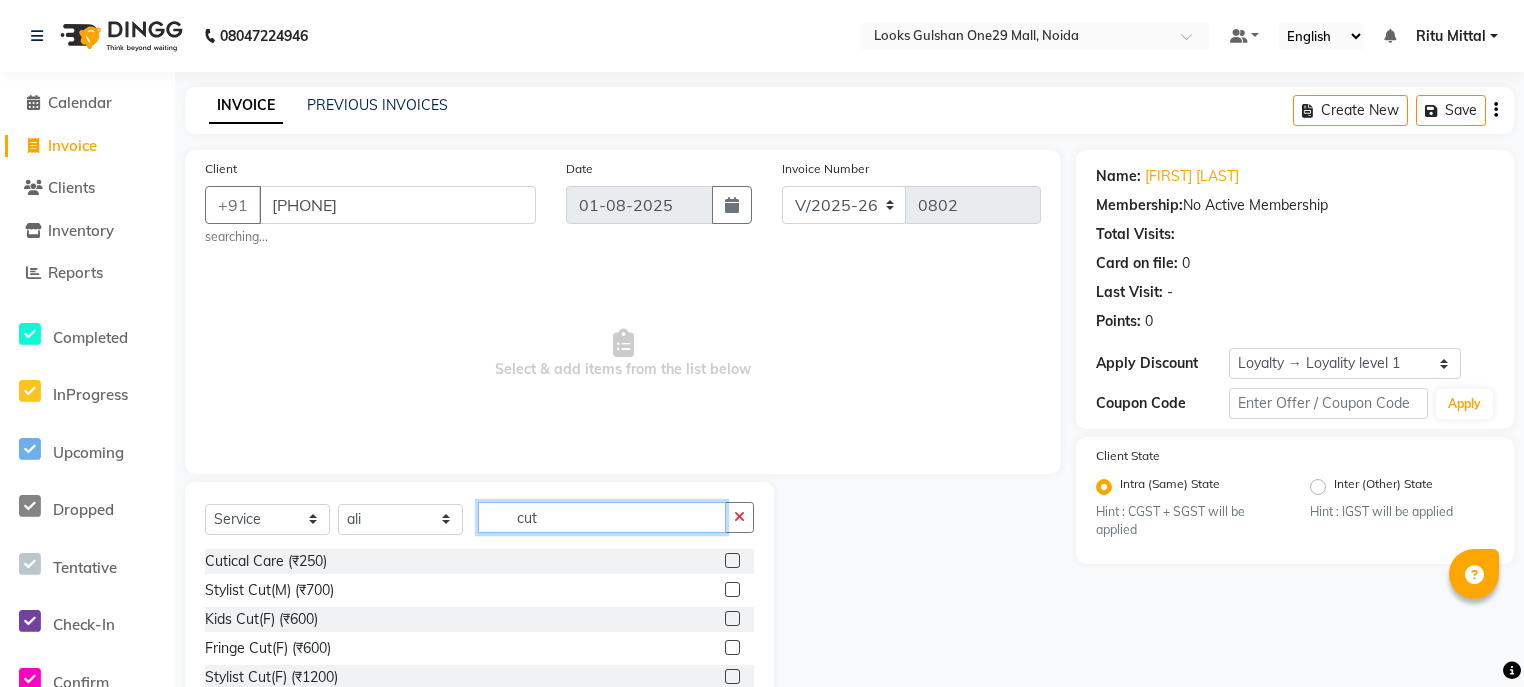 type on "cut" 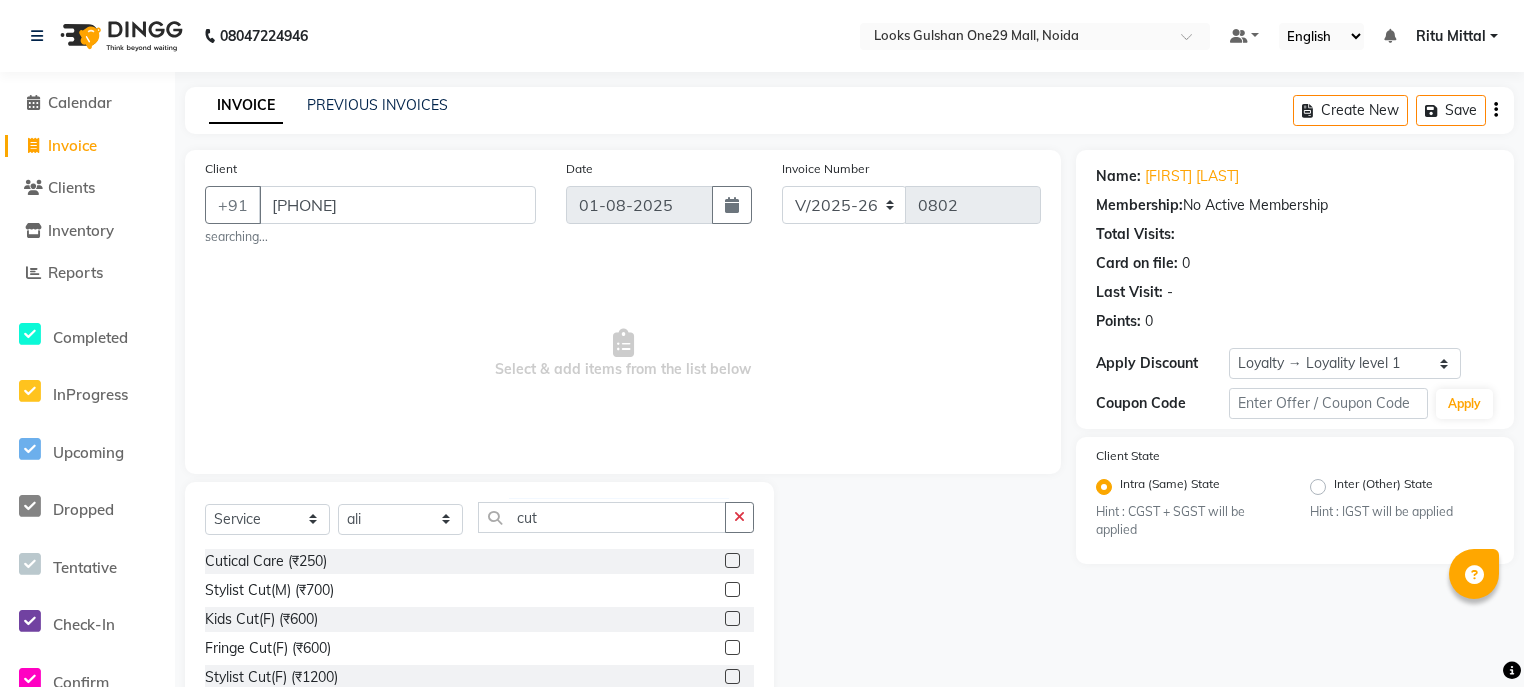 click 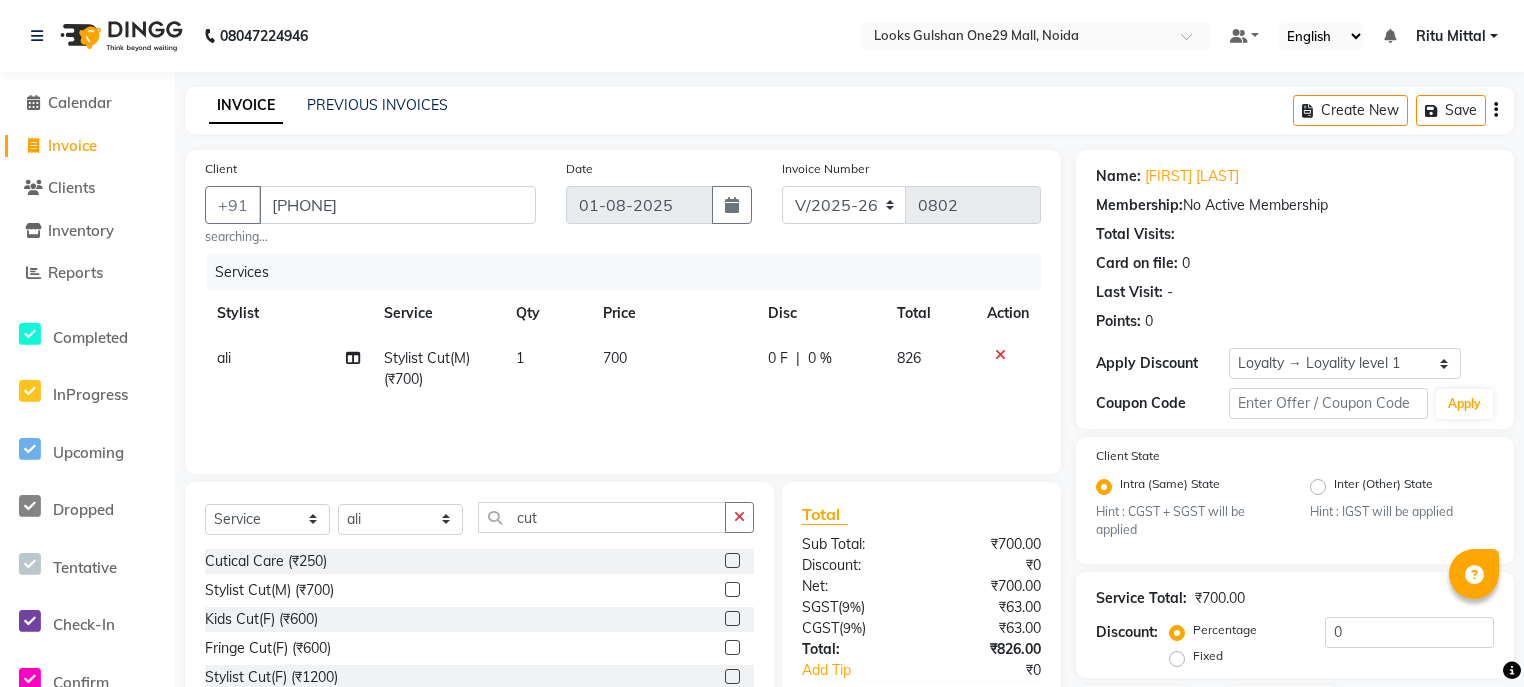 click on "700" 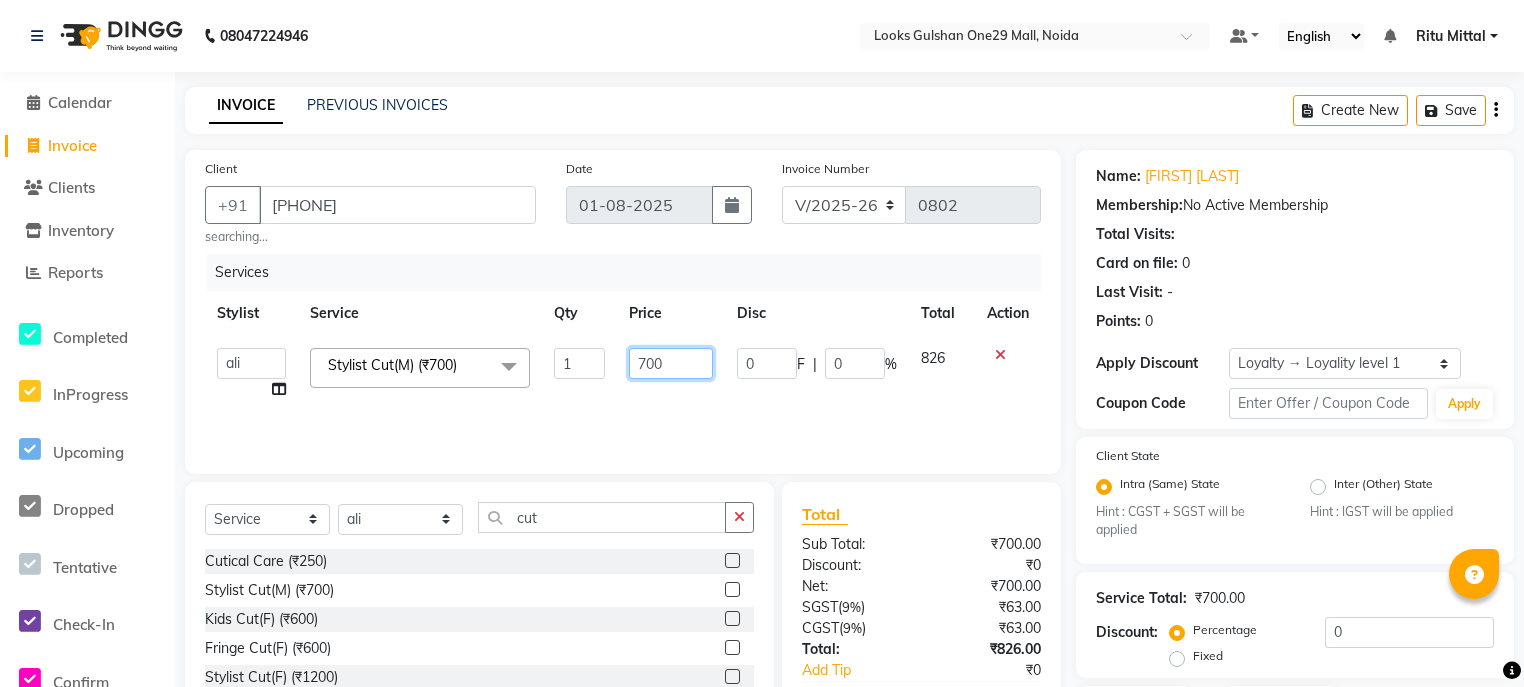 click on "700" 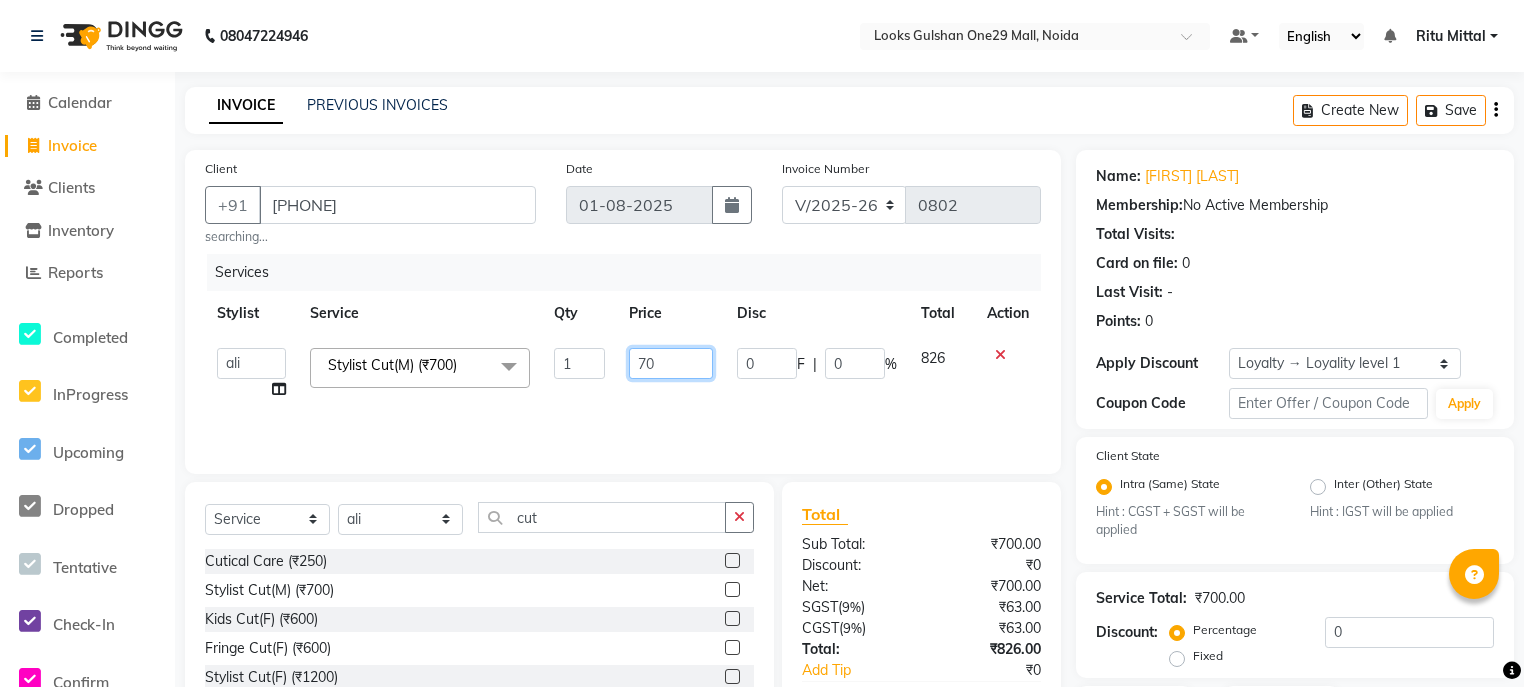 type on "7" 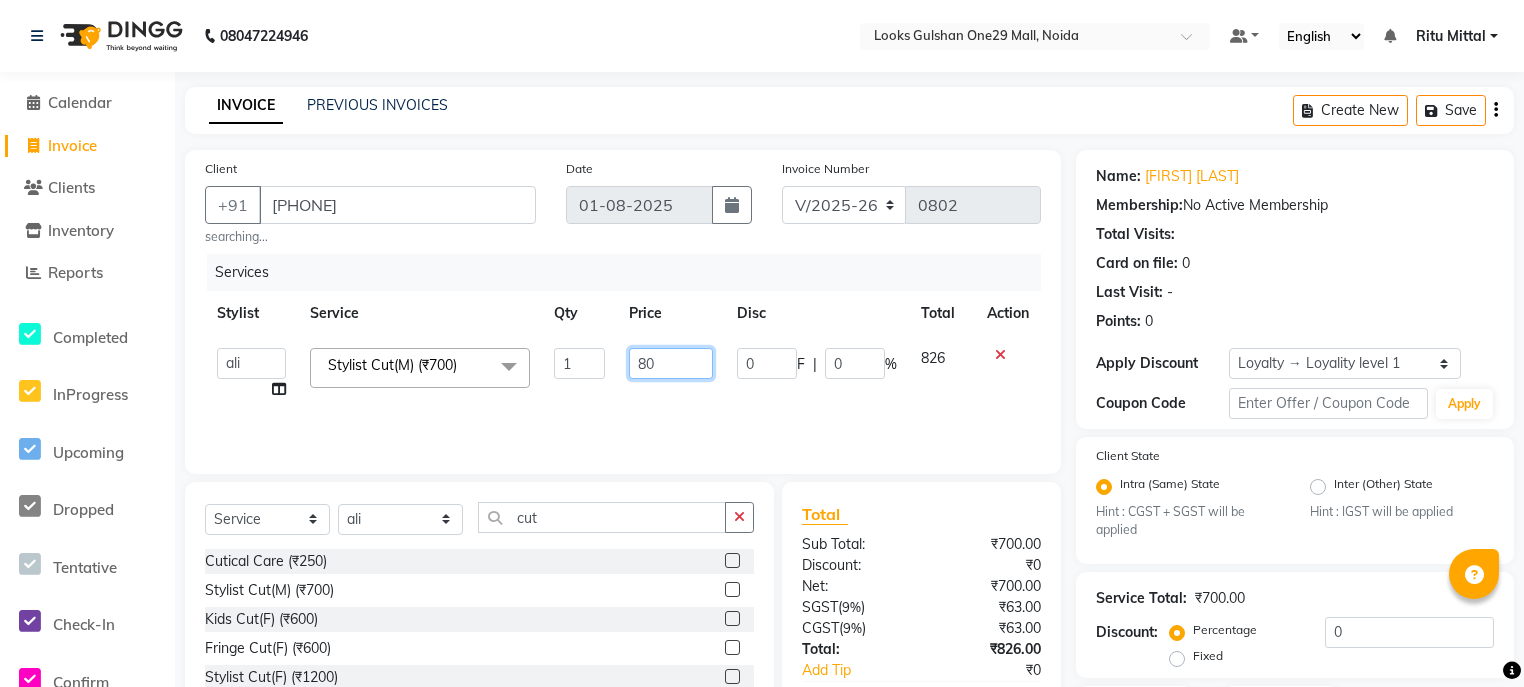 type on "800" 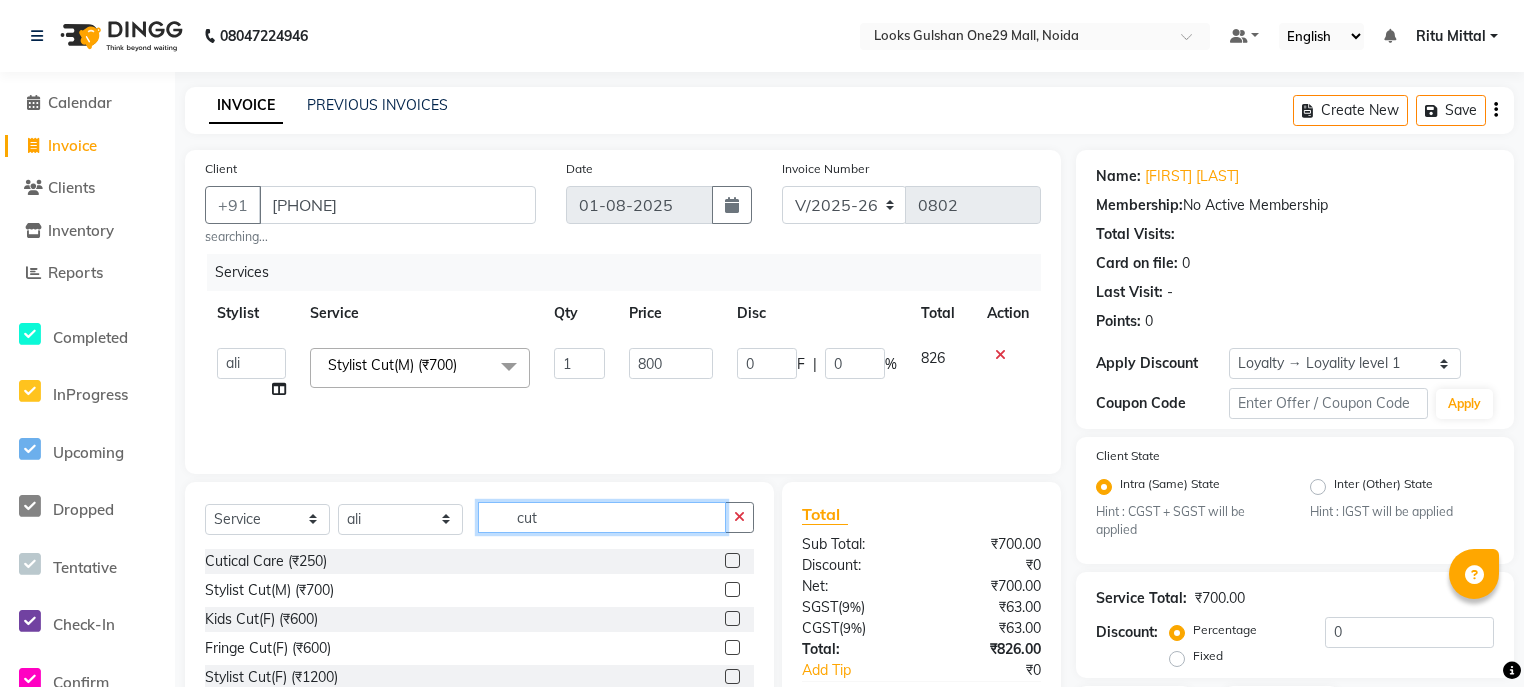 click on "cut" 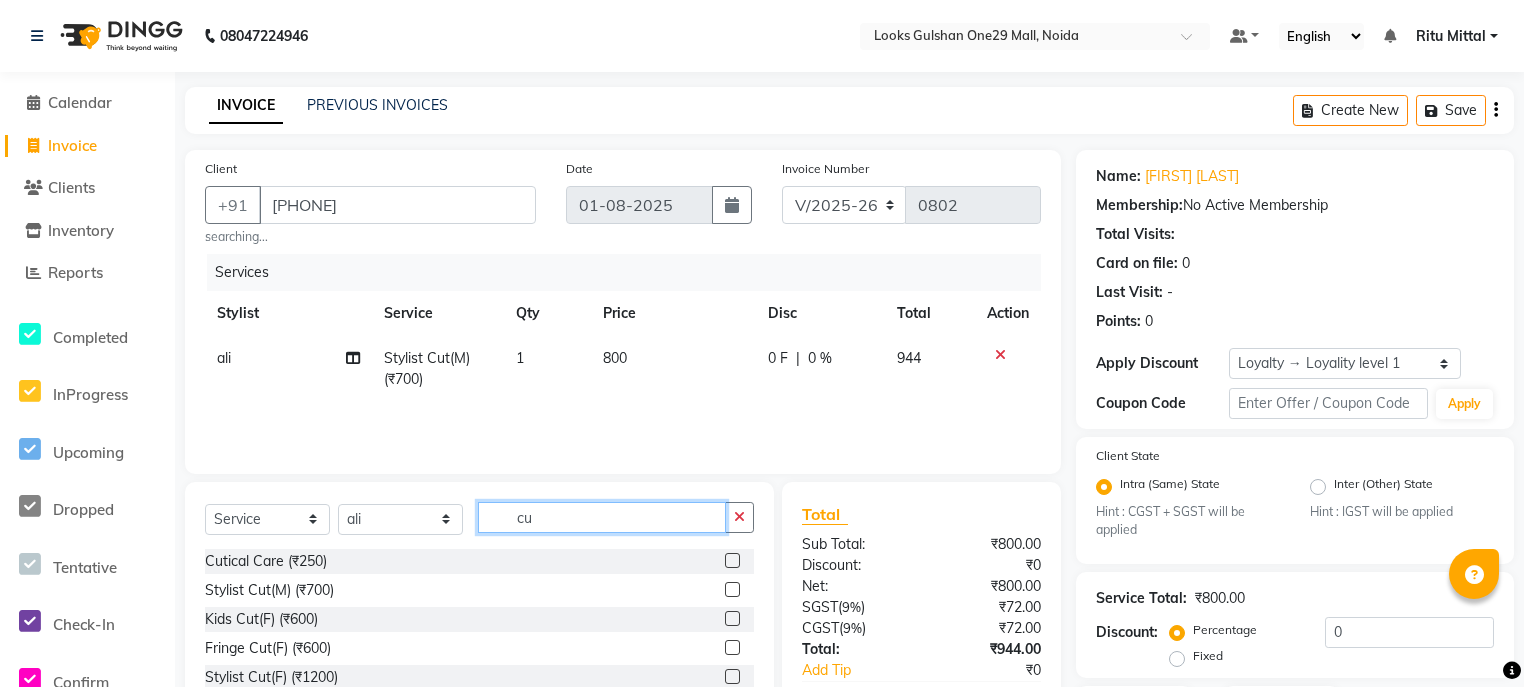 type on "c" 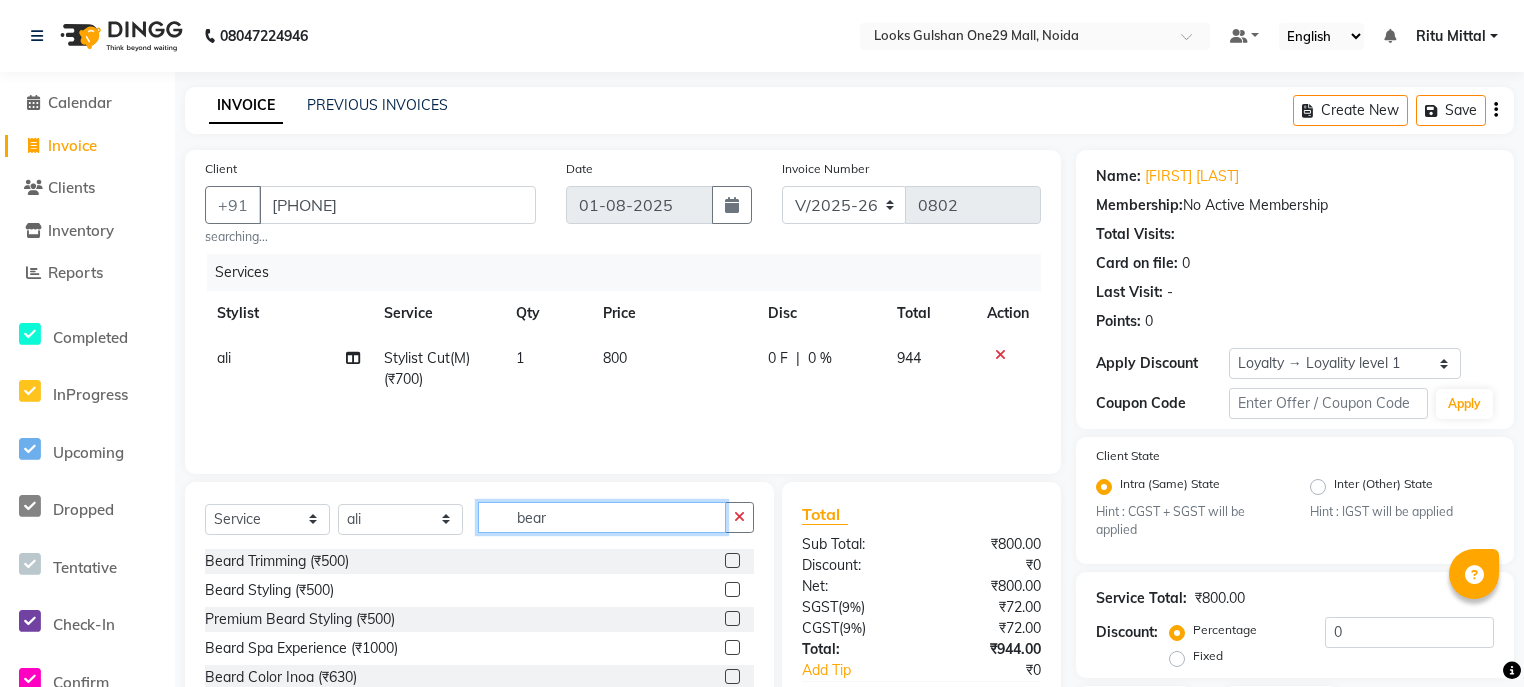 type on "bear" 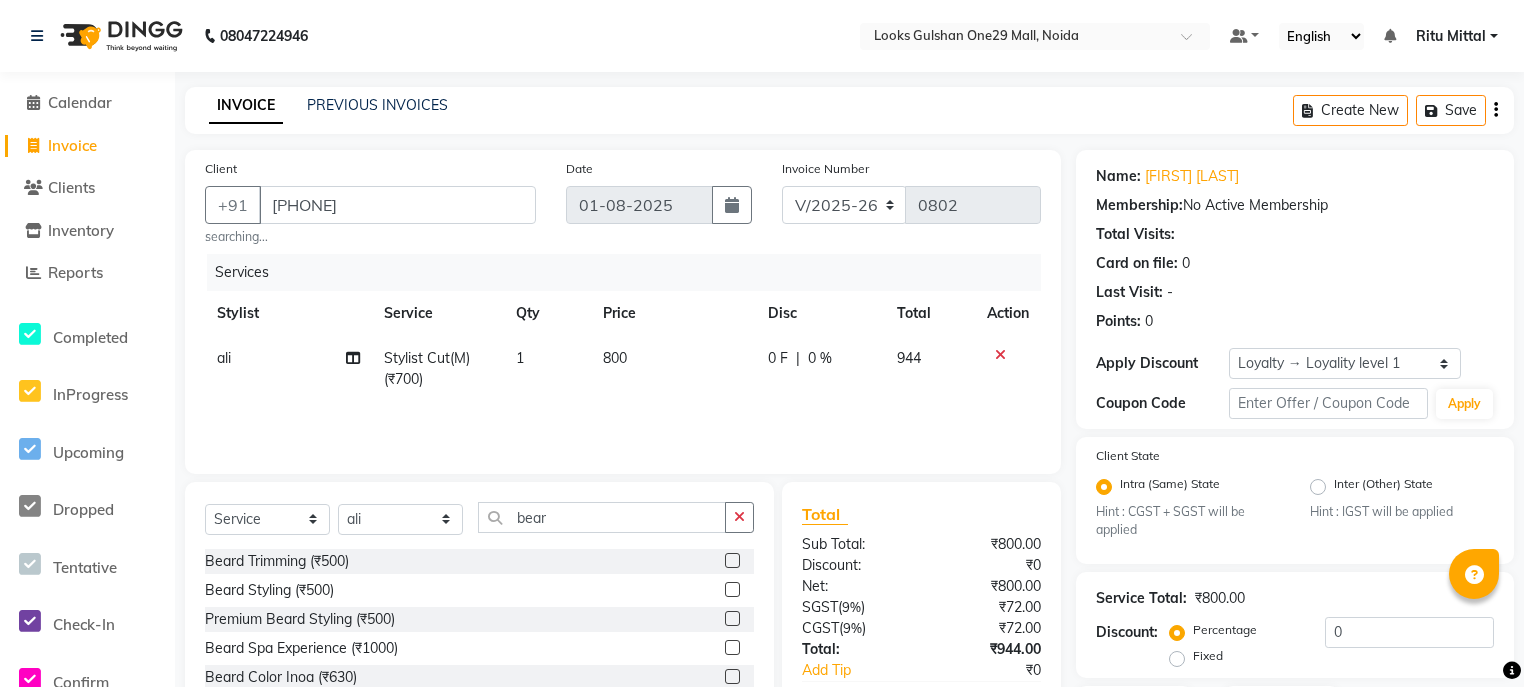 click 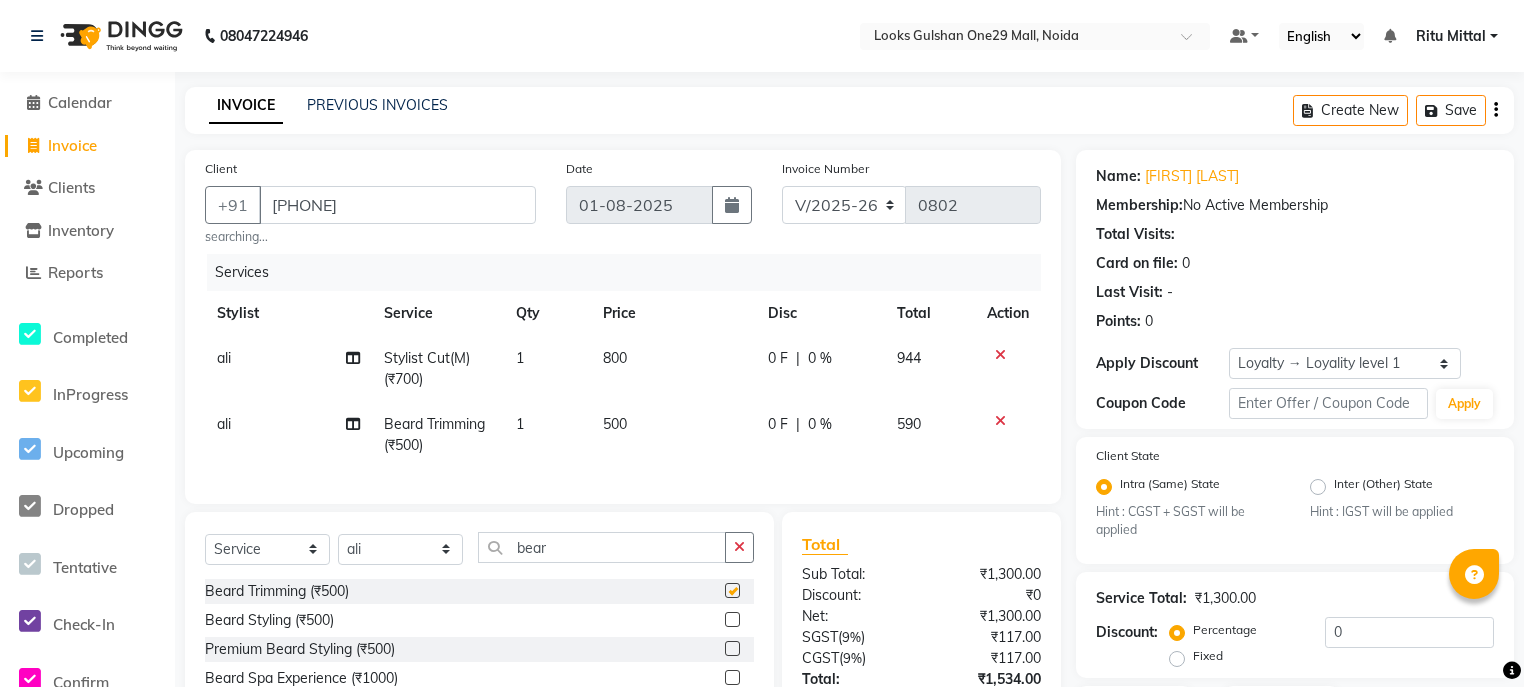 click on "500" 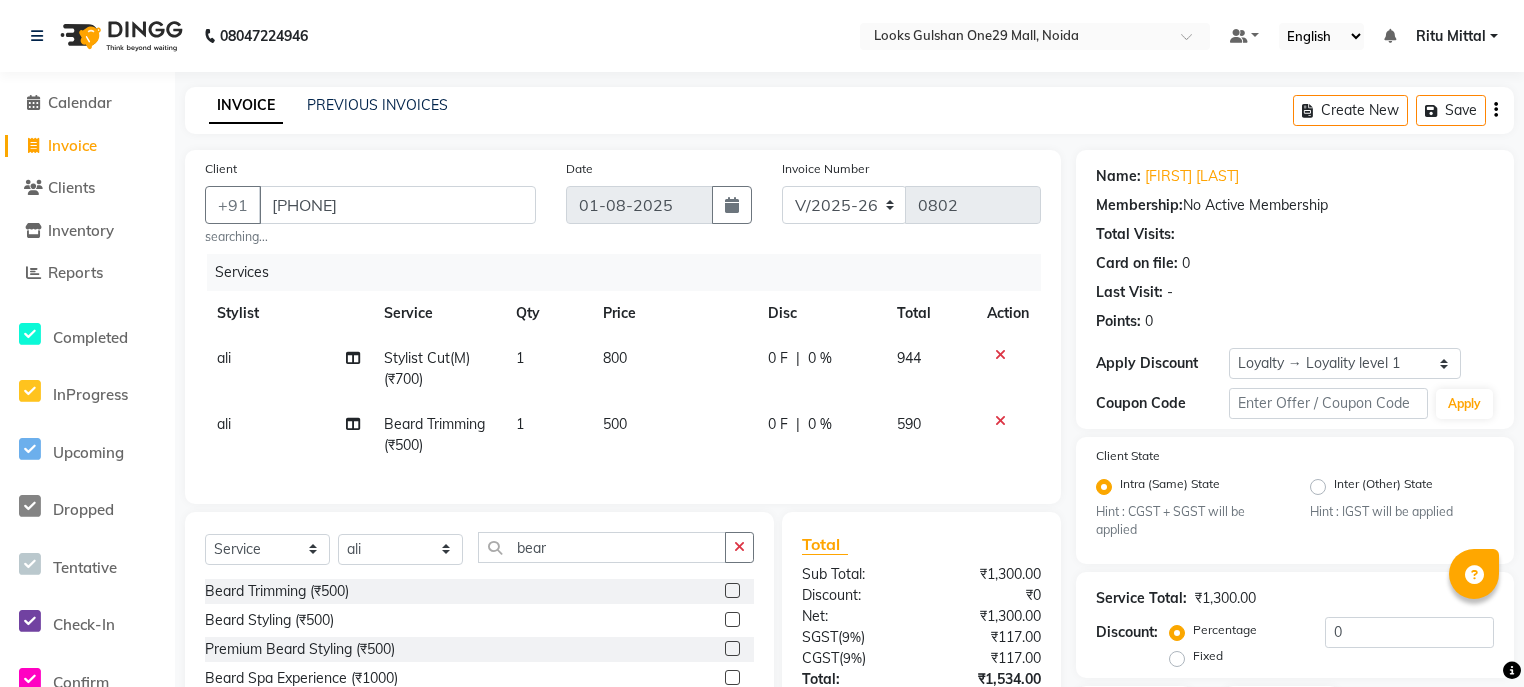 checkbox on "false" 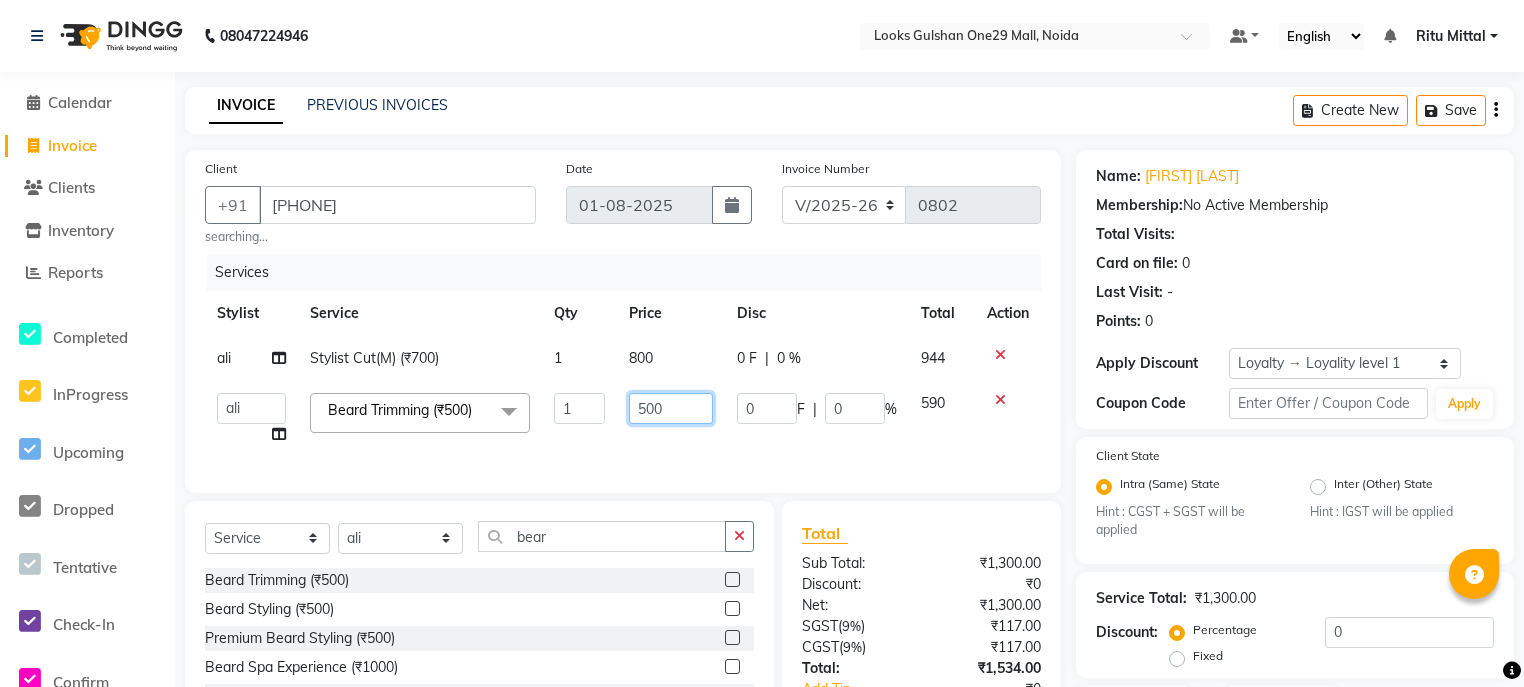 click on "500" 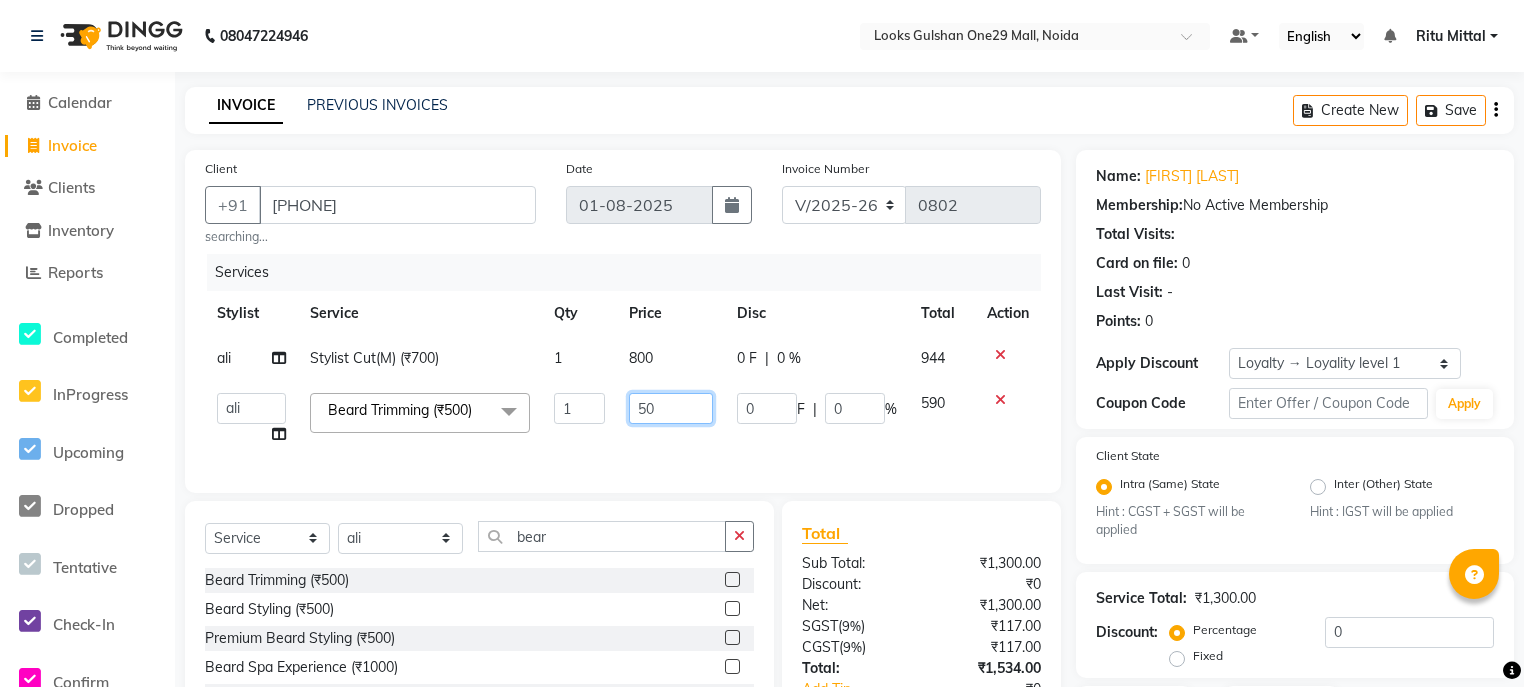 type on "5" 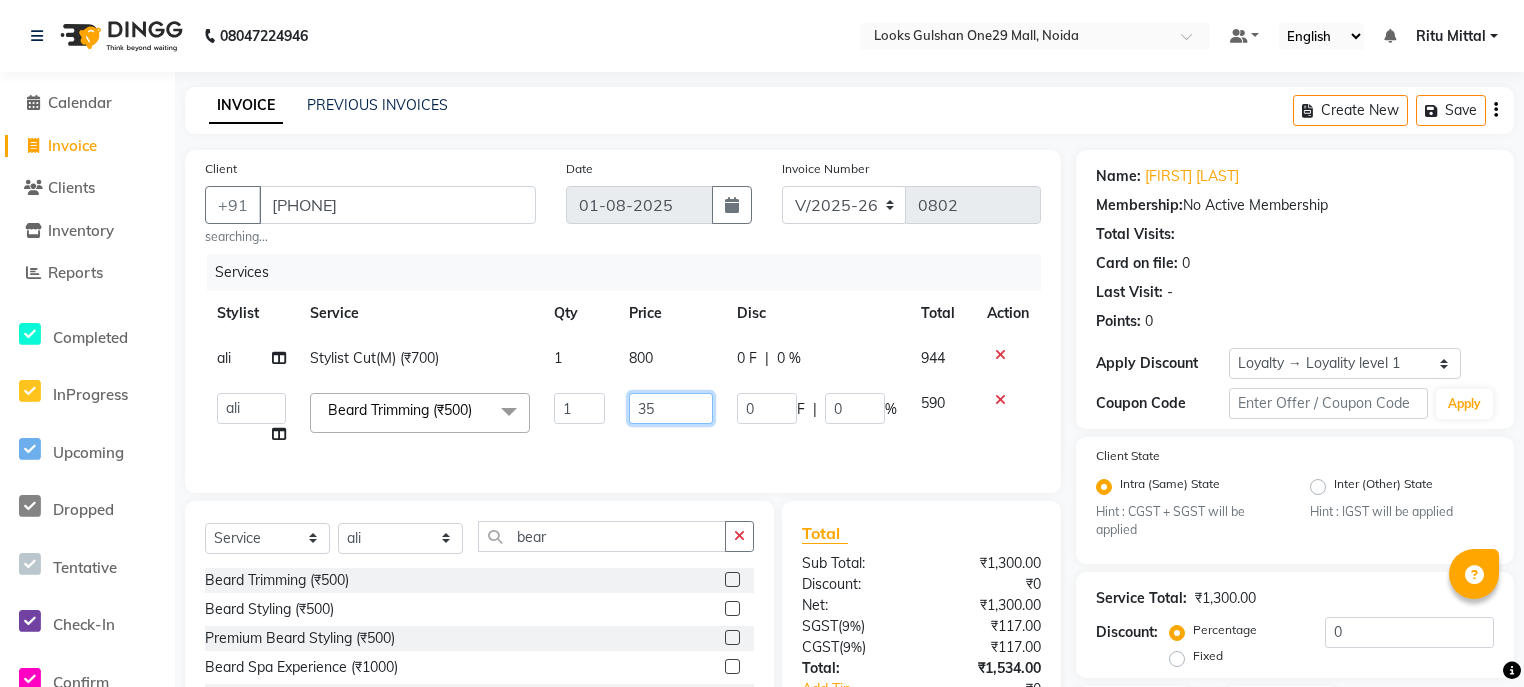 type on "350" 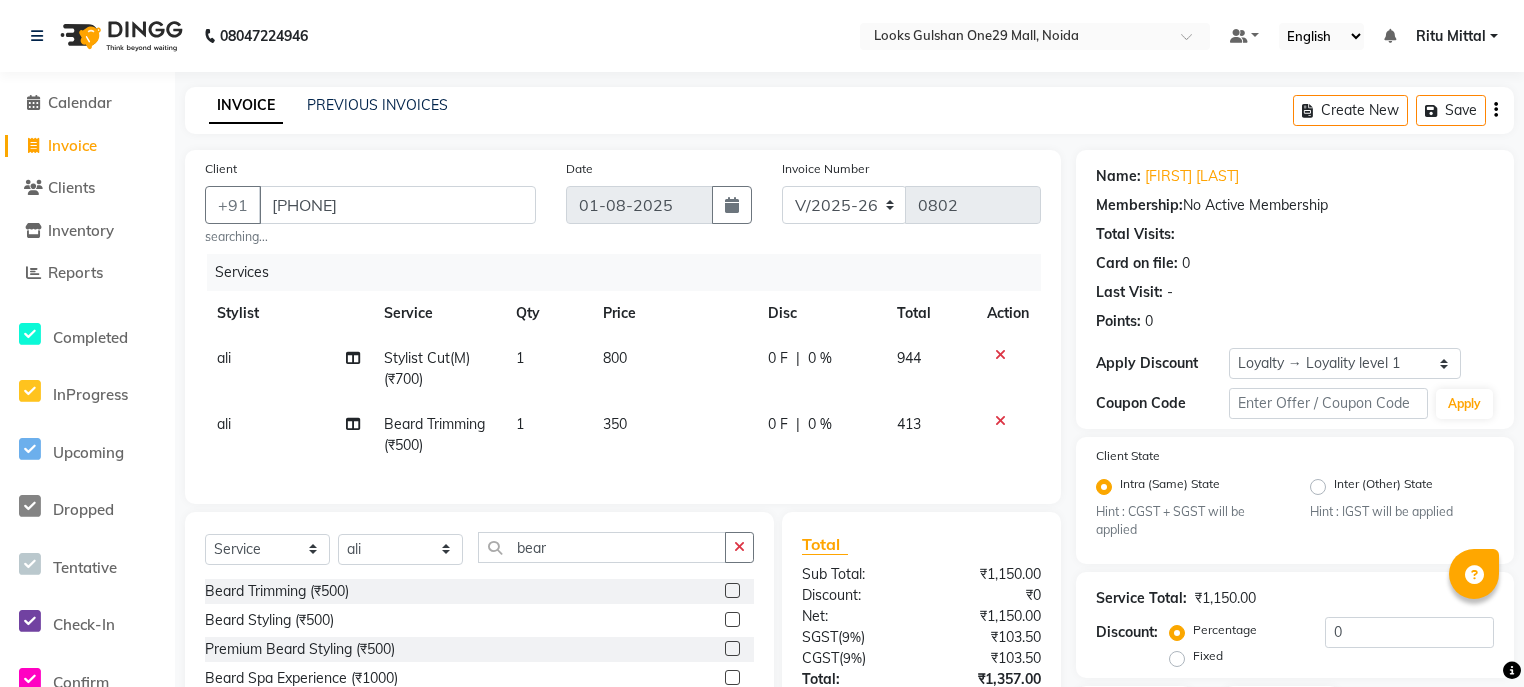 click on "350" 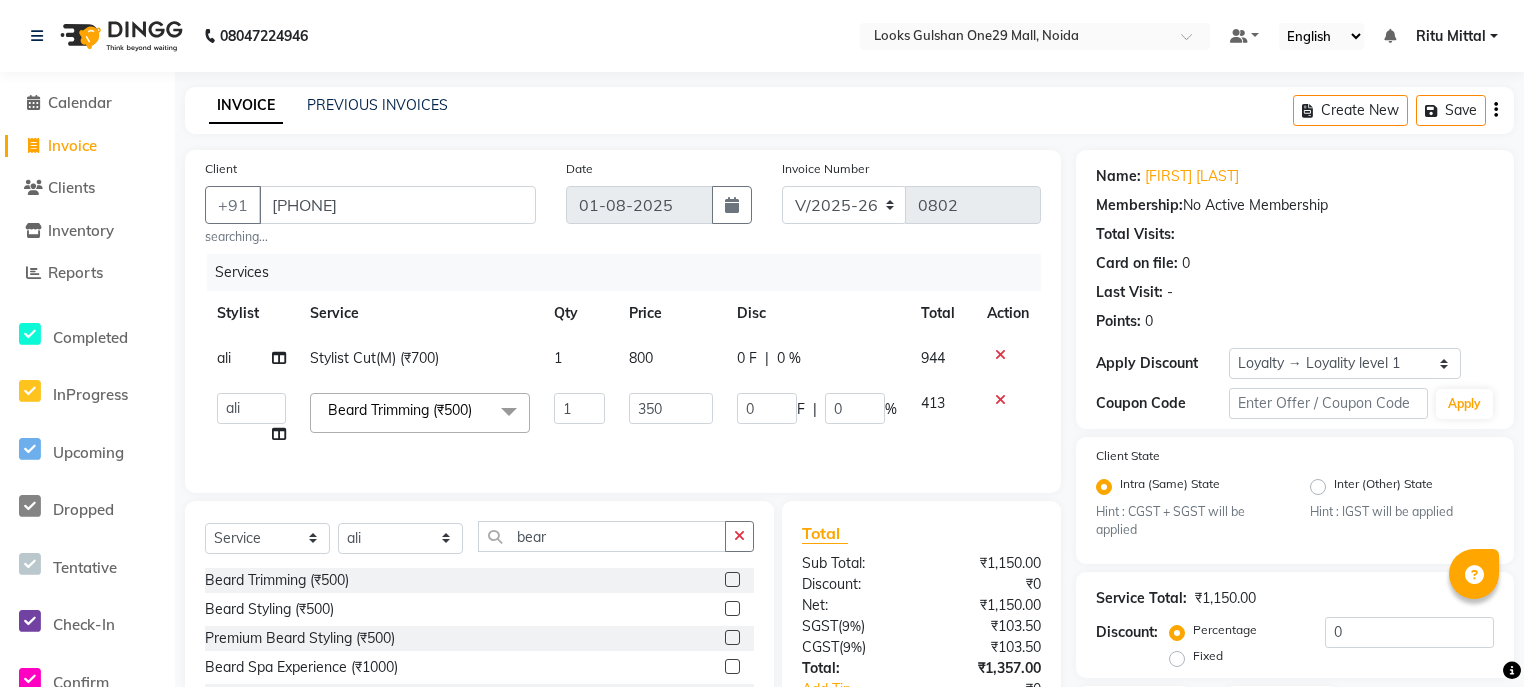 scroll, scrollTop: 167, scrollLeft: 0, axis: vertical 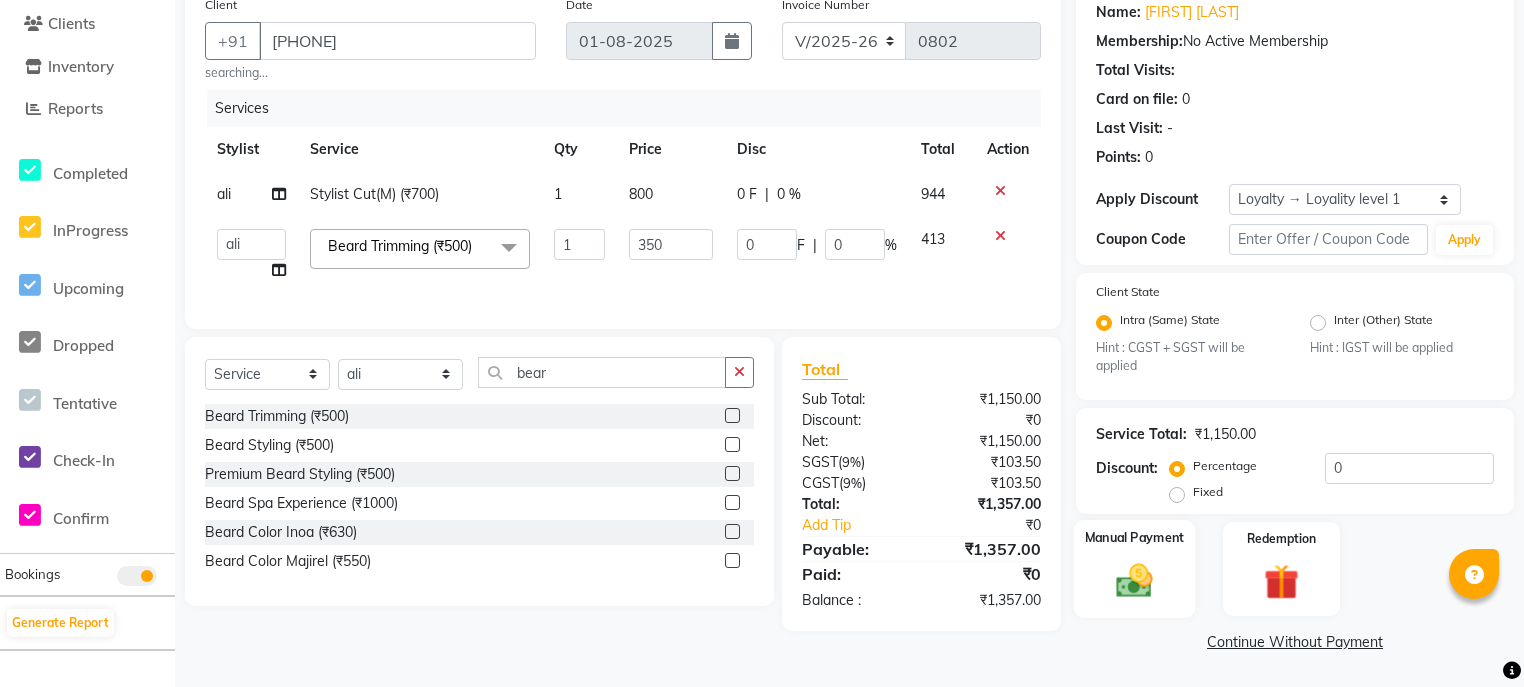 click 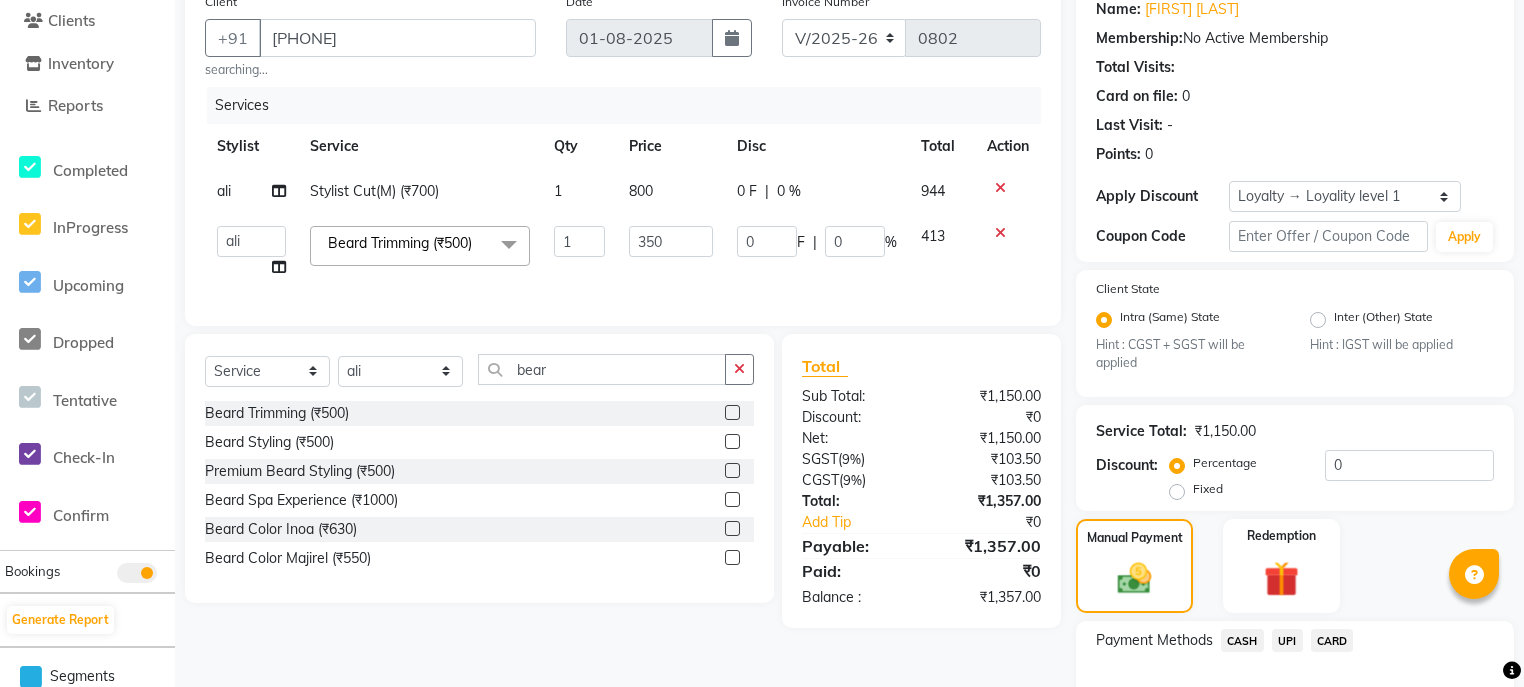 scroll, scrollTop: 295, scrollLeft: 0, axis: vertical 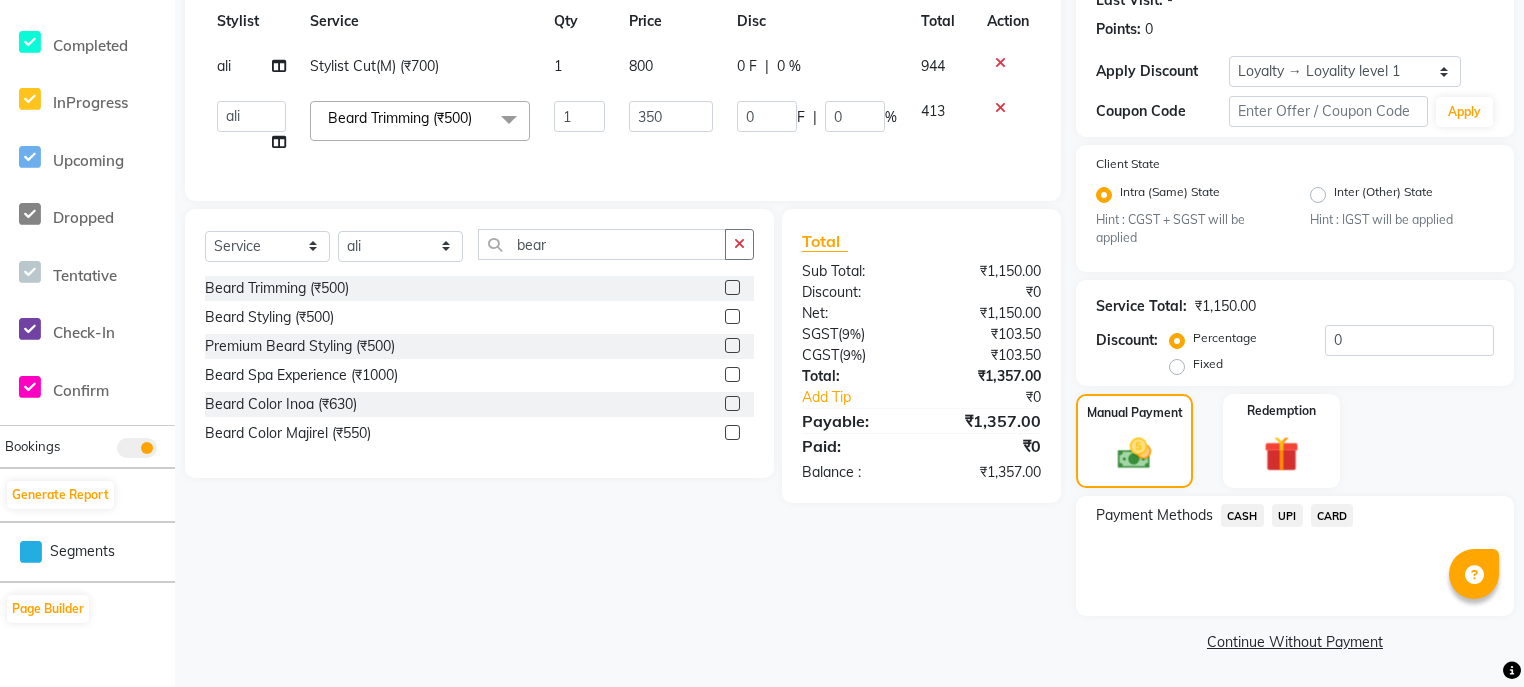click on "UPI" 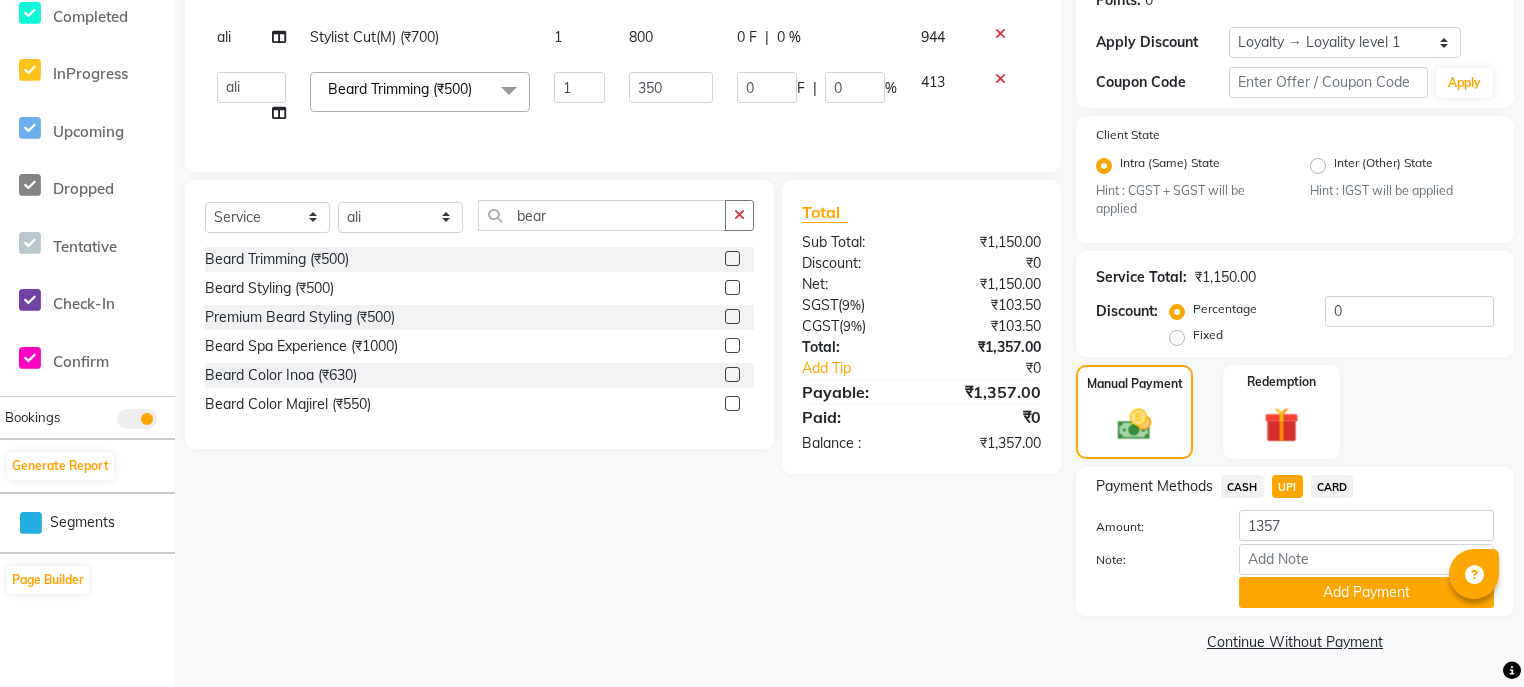 scroll, scrollTop: 0, scrollLeft: 0, axis: both 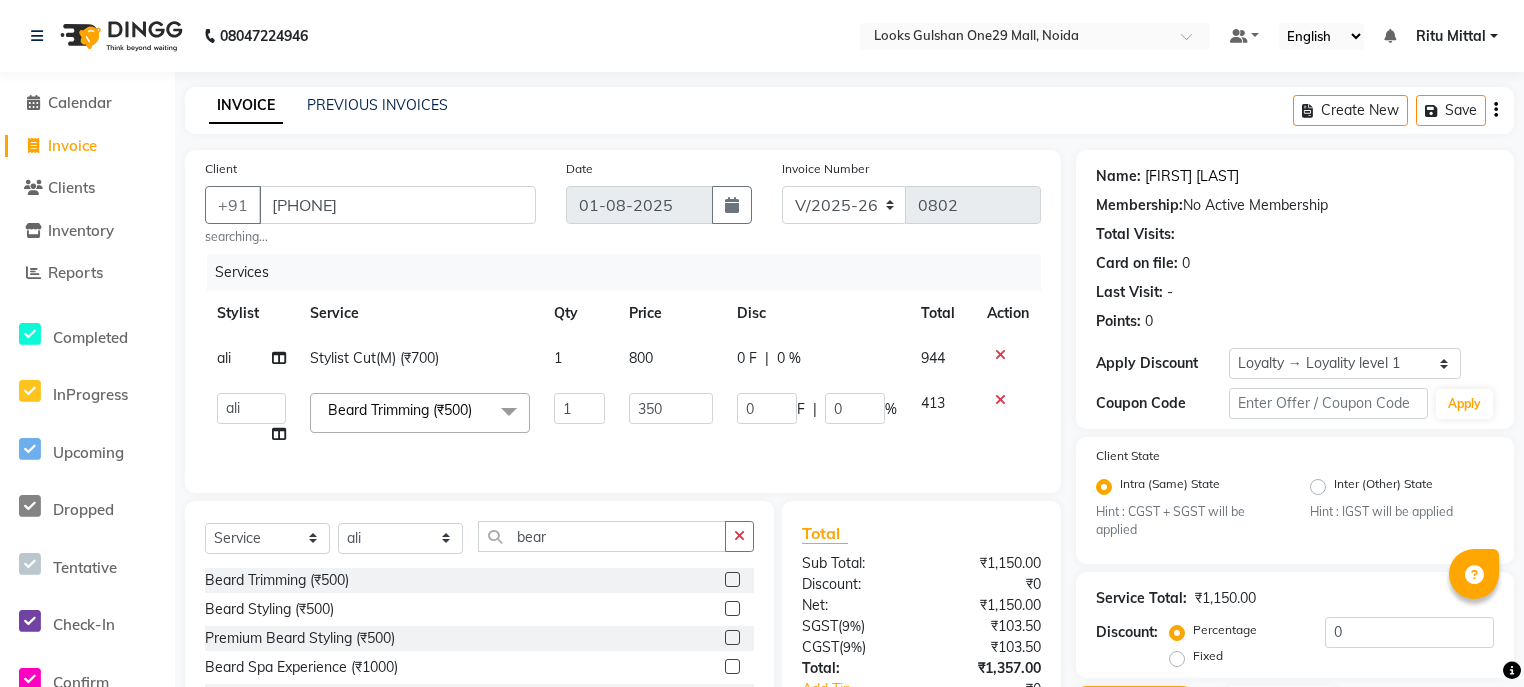 click on "[FIRST] [LAST]" 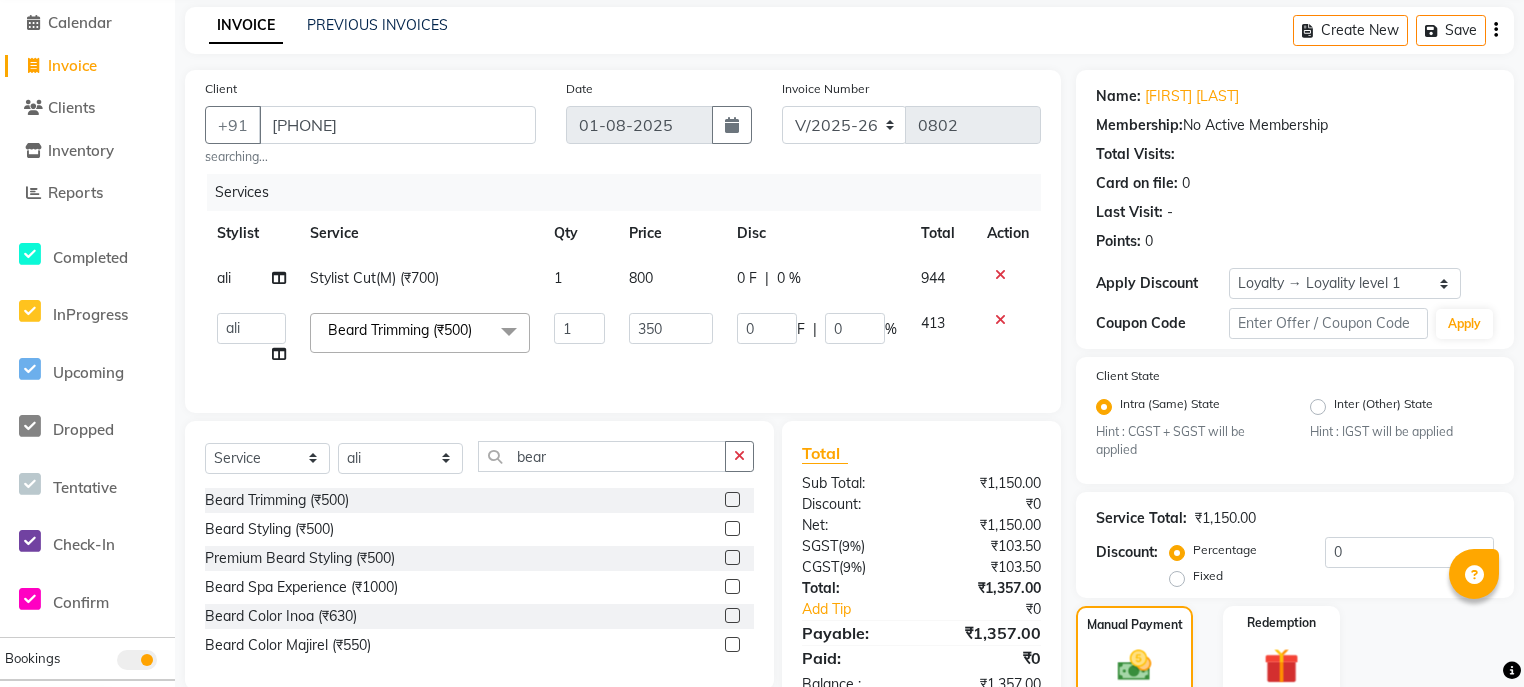 scroll, scrollTop: 0, scrollLeft: 0, axis: both 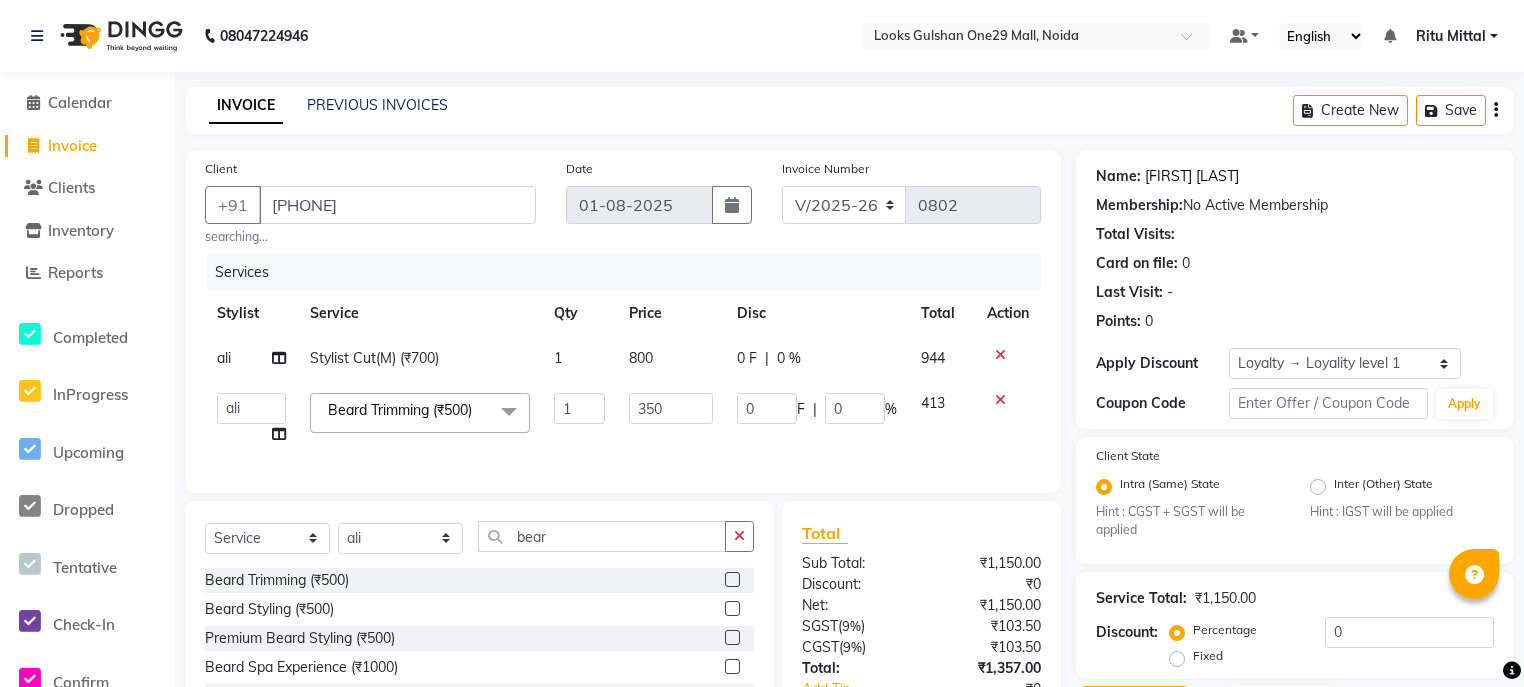 click on "[FIRST] [LAST]" 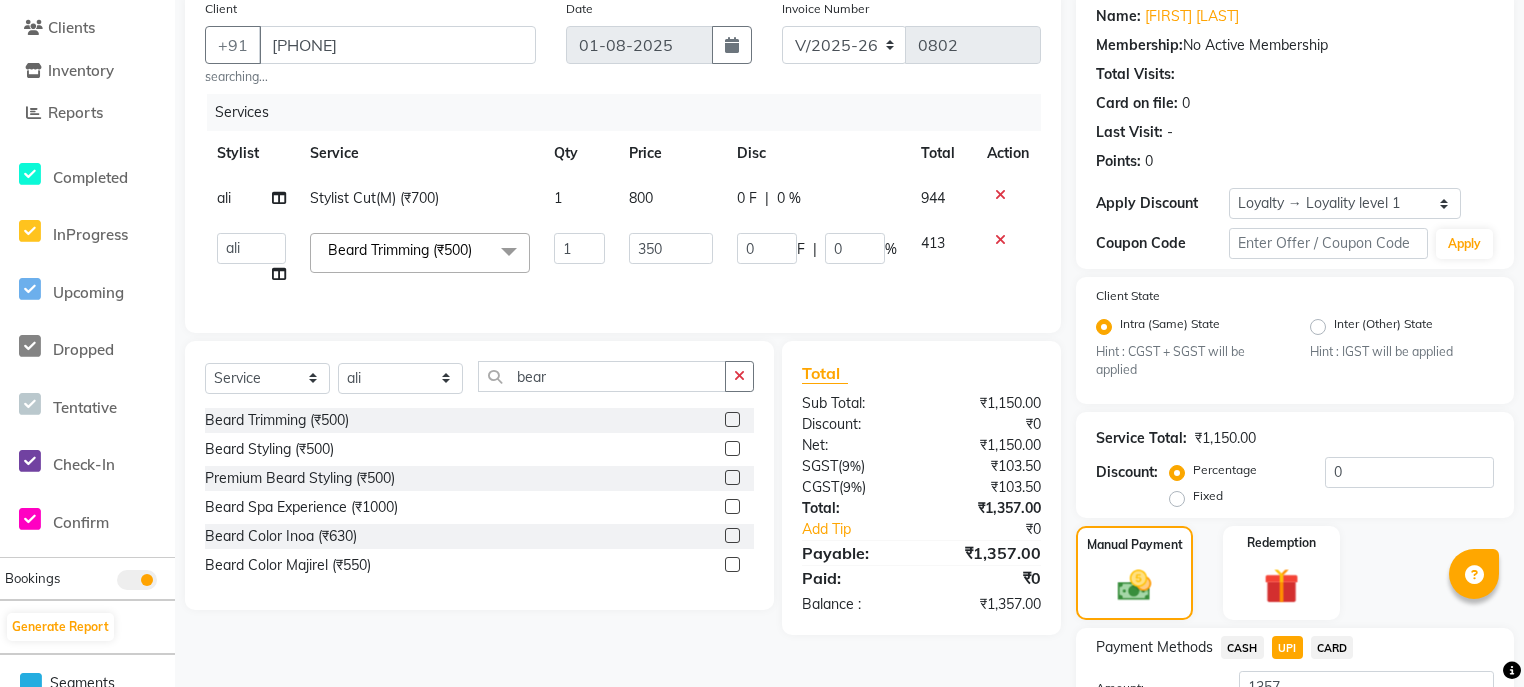 scroll, scrollTop: 326, scrollLeft: 0, axis: vertical 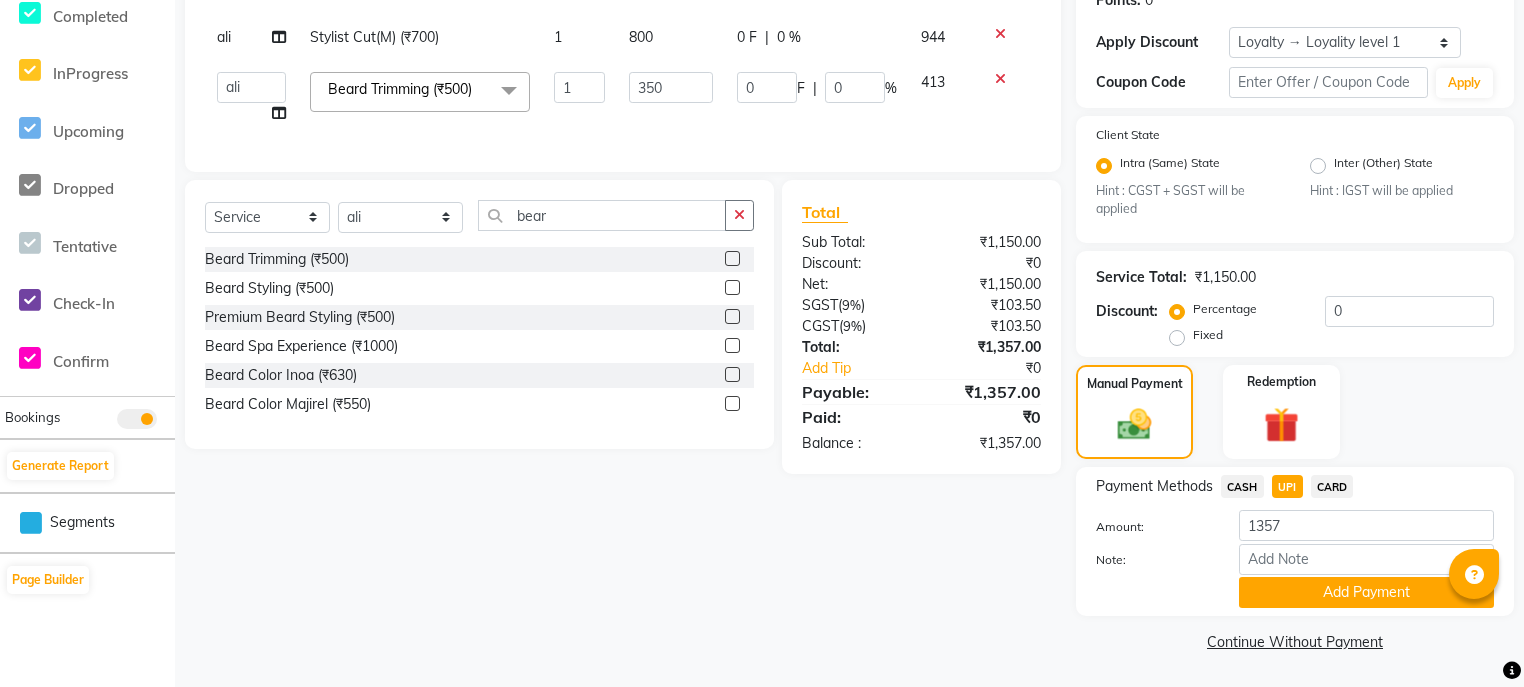 click on "UPI" 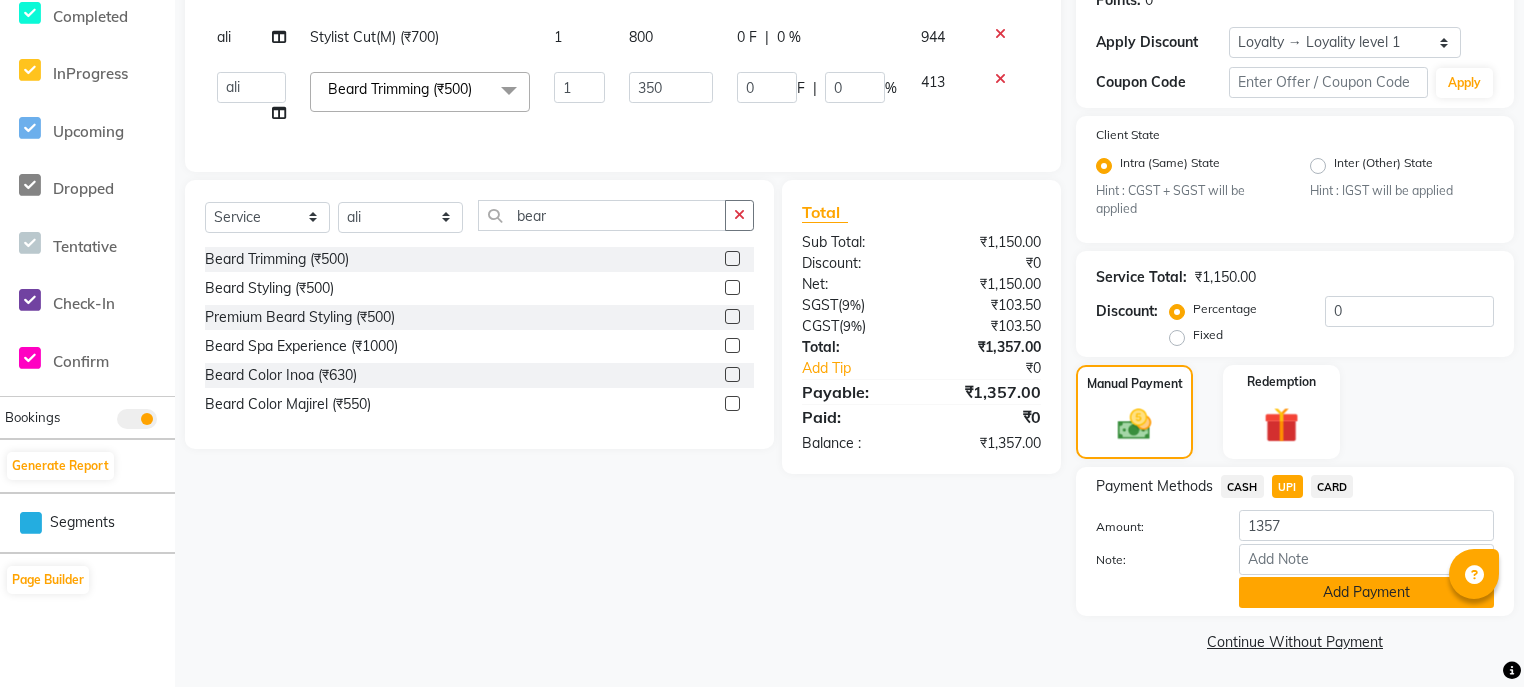 click on "Add Payment" 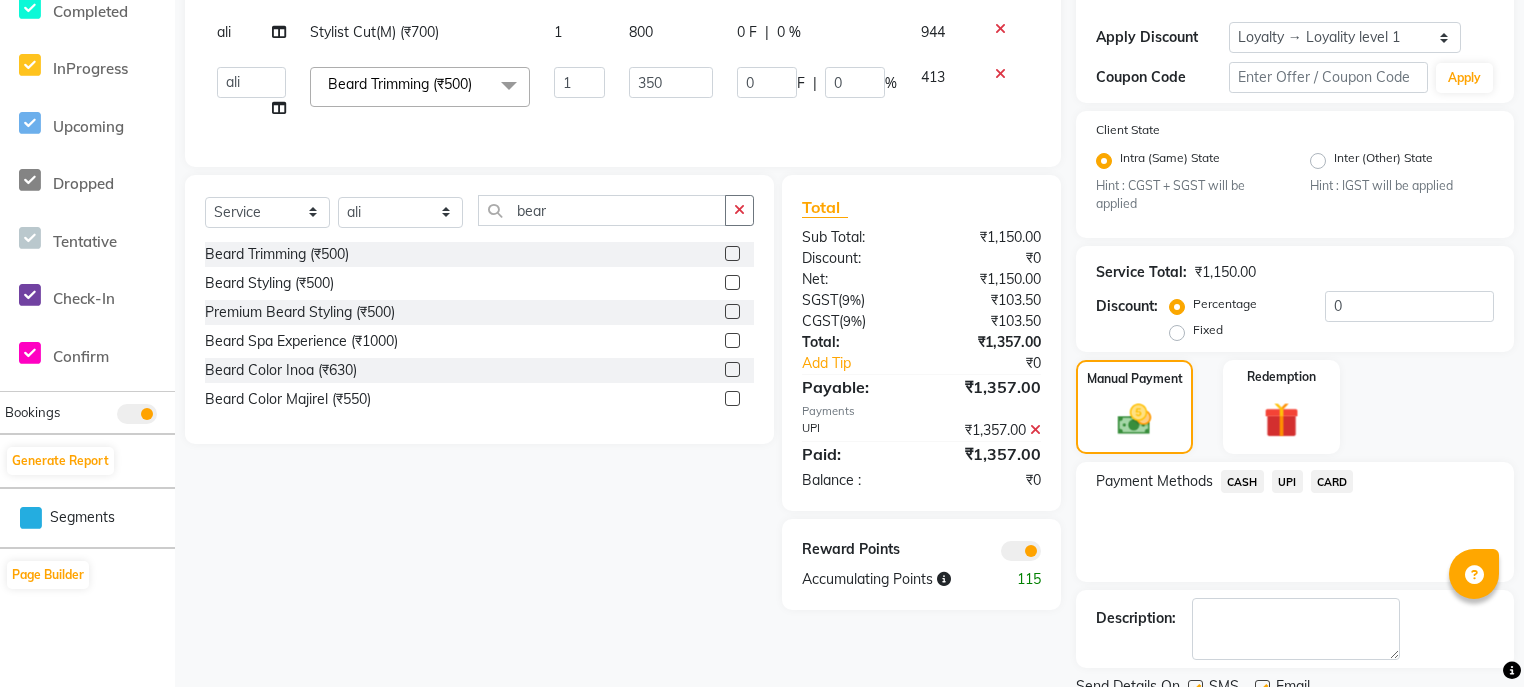scroll, scrollTop: 407, scrollLeft: 0, axis: vertical 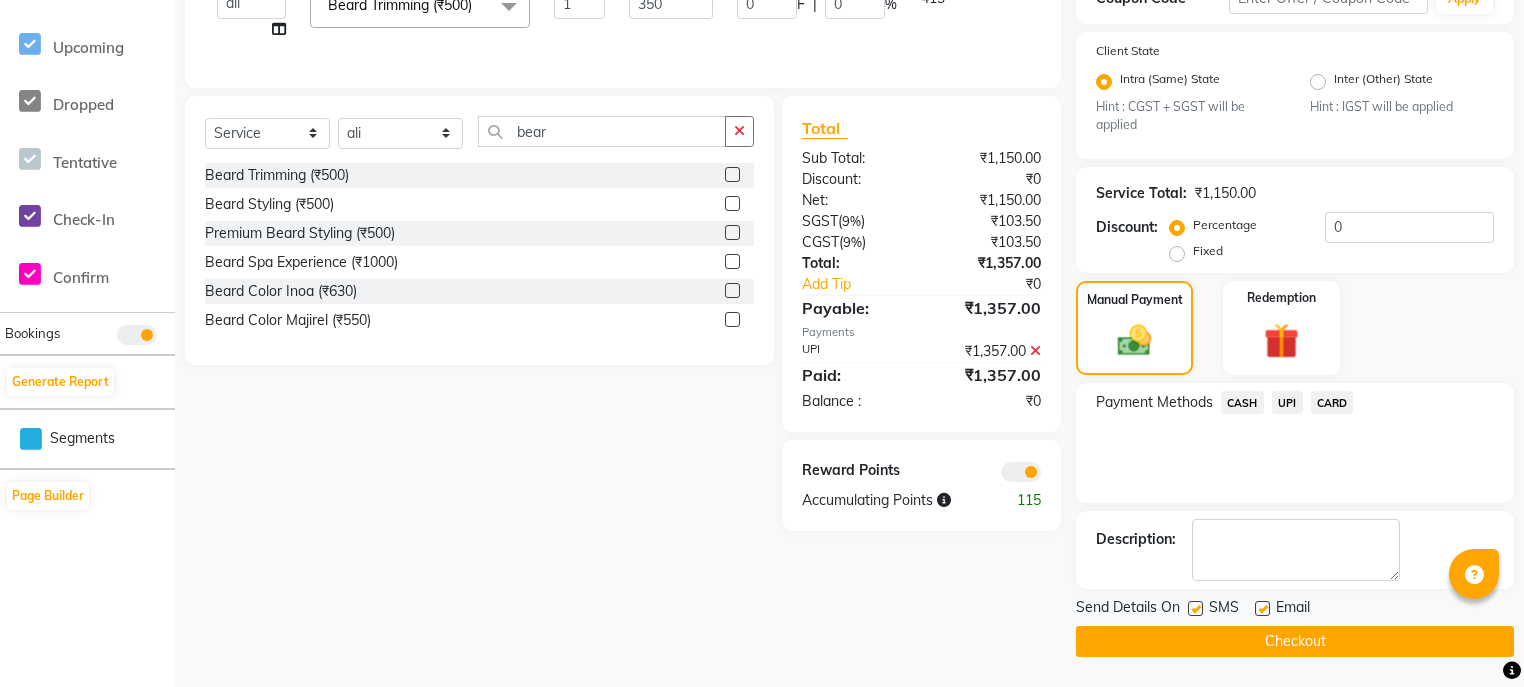 click 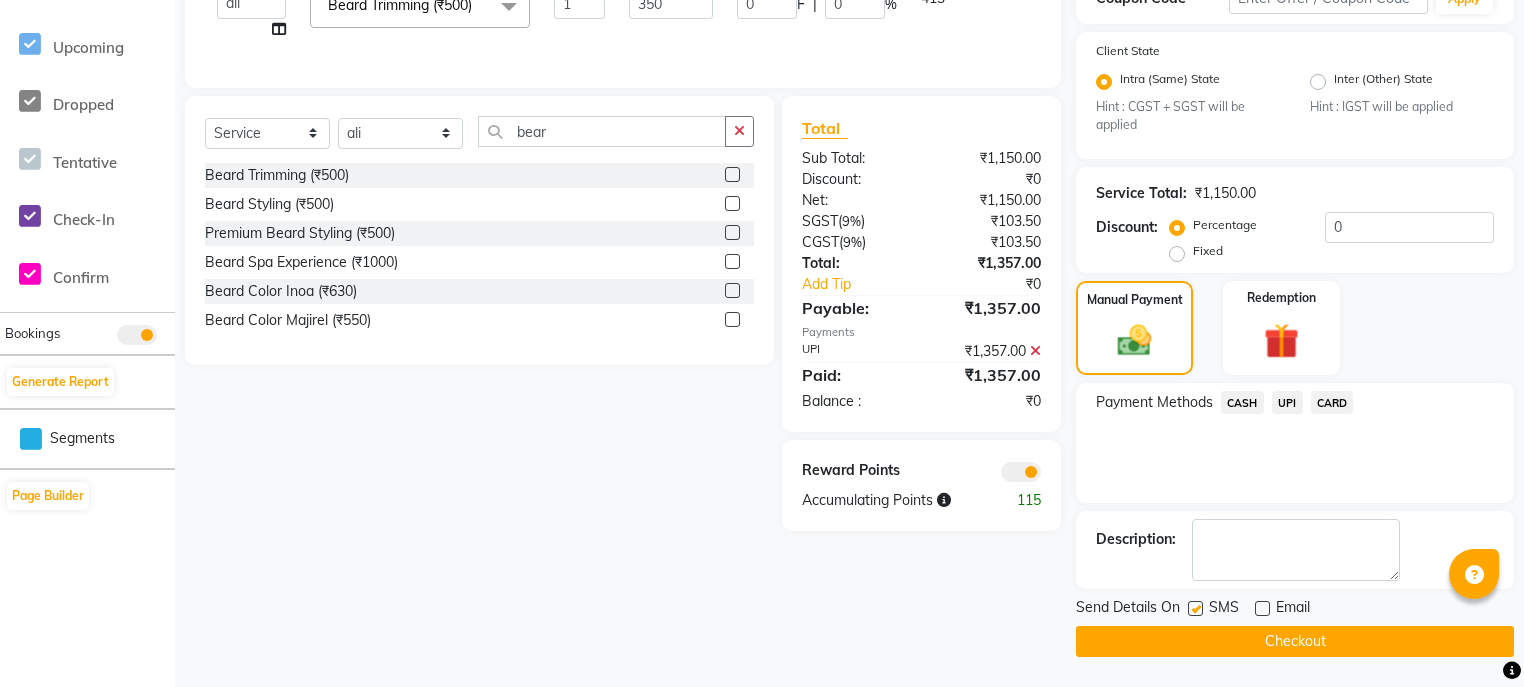 click on "Checkout" 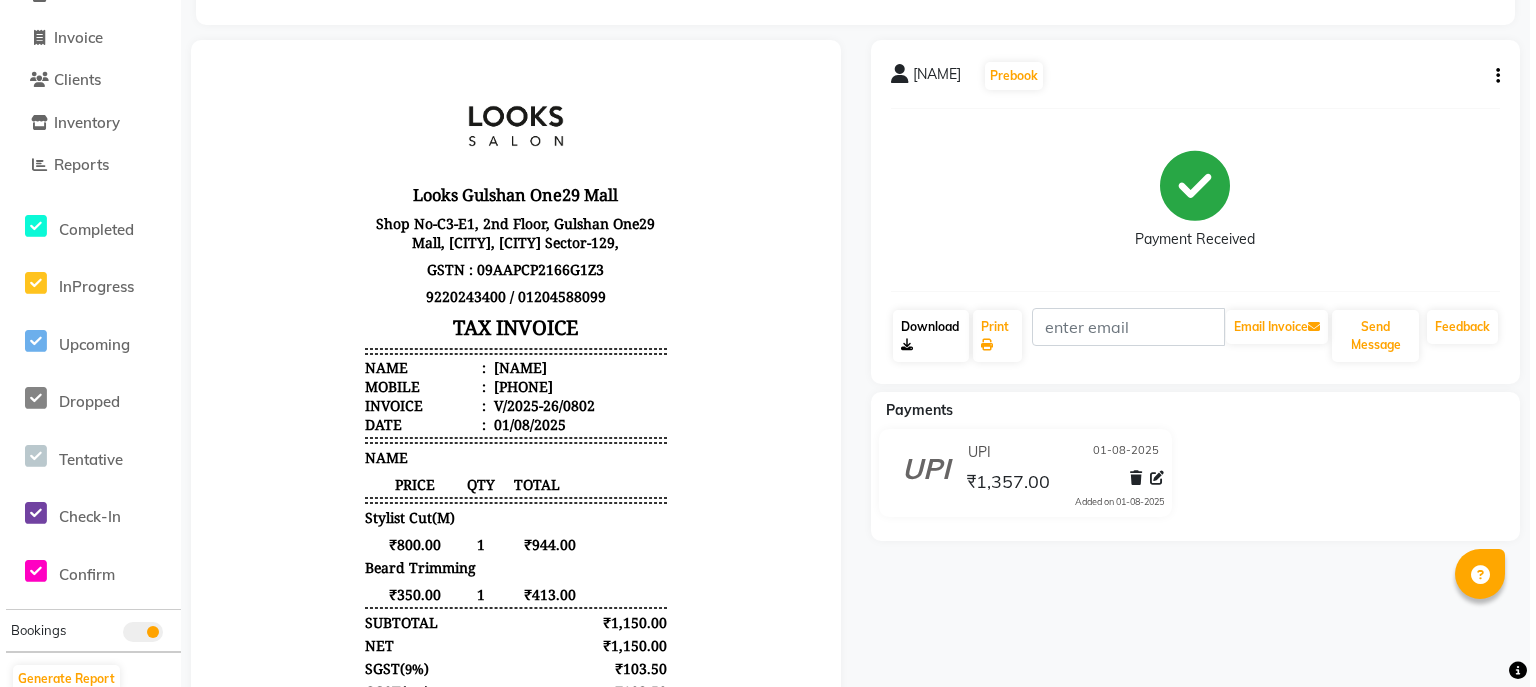 scroll, scrollTop: 0, scrollLeft: 0, axis: both 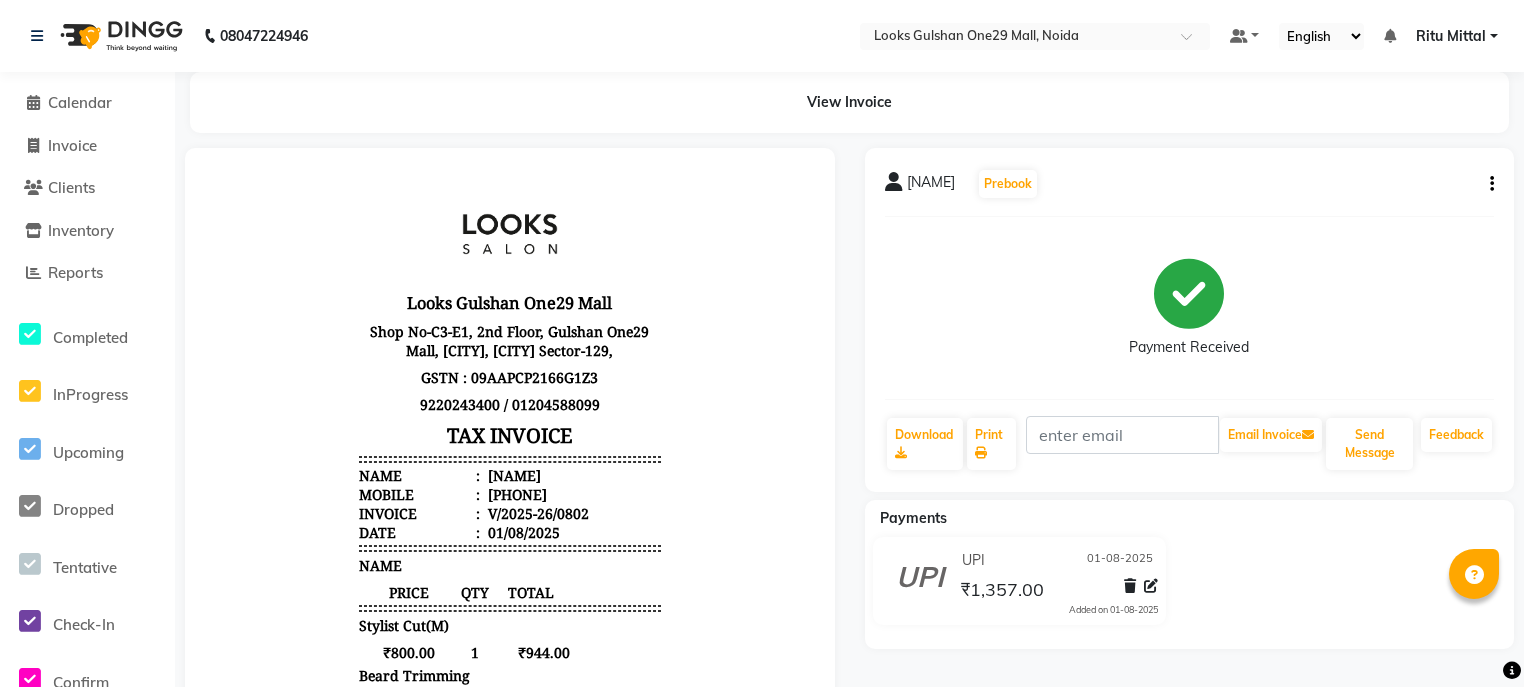 drag, startPoint x: 493, startPoint y: 494, endPoint x: 602, endPoint y: 503, distance: 109.370926 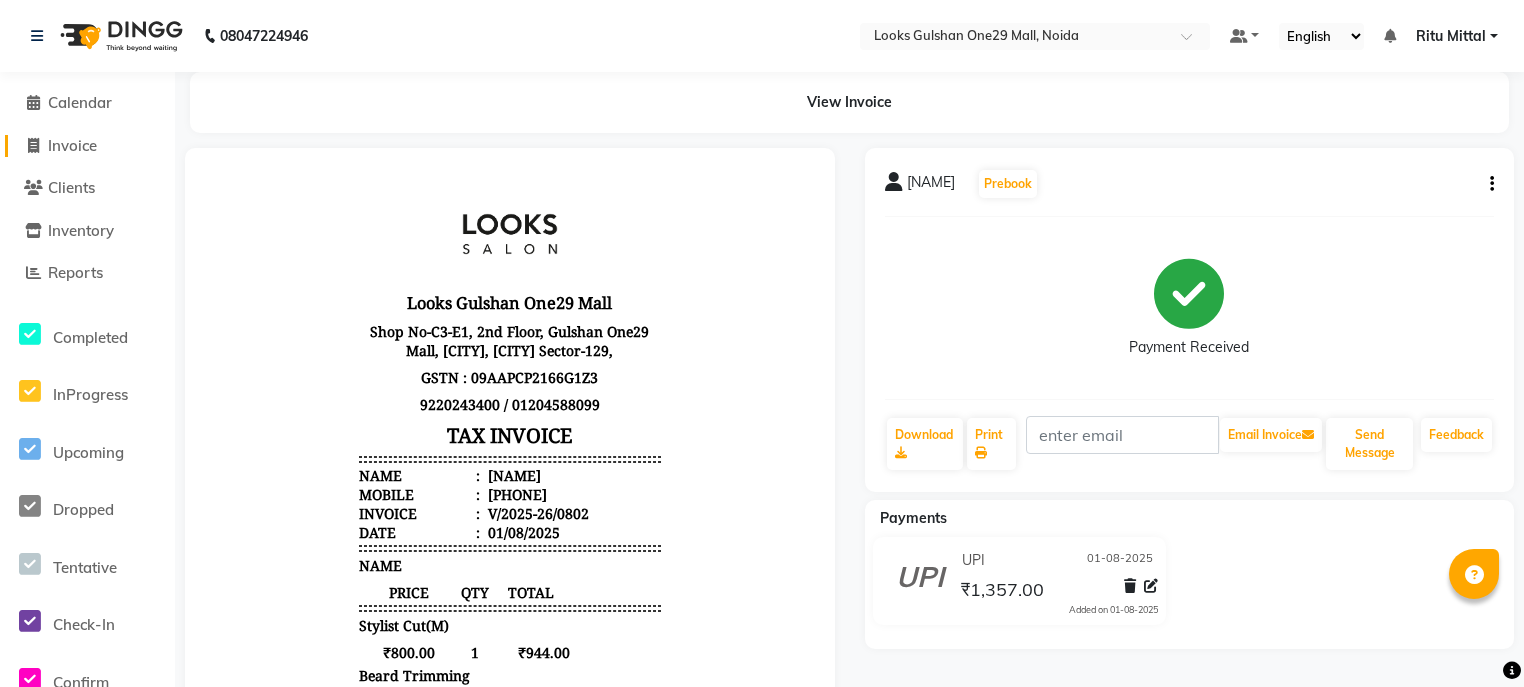 click on "Invoice" 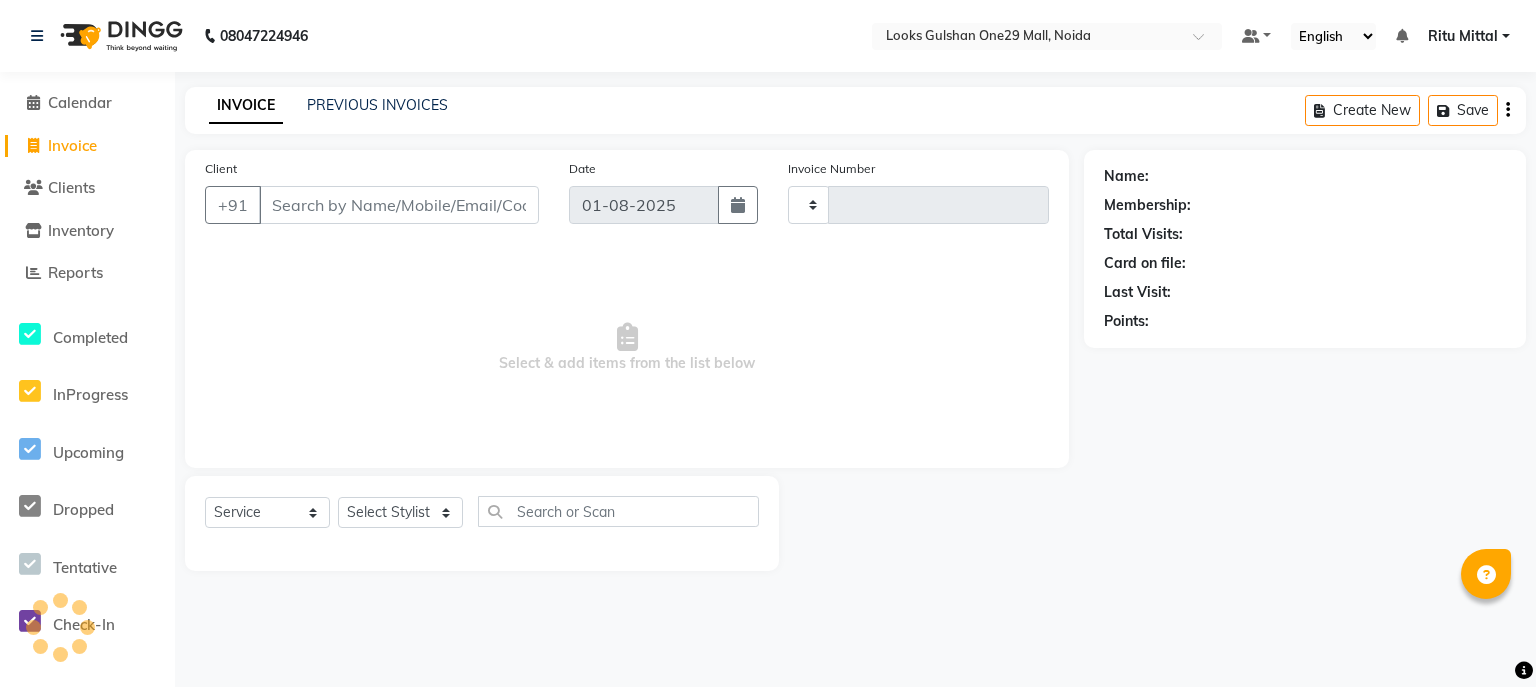 type on "0803" 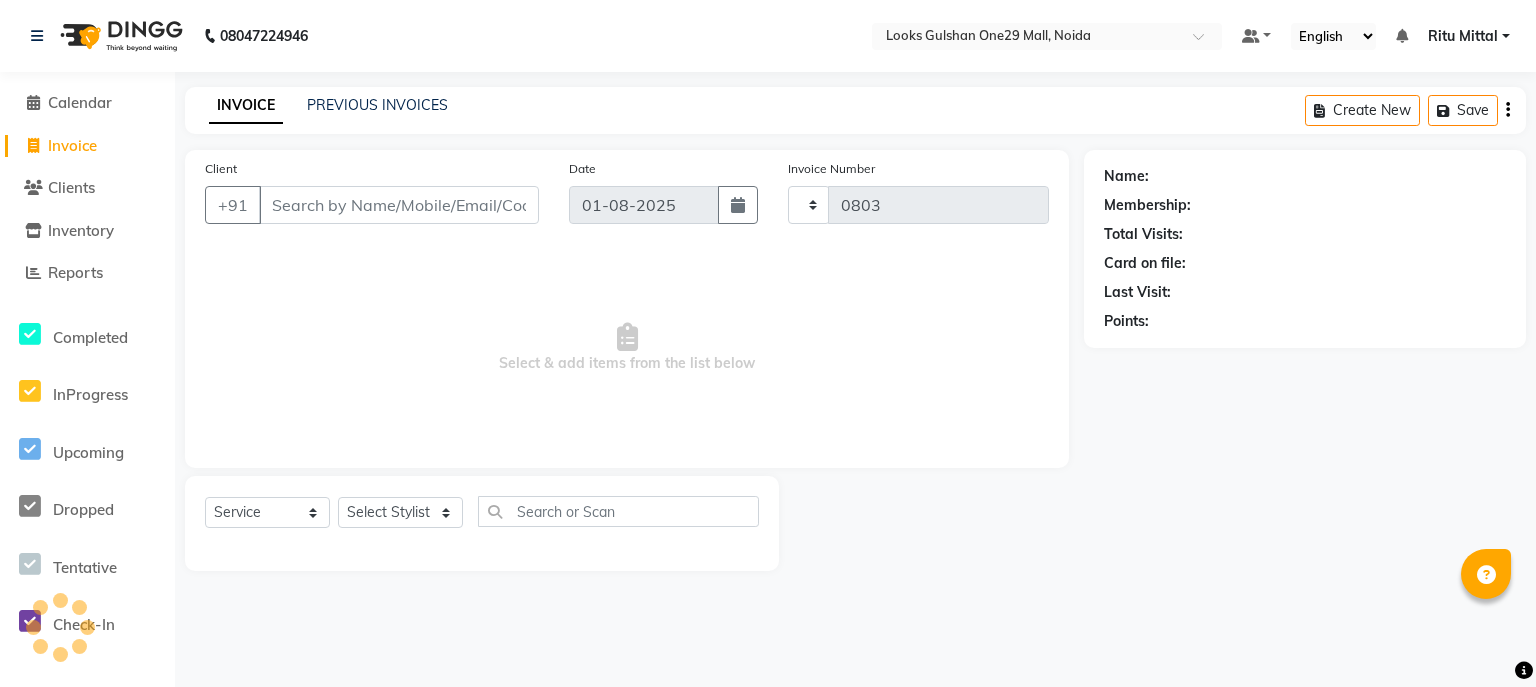 select on "8337" 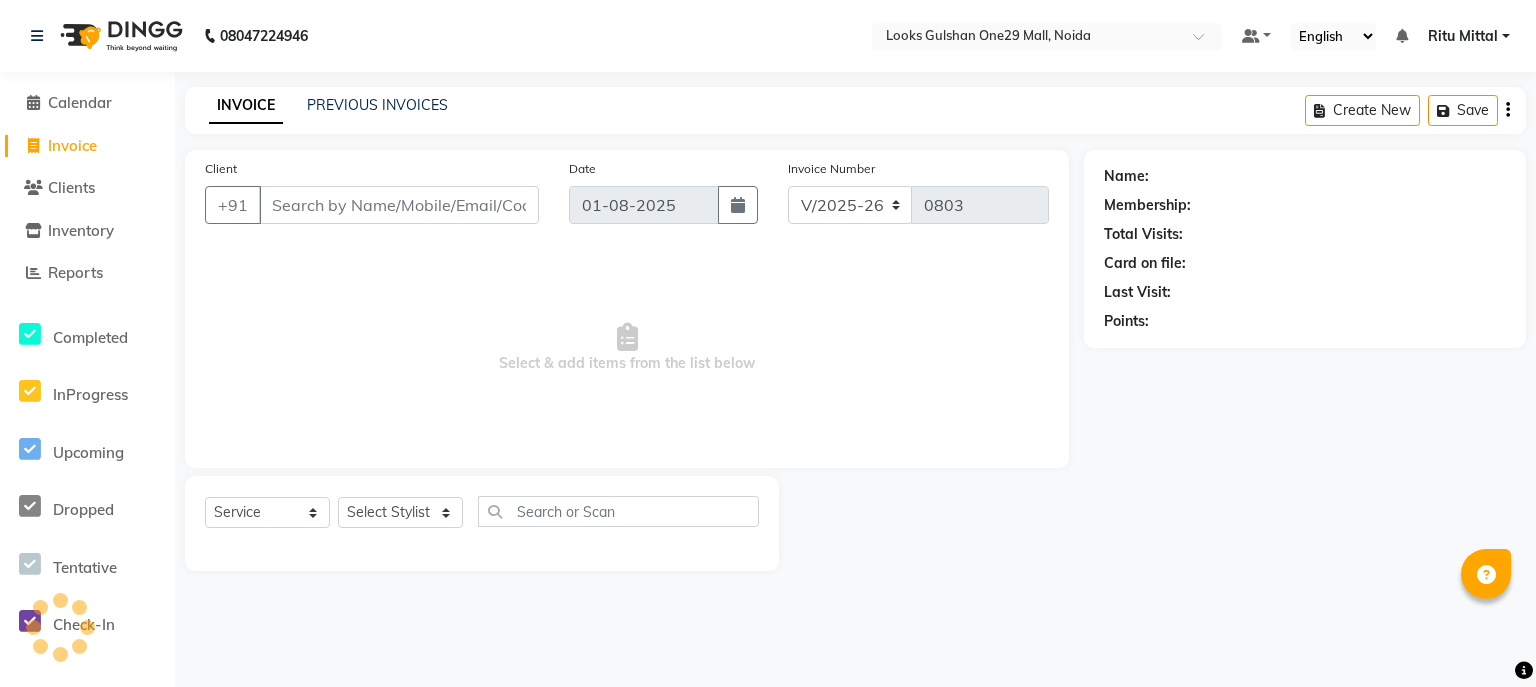 click on "Client" at bounding box center (399, 205) 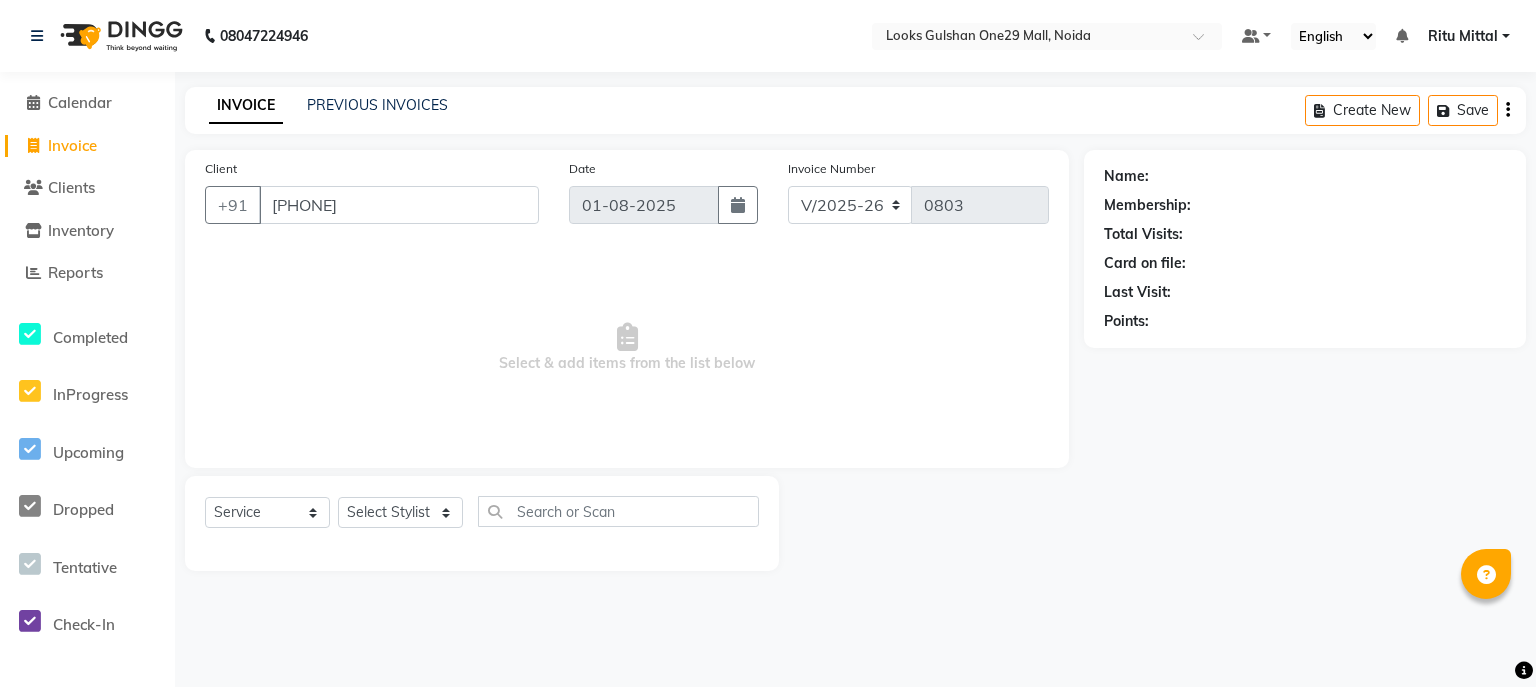 type on "[PHONE]" 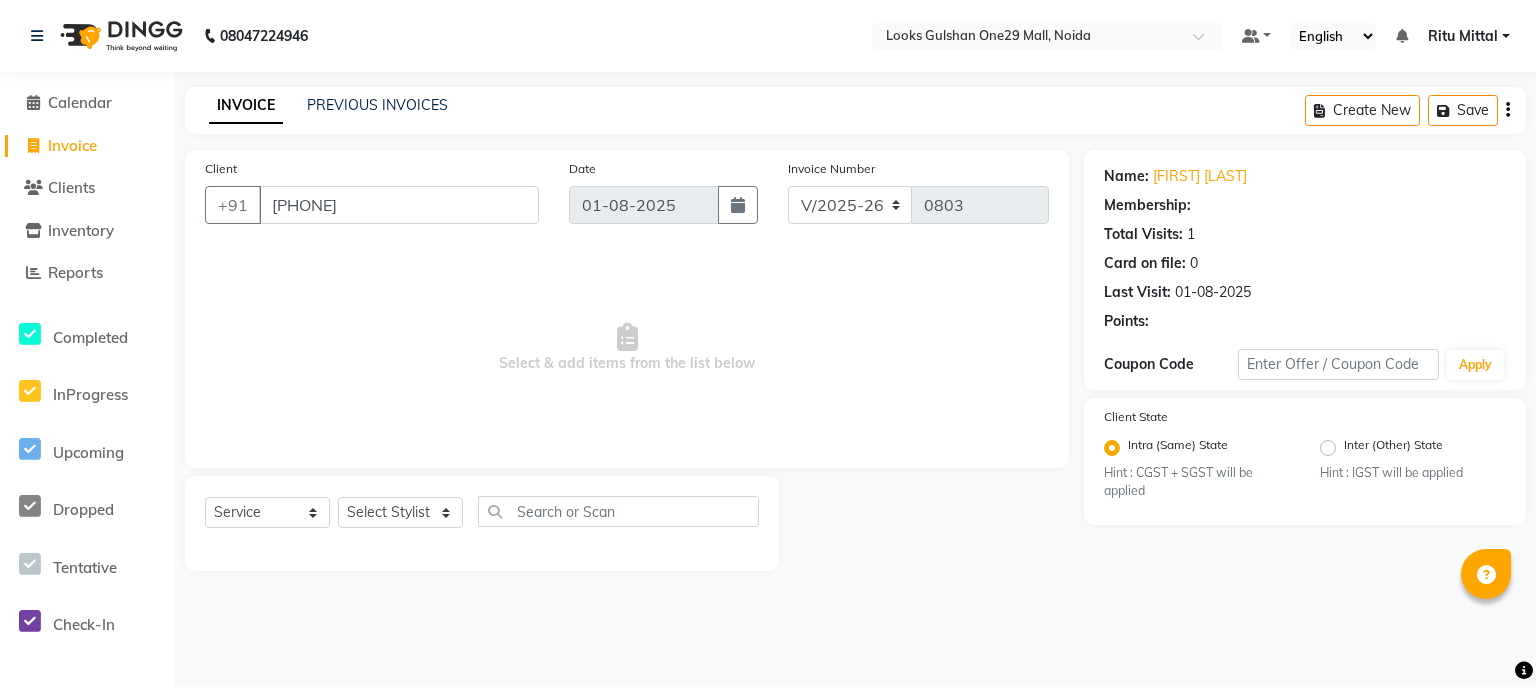 select on "1: Object" 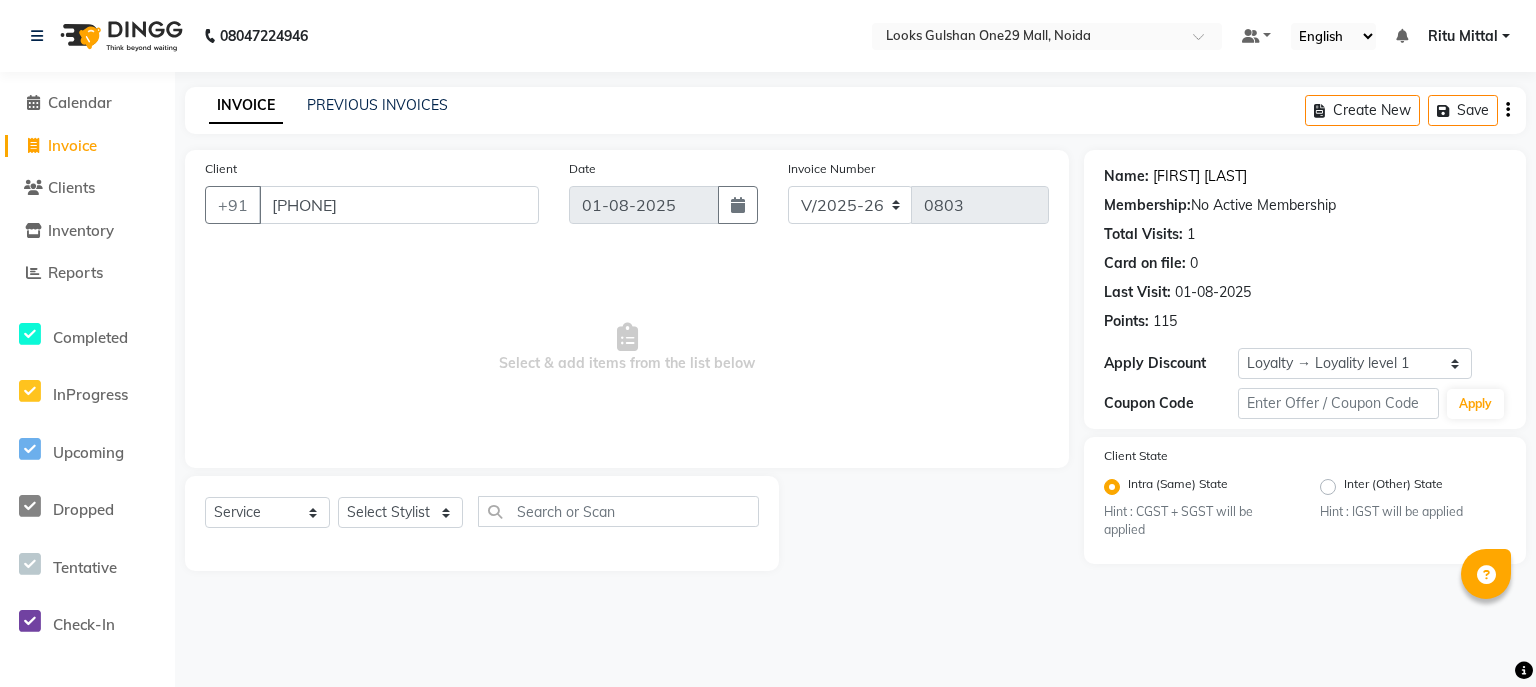 click on "[FIRST] [LAST]" 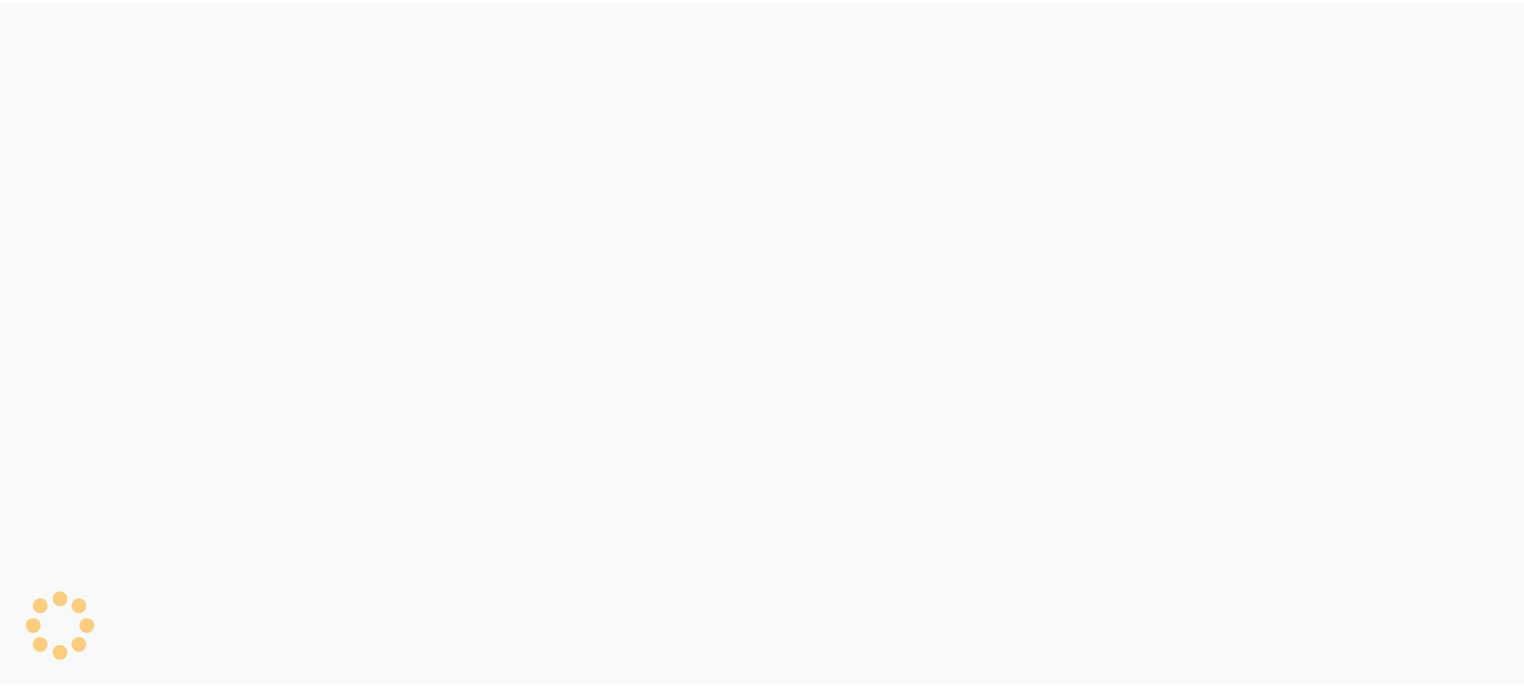 scroll, scrollTop: 0, scrollLeft: 0, axis: both 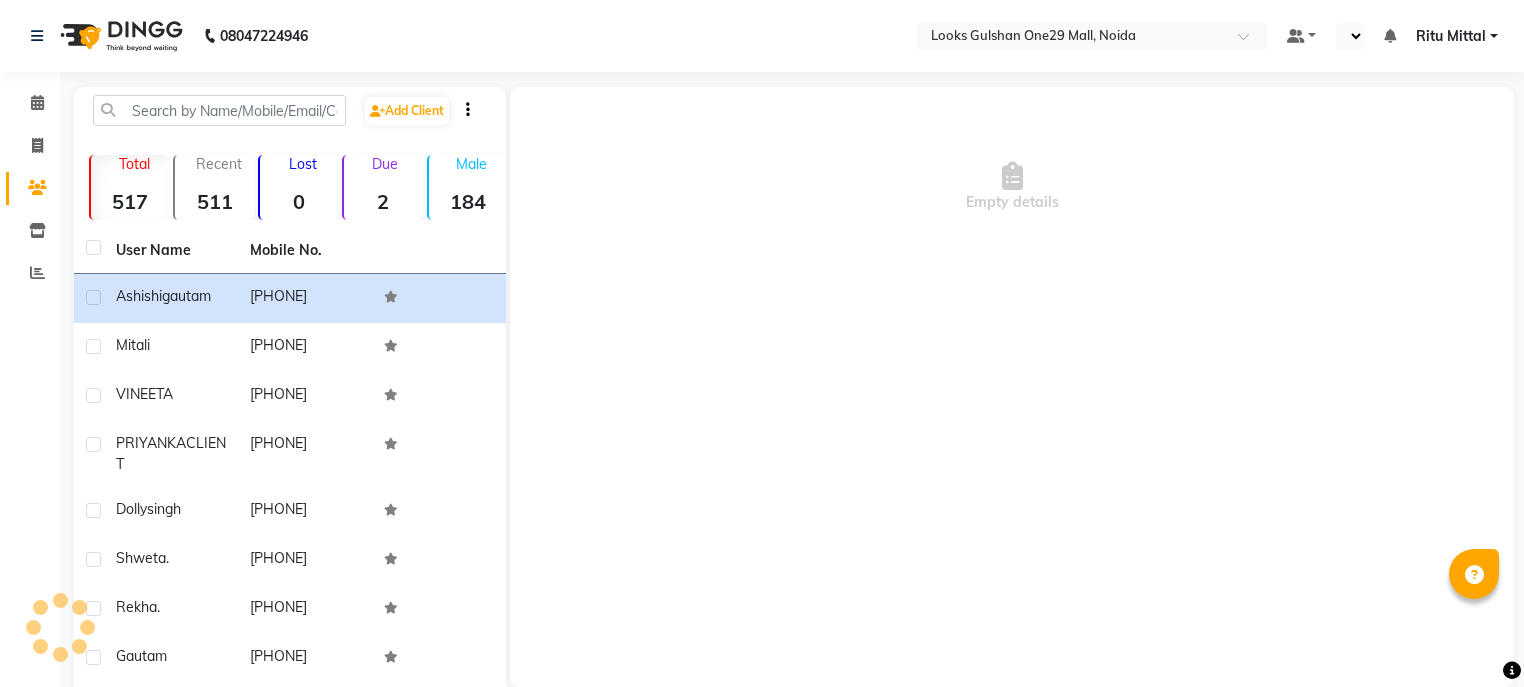 select on "en" 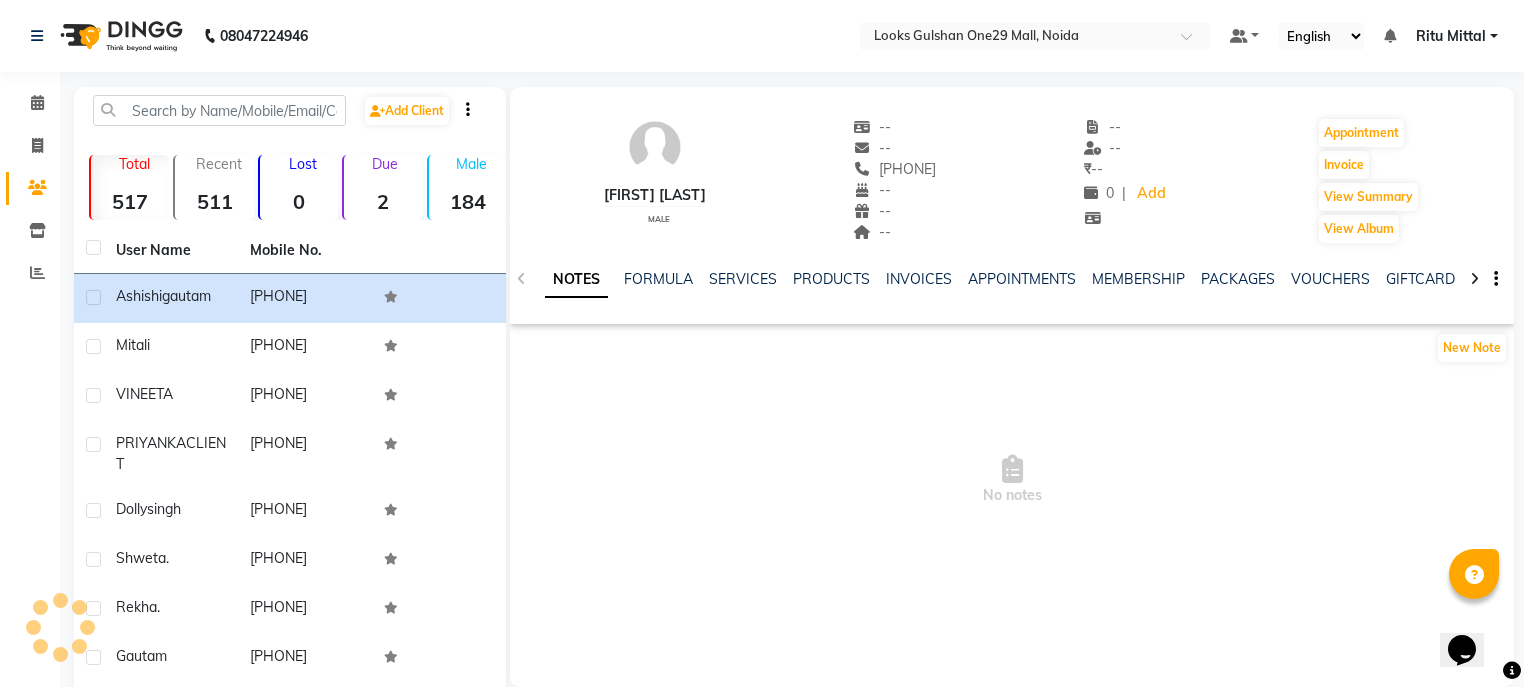 scroll, scrollTop: 0, scrollLeft: 0, axis: both 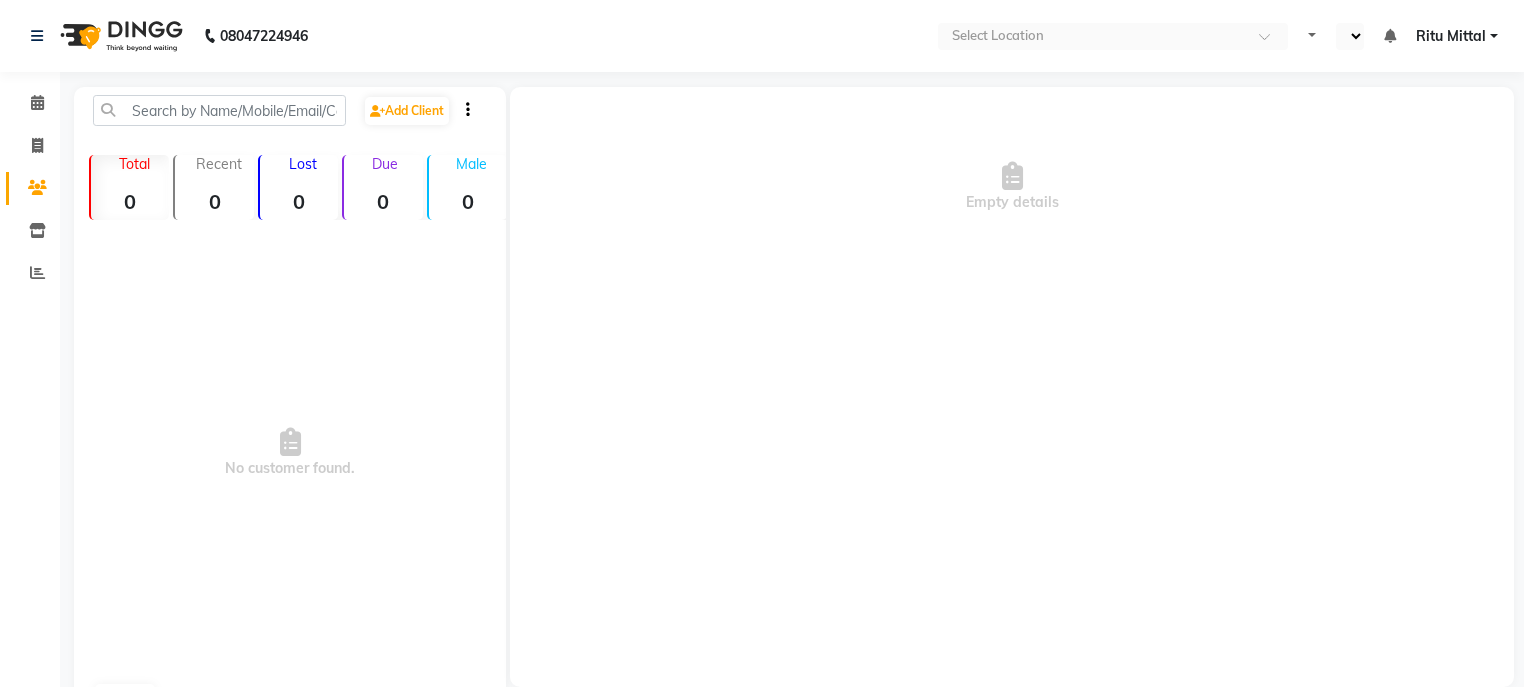 select on "en" 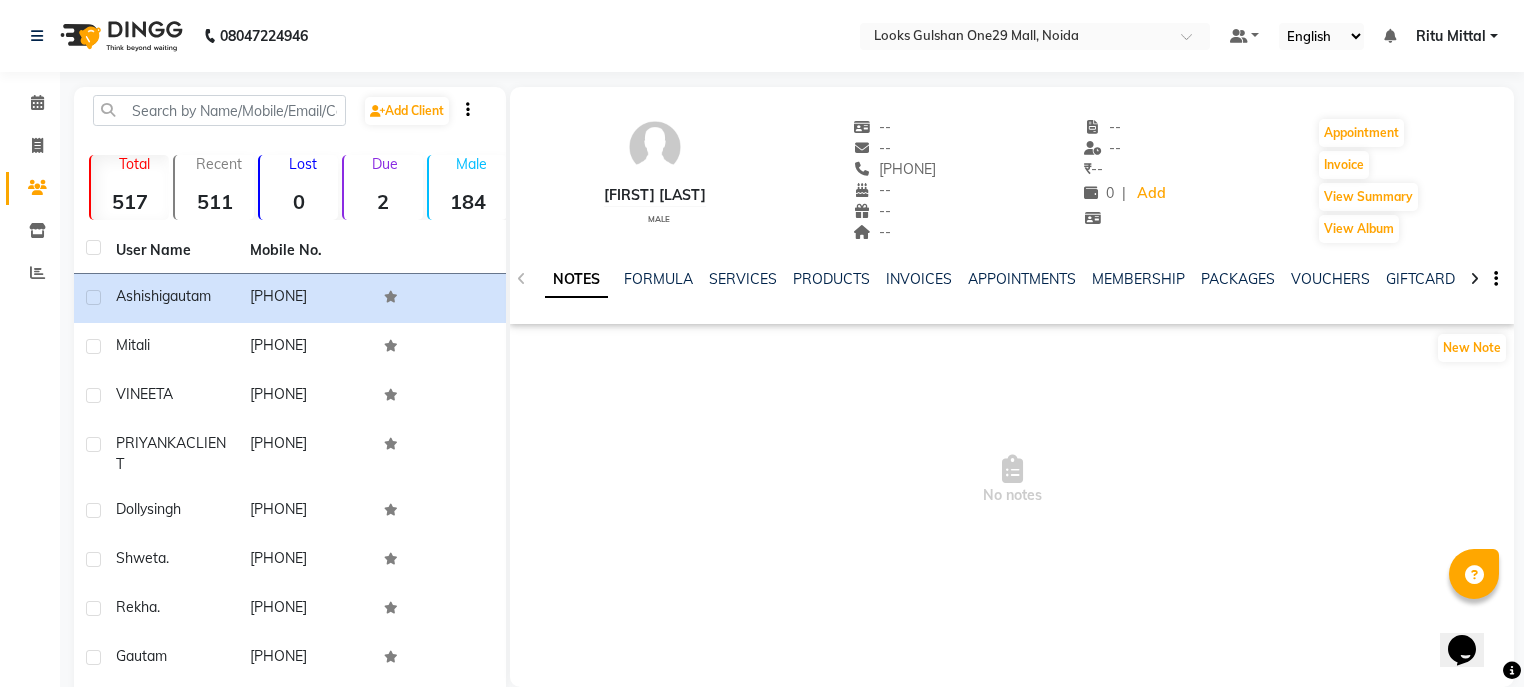 scroll, scrollTop: 0, scrollLeft: 0, axis: both 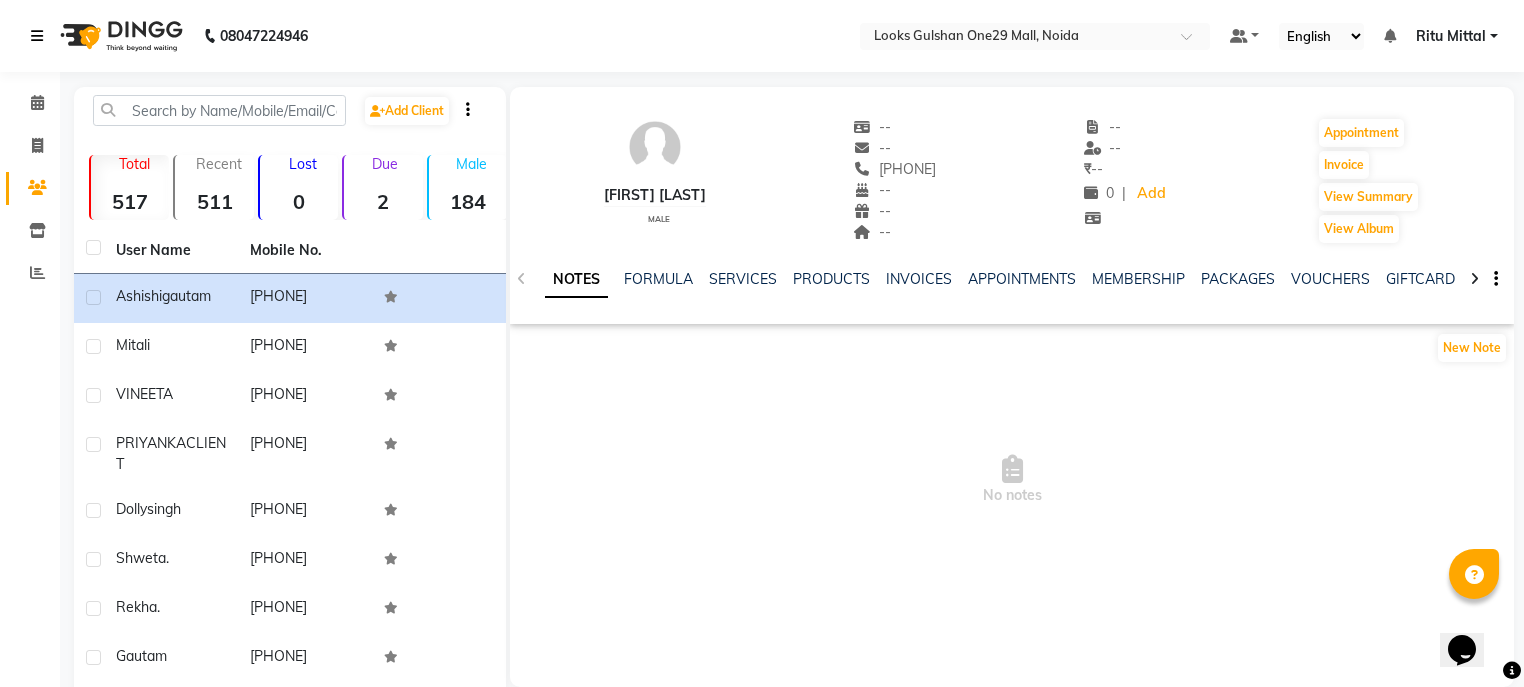 click at bounding box center [37, 36] 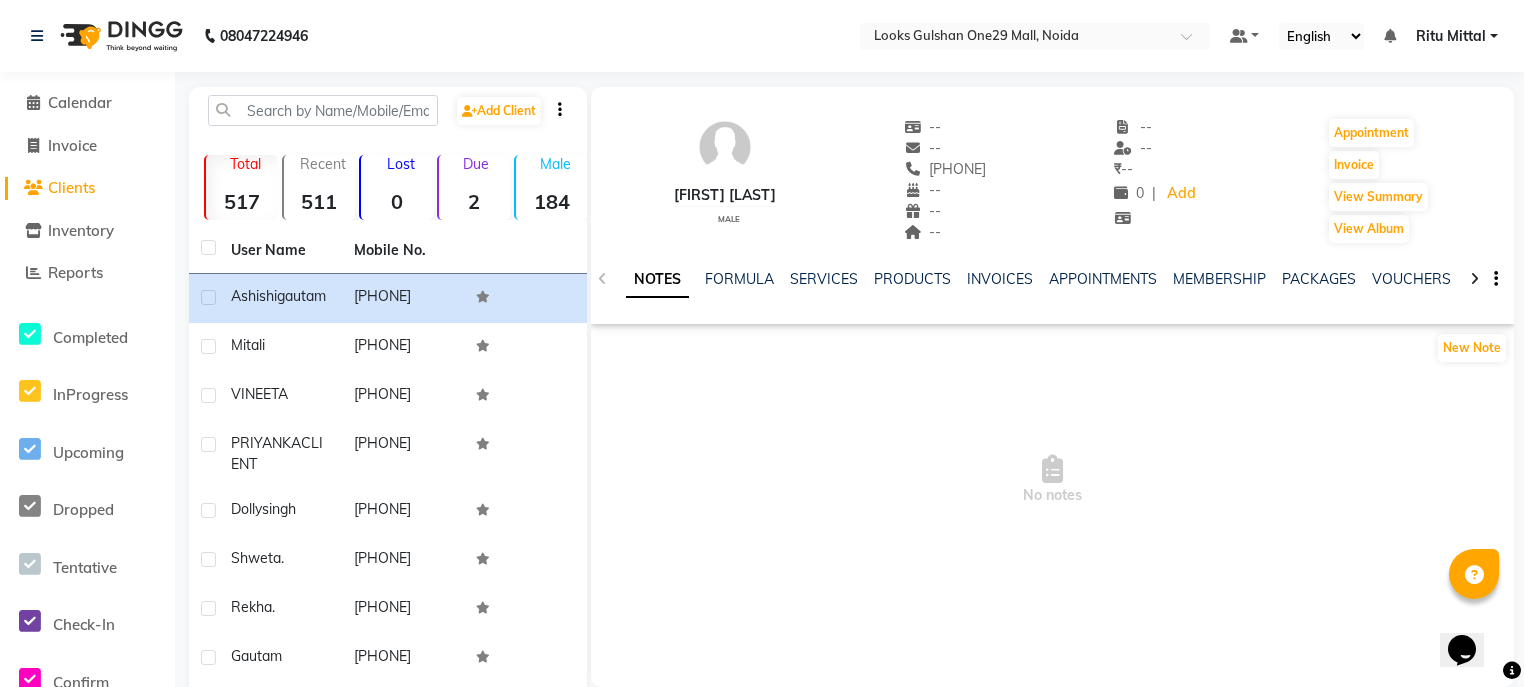 click on "[NUMBER] [NUMBER] Select Location × Looks [BRAND] [NUMBER] Mall, [CITY] Default Panel My Panel English ENGLISH Español العربية मराठी हिंदी ગુજરાતી தமிழ் 中文 Notifications nothing to show [FIRST] [LAST] Manage Profile Change Password Sign out Version:[NUMBER].[NUMBER].[NUMBER]" 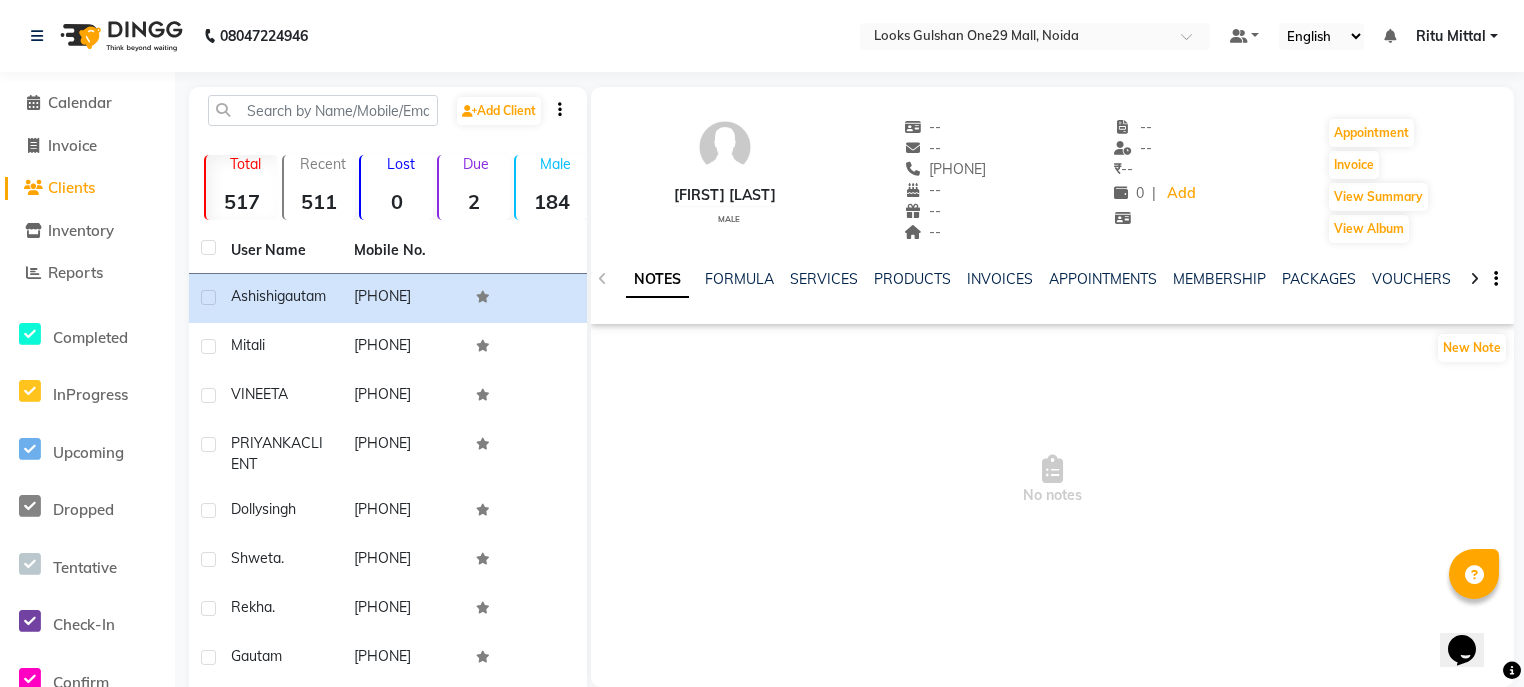 click 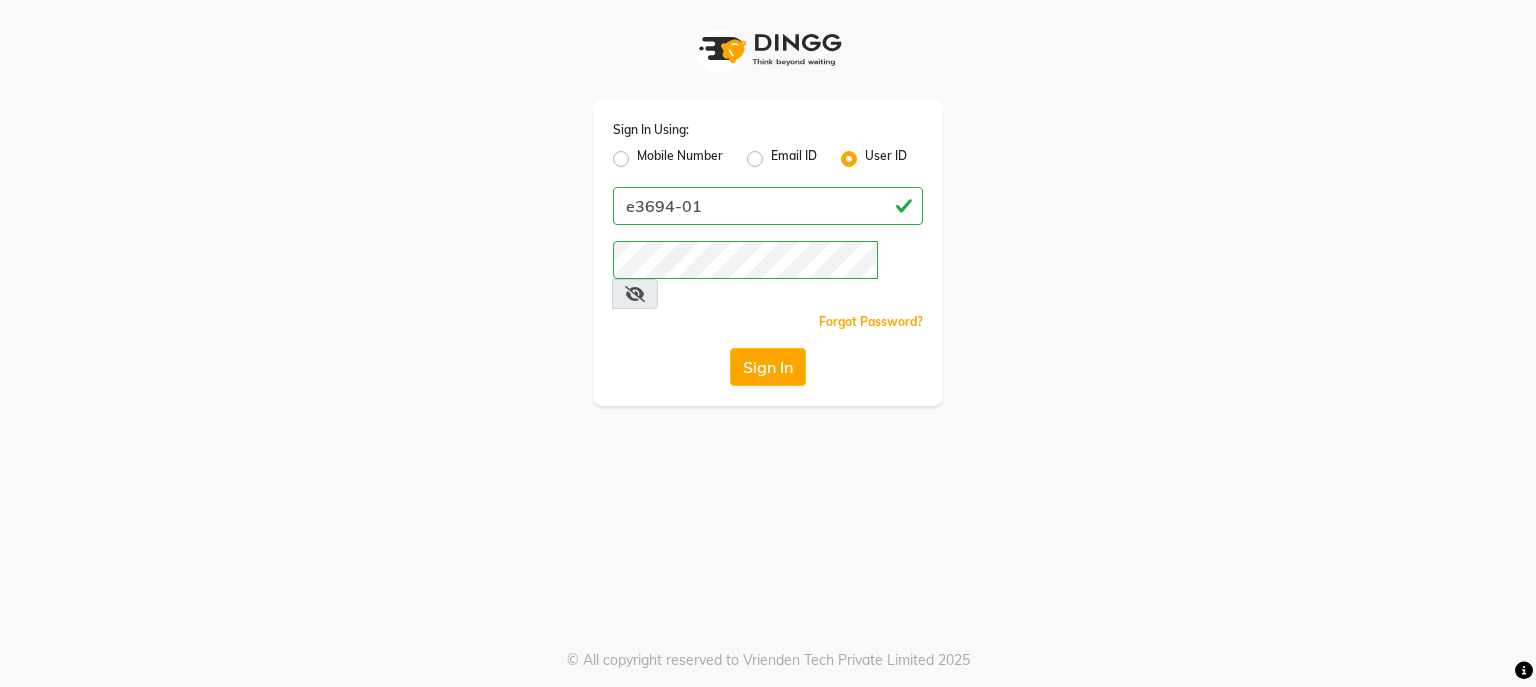 scroll, scrollTop: 0, scrollLeft: 0, axis: both 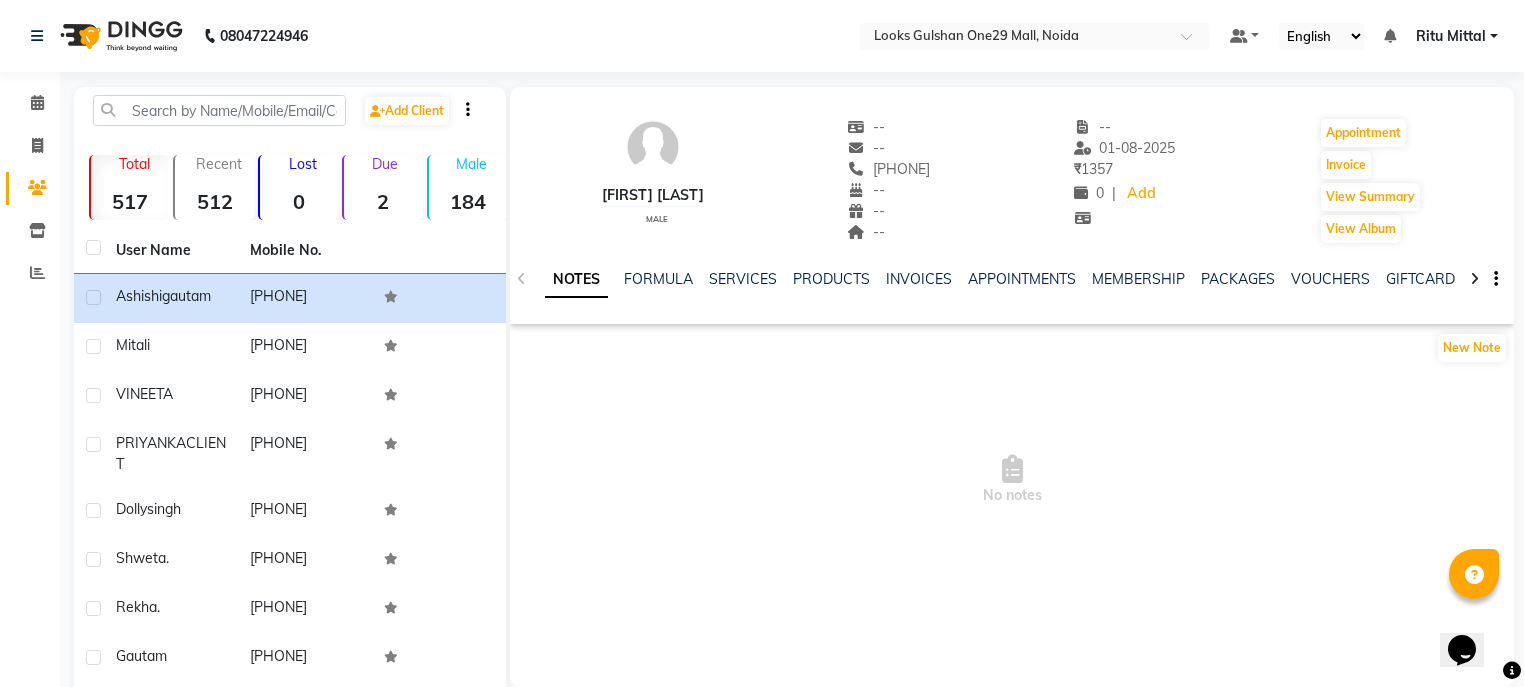 click on "[FIRST] [LAST]" 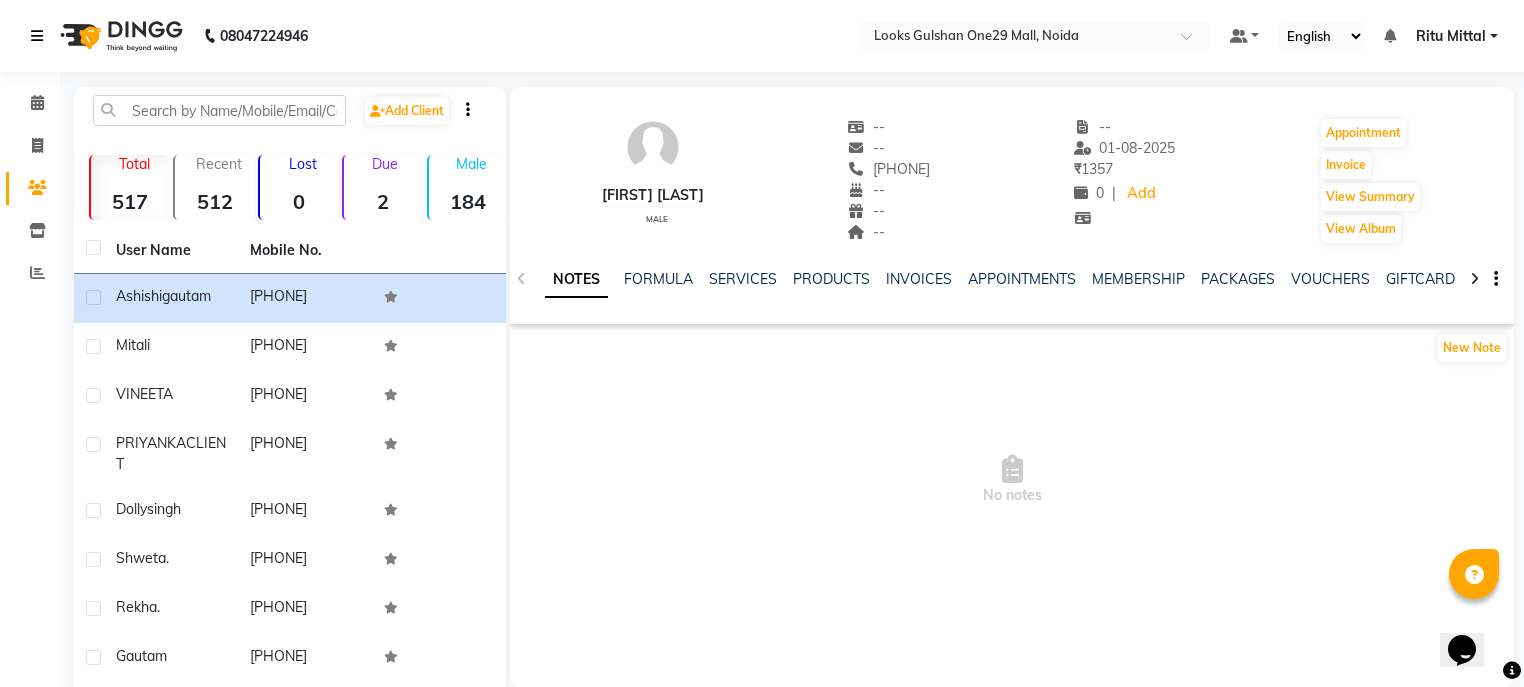 click at bounding box center (37, 36) 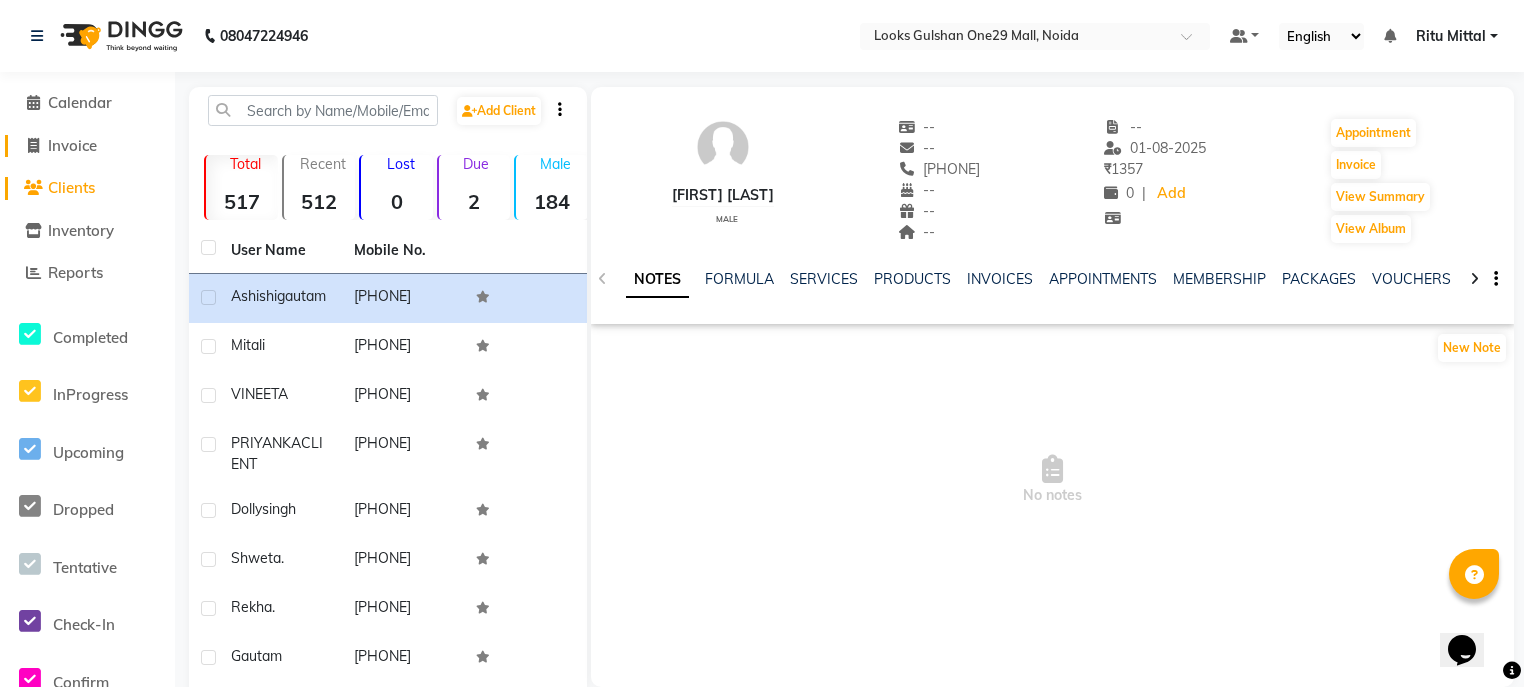 click on "Invoice" 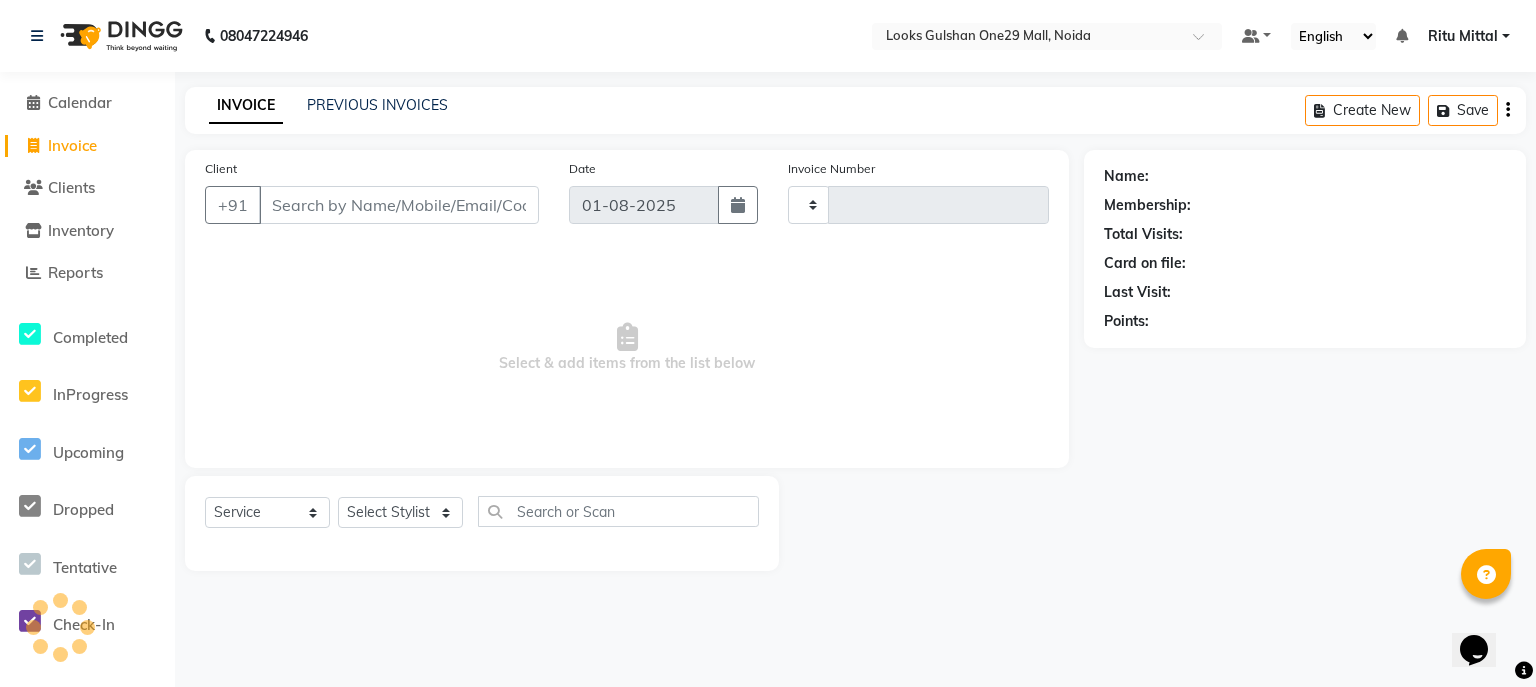 type on "0803" 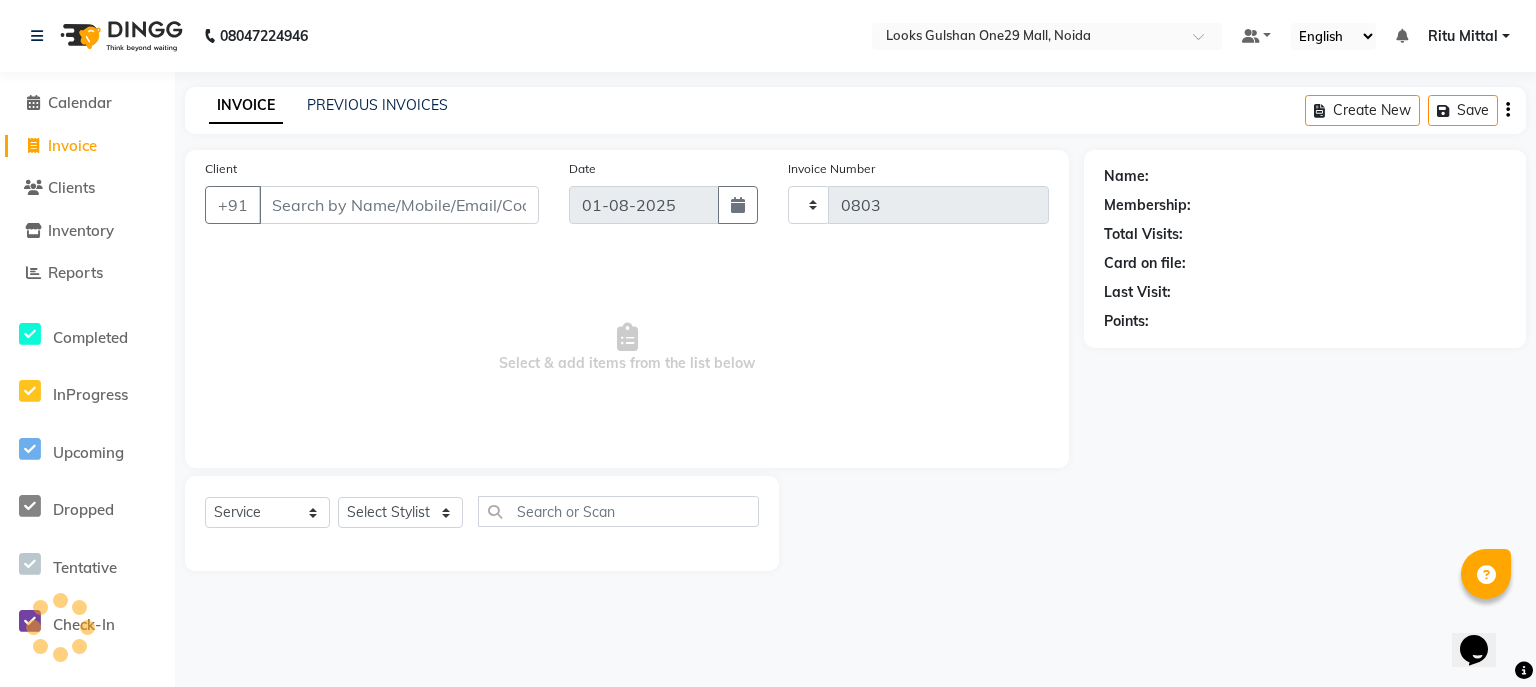 select on "8337" 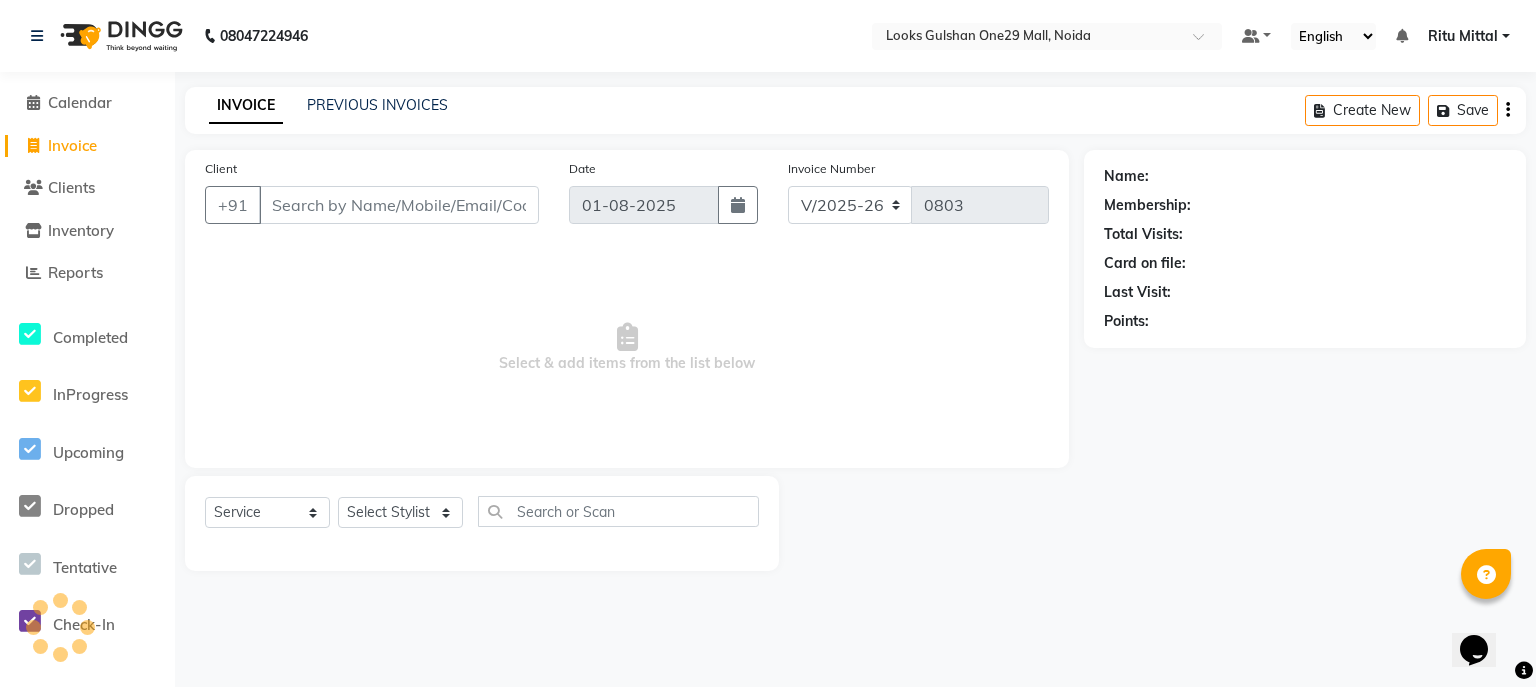 click on "Client" at bounding box center (399, 205) 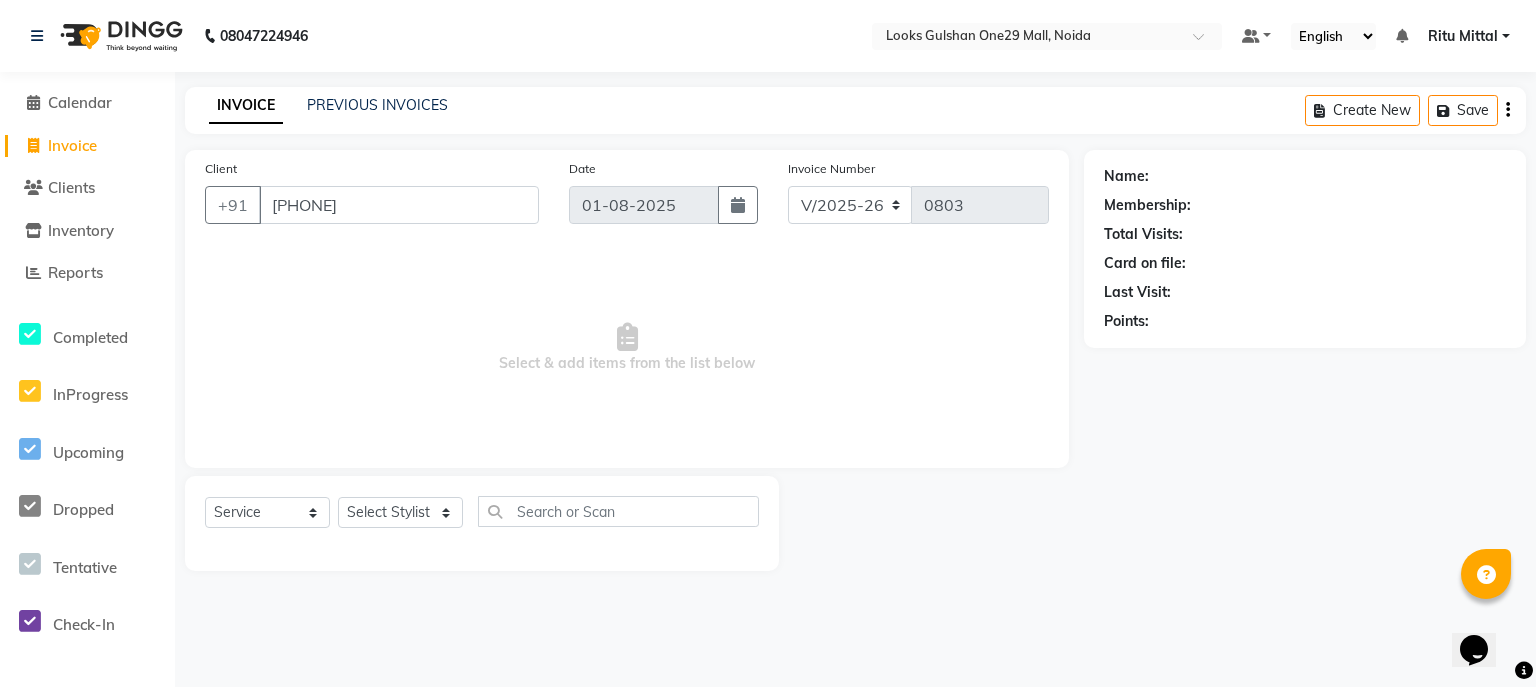 type on "[PHONE]" 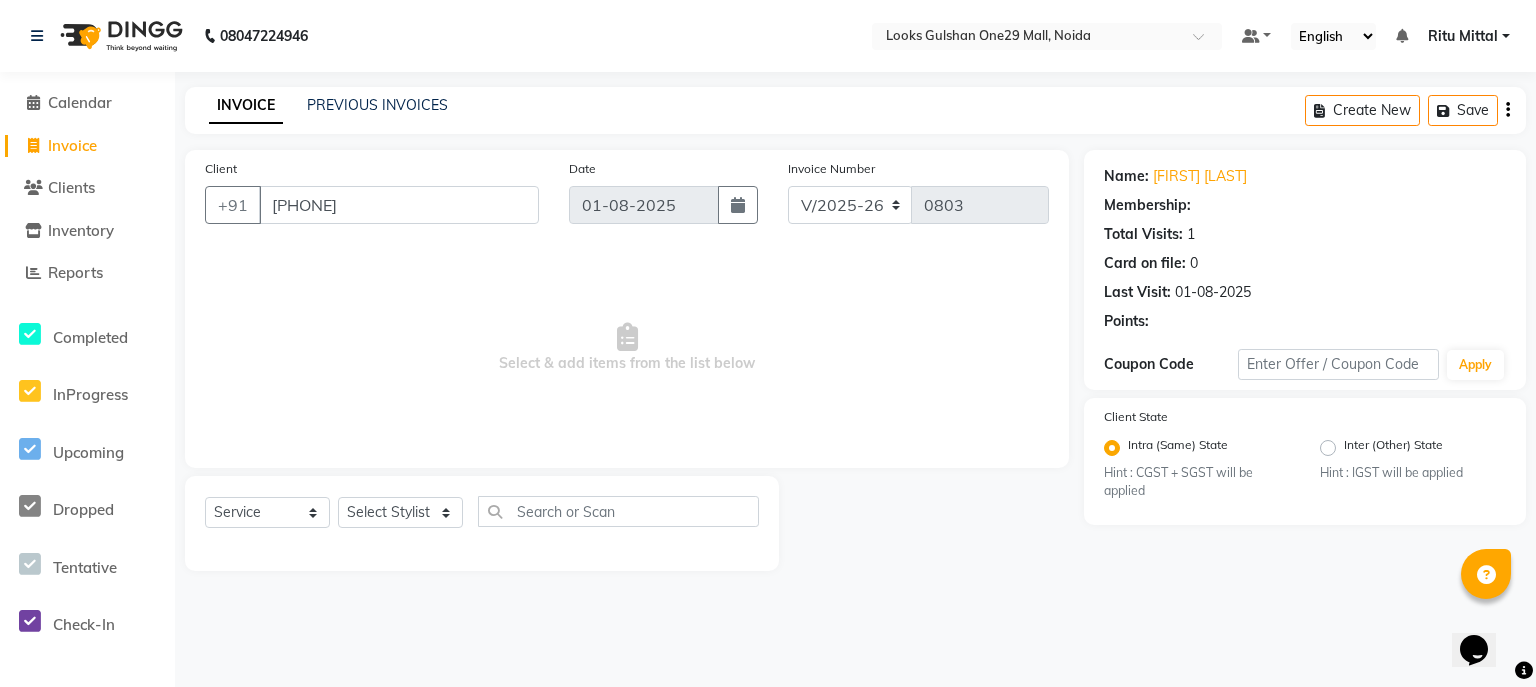 select on "1: Object" 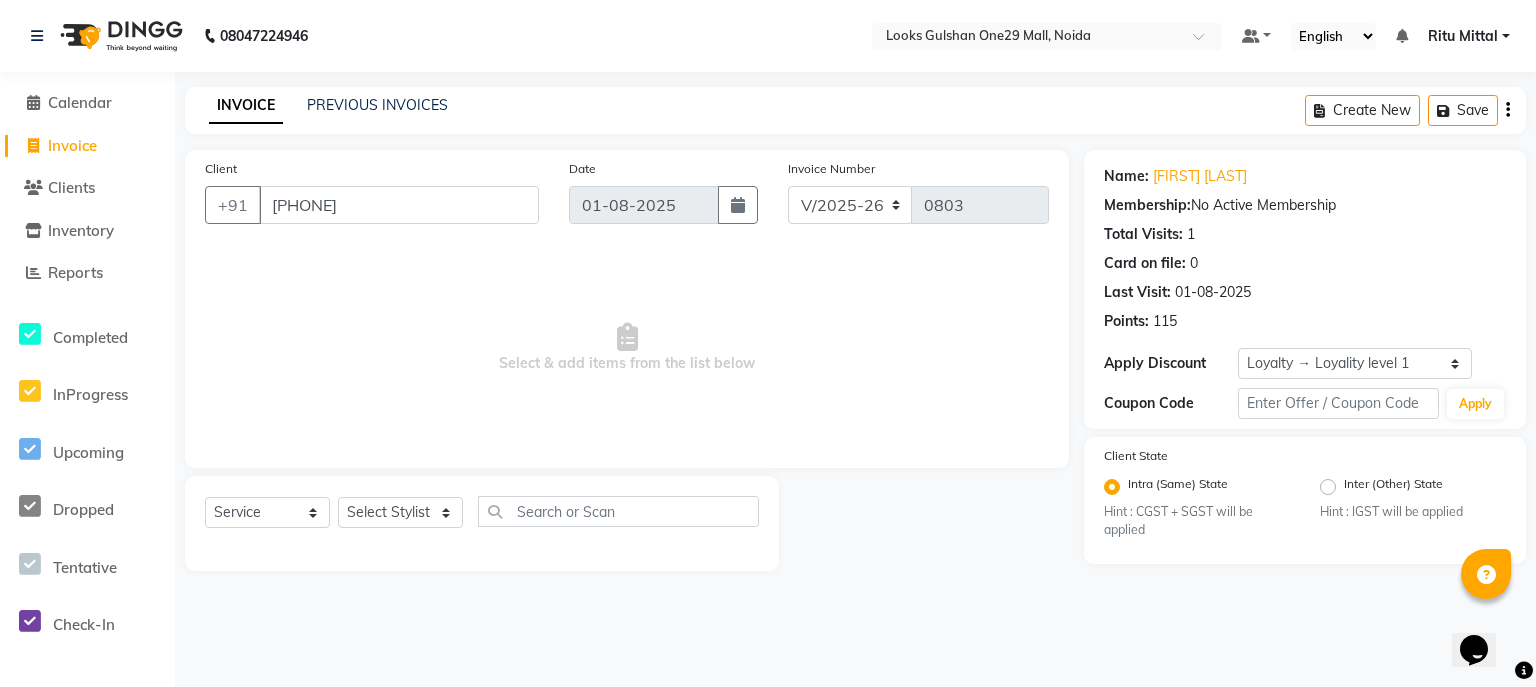 click 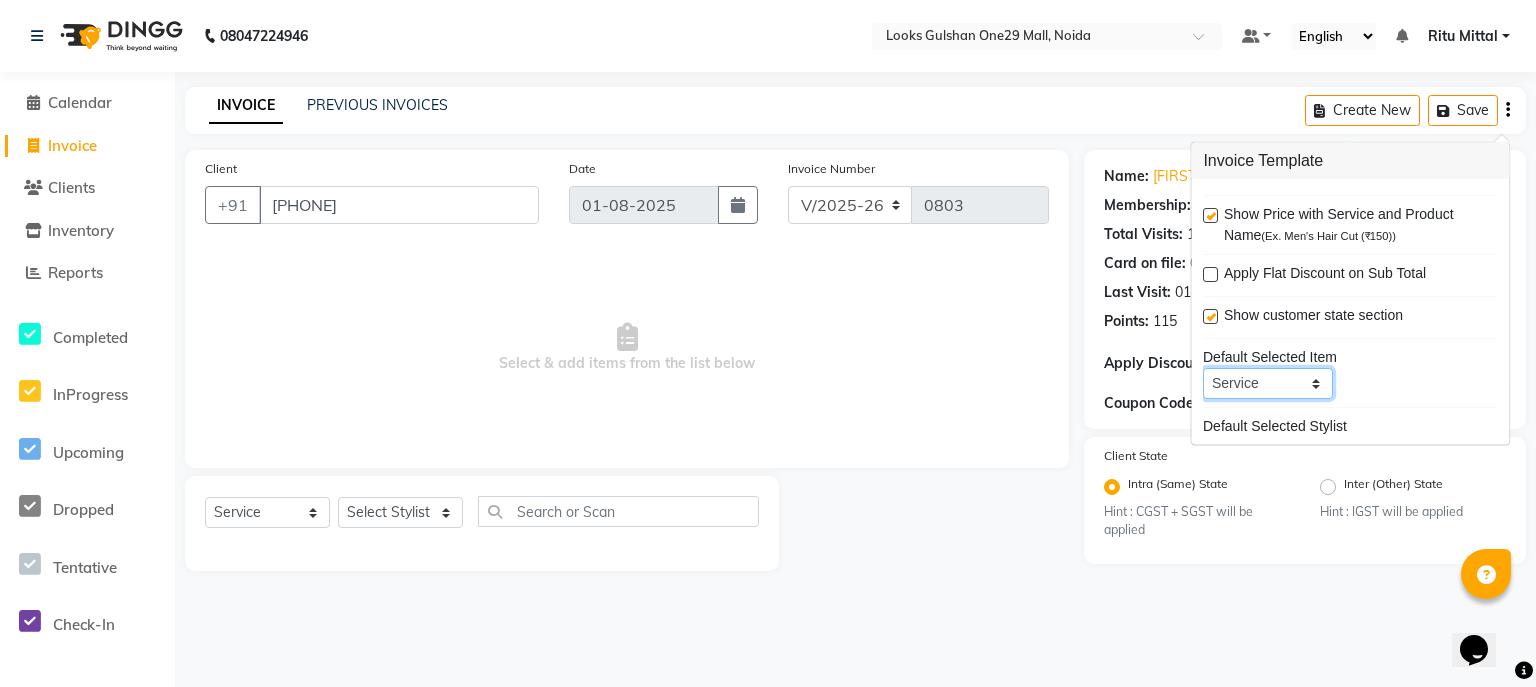 click on "Service Product Membership Package Voucher Prepaid Gift Card" at bounding box center [1268, 383] 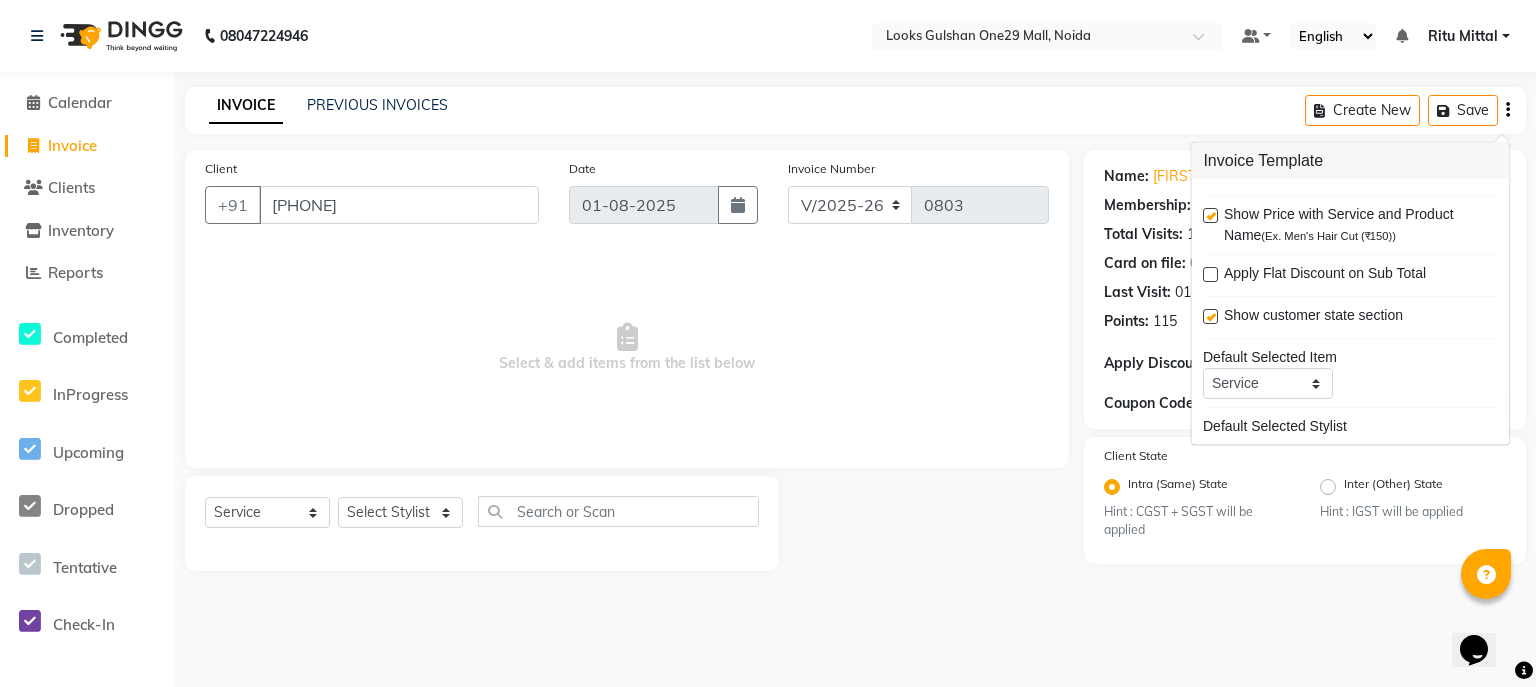 click on "08047224946 Select Location × Looks Gulshan One29 Mall, Noida Default Panel My Panel English ENGLISH Español العربية मराठी हिंदी ગુજરાતી தமிழ் 中文 Notifications nothing to show Ritu Mittal Manage Profile Change Password Sign out  Version:3.15.11  ☀ Looks Gulshan One29 Mall, Noida  Calendar  Invoice  Clients  Inventory  Reports Completed InProgress Upcoming Dropped Tentative Check-In Confirm Bookings Generate Report Segments Page Builder INVOICE PREVIOUS INVOICES Create New   Save  Client +91 7011141488 Date 01-08-2025 Invoice Number V/2025 V/2025-26 0803  Select & add items from the list below  Select  Service  Product  Membership  Package Voucher Prepaid Gift Card  Select Stylist ali Counter_Sales Deepak Eram_nail art Farmaan Manager(Billing User) Mashel Nisha Rinki Ritu Mittal Shiva Shiva(Cherry) Shivam_pdct Talib vardan Vikash_Pdct Name: Ashishi Gautam Membership:  No Active Membership  Total Visits:  1 Card on file:  0 Last Visit:  Points:" at bounding box center (768, 343) 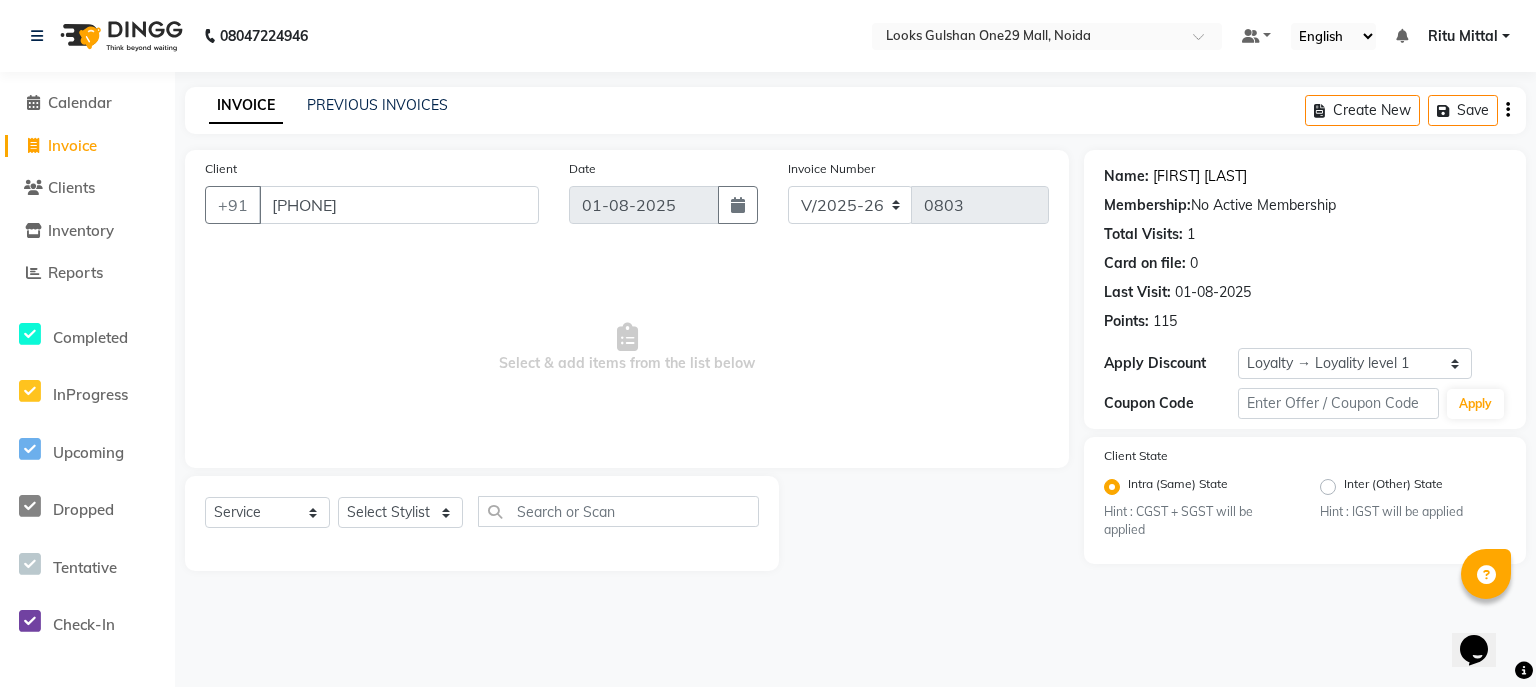 click on "[FIRST] [LAST]" 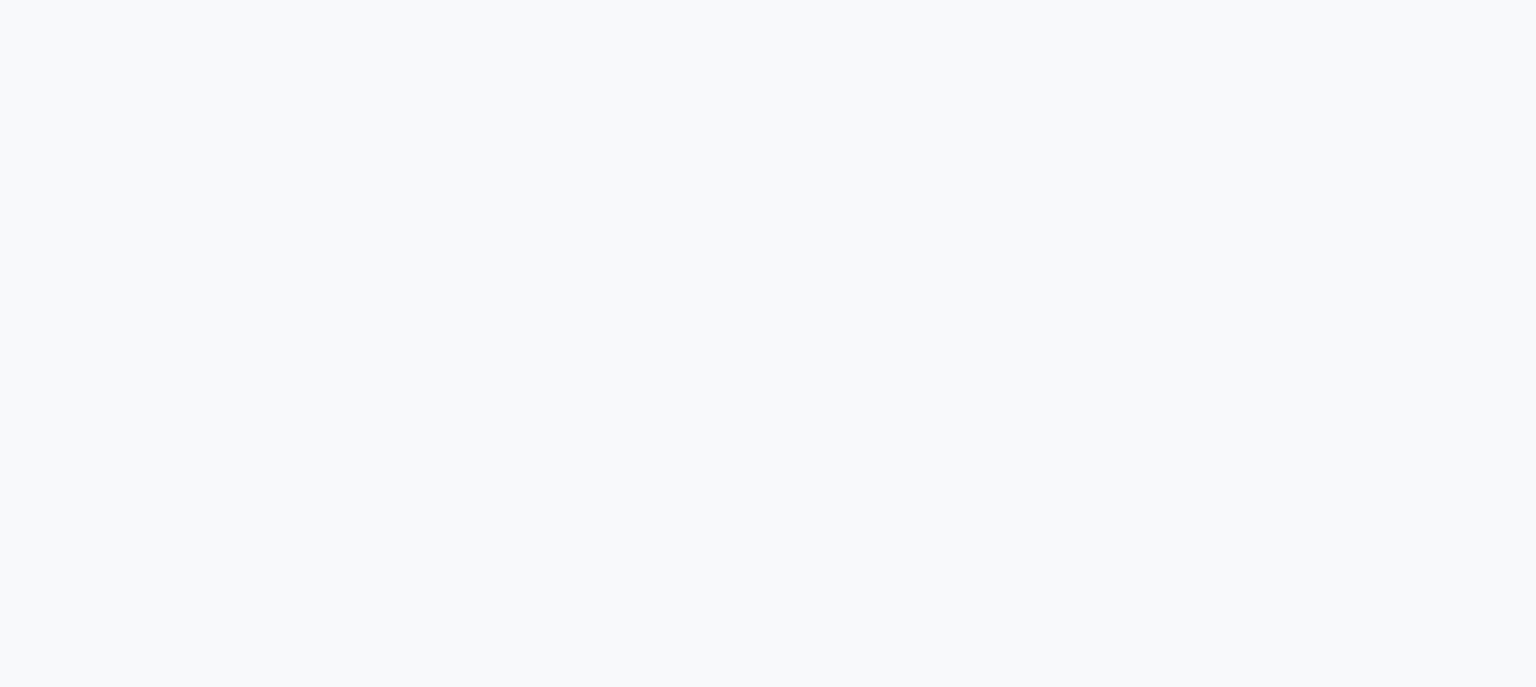 scroll, scrollTop: 0, scrollLeft: 0, axis: both 